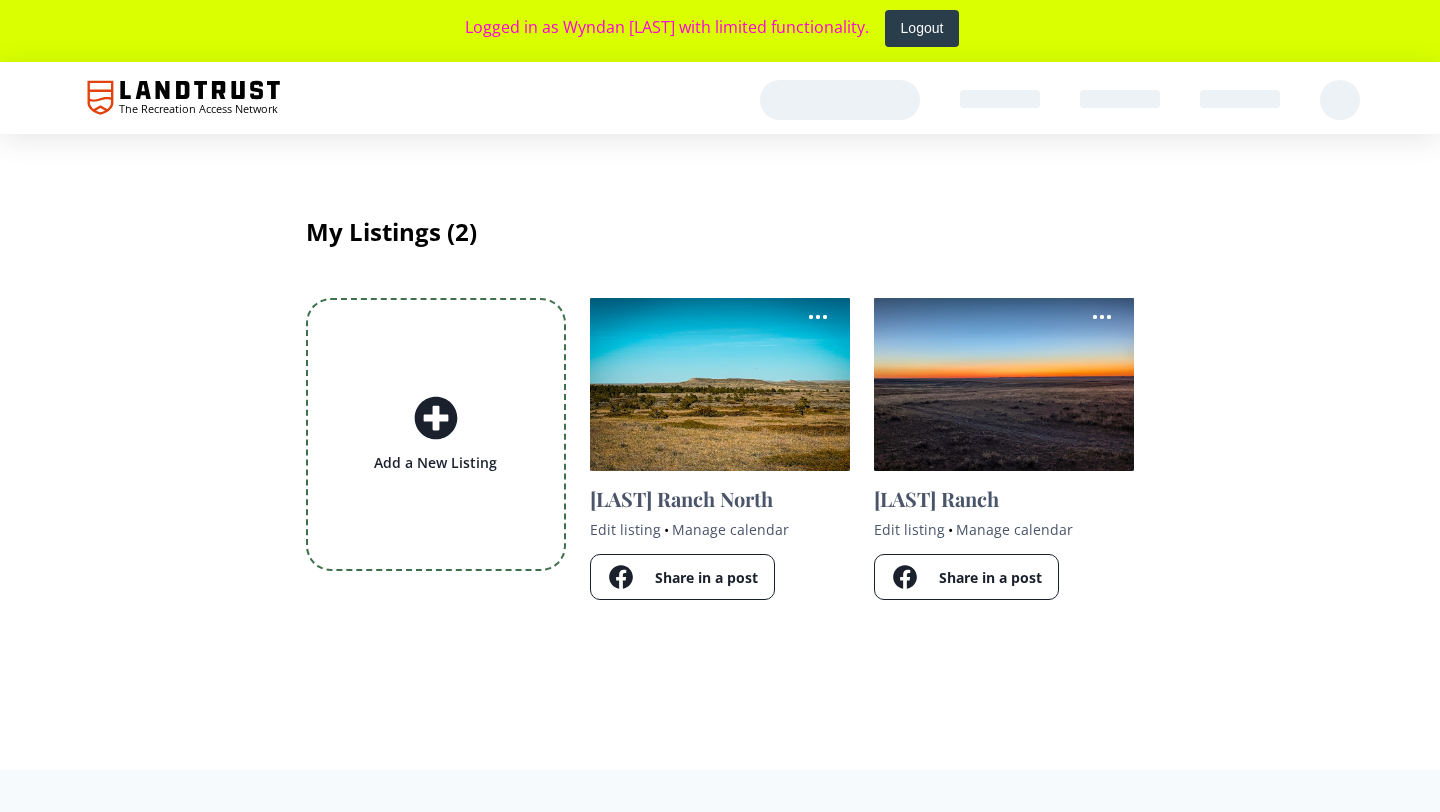 scroll, scrollTop: 0, scrollLeft: 0, axis: both 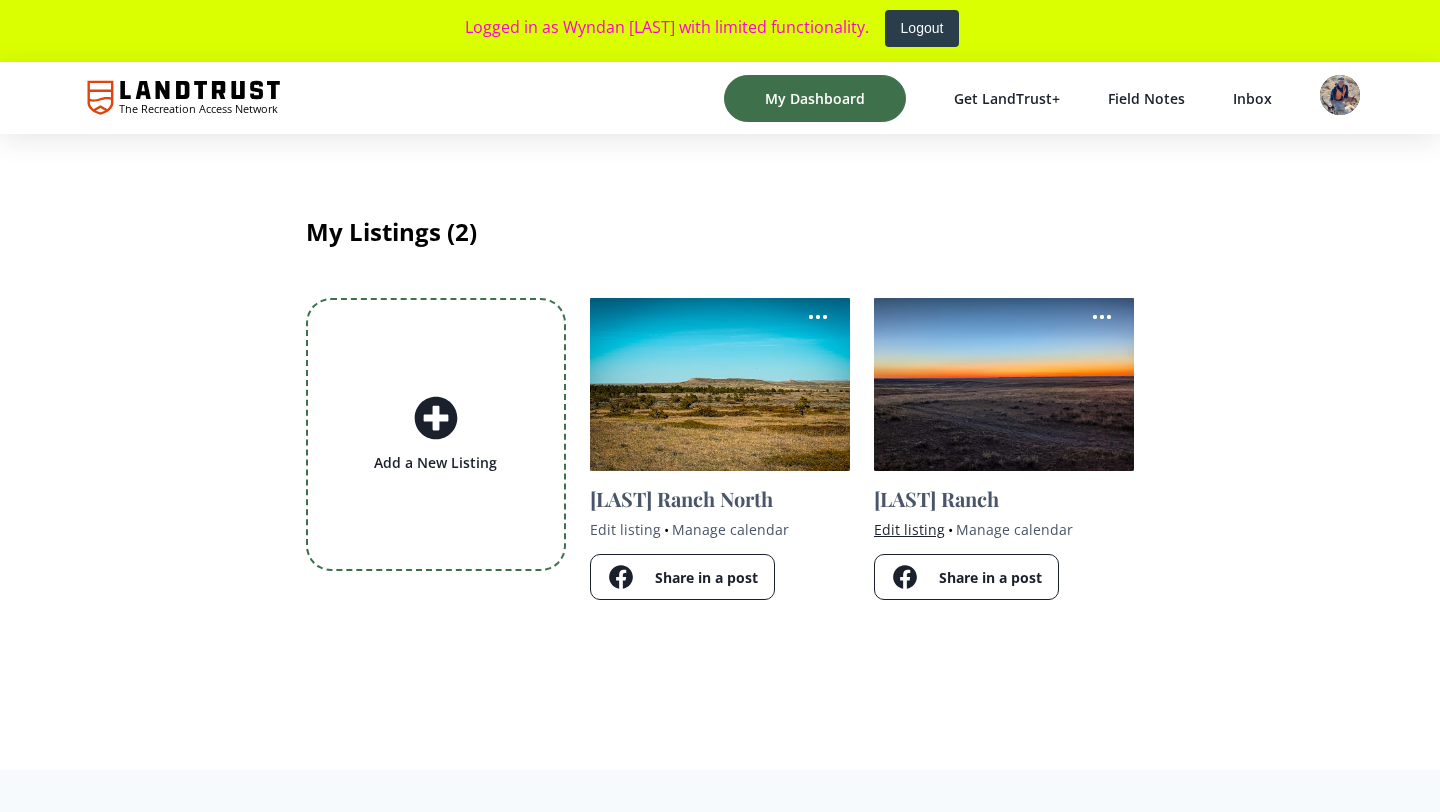 click on "Edit listing" at bounding box center [909, 529] 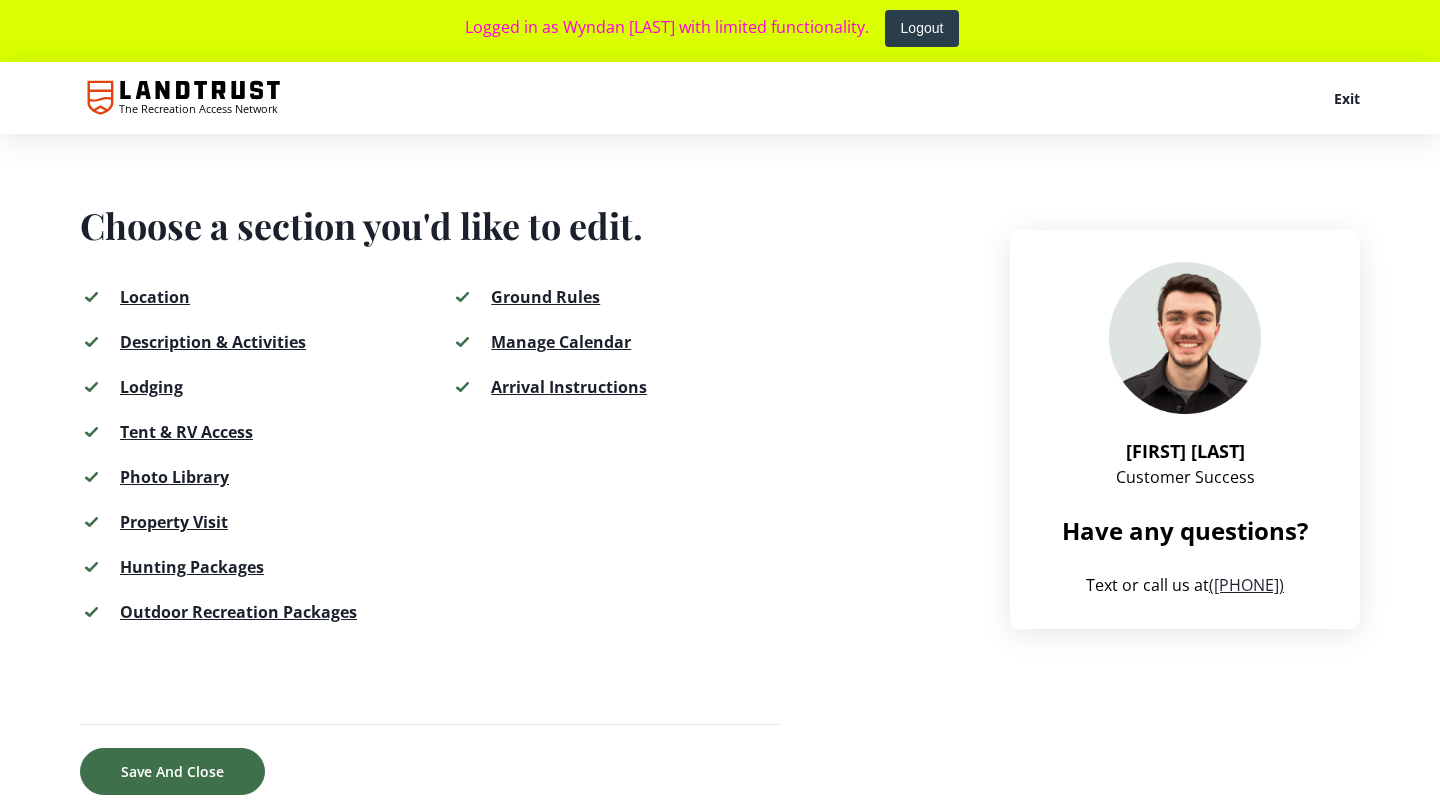 click on "Hunting Packages" at bounding box center [192, 567] 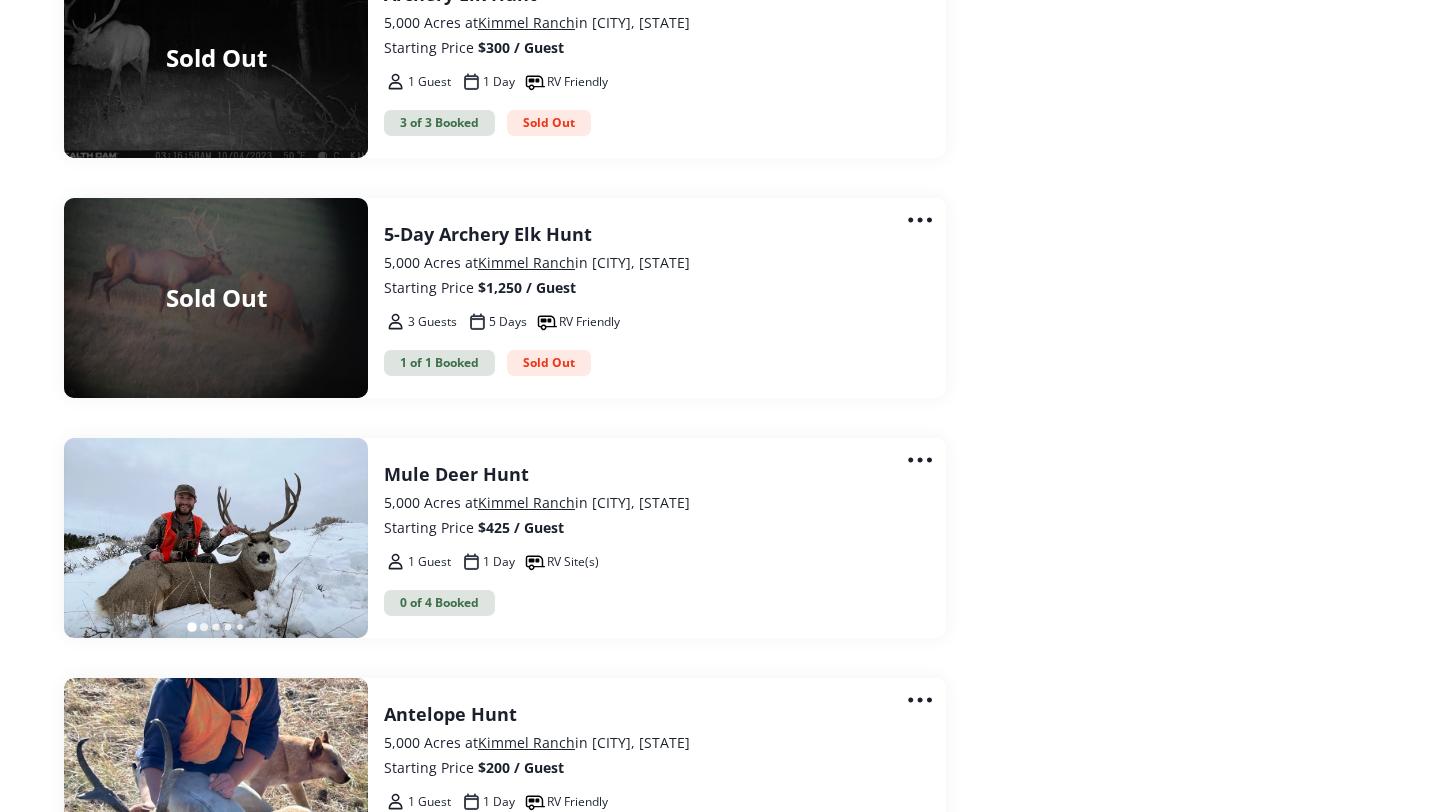 scroll, scrollTop: 3815, scrollLeft: 0, axis: vertical 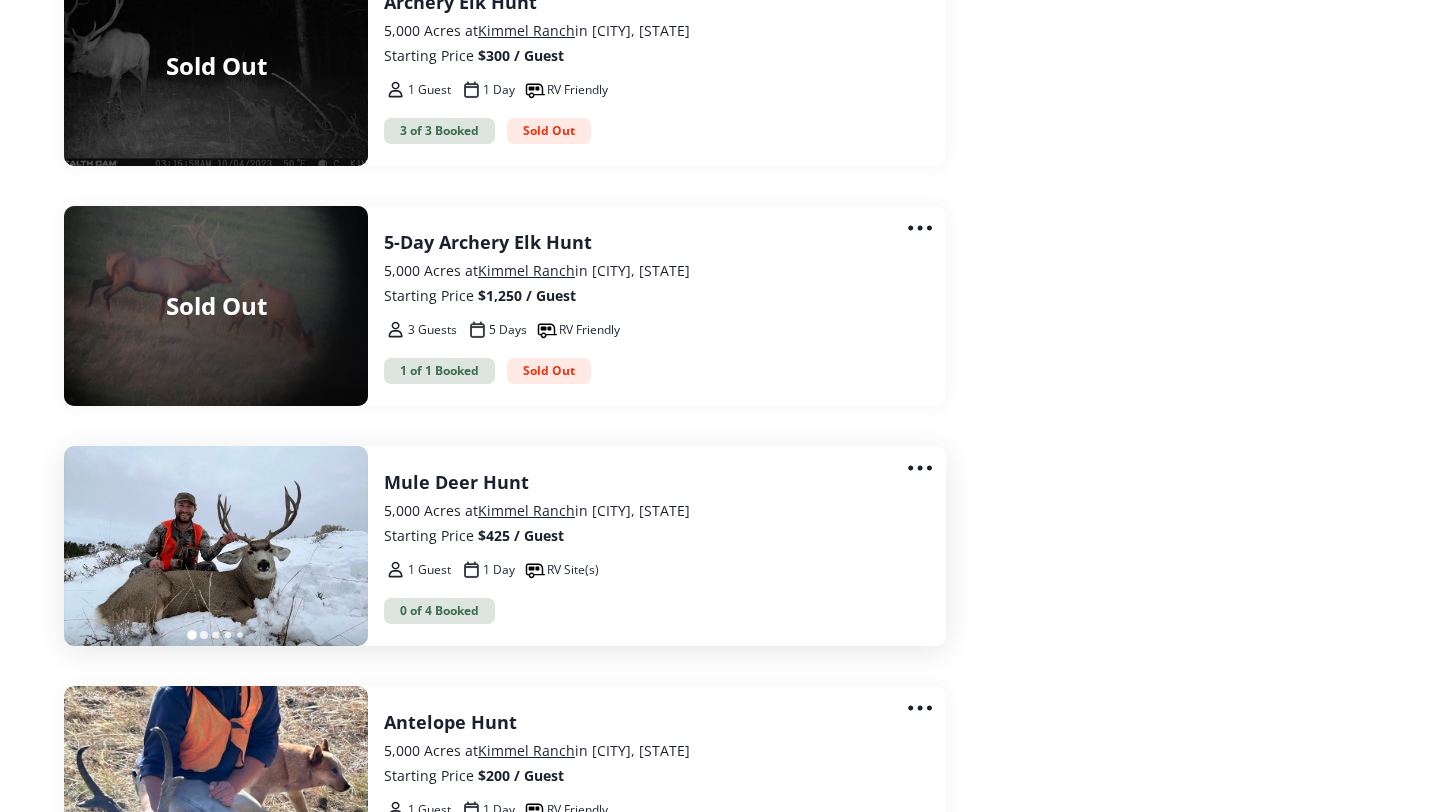 click on "Starting Price   $425 / Guest" at bounding box center (649, 535) 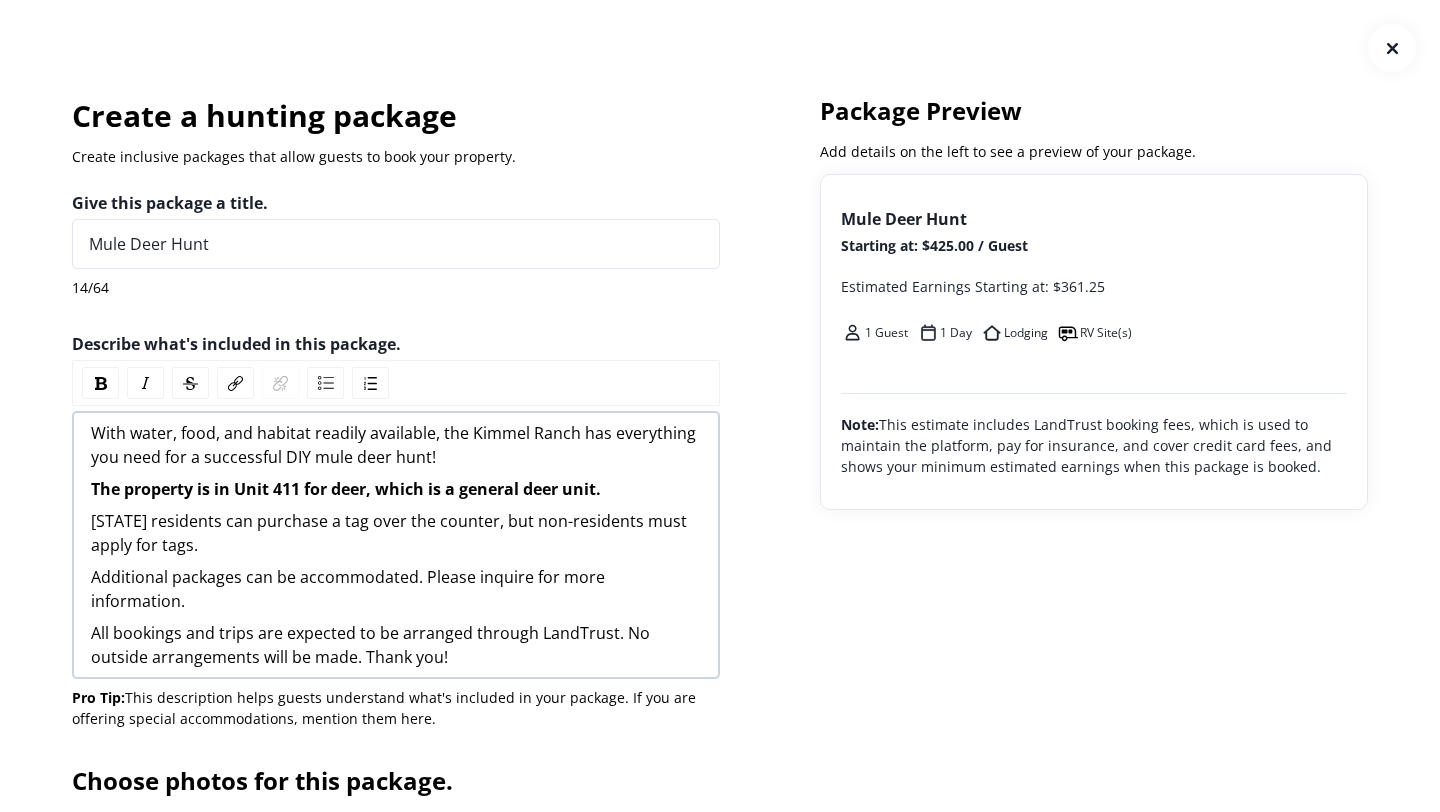 scroll, scrollTop: 0, scrollLeft: 0, axis: both 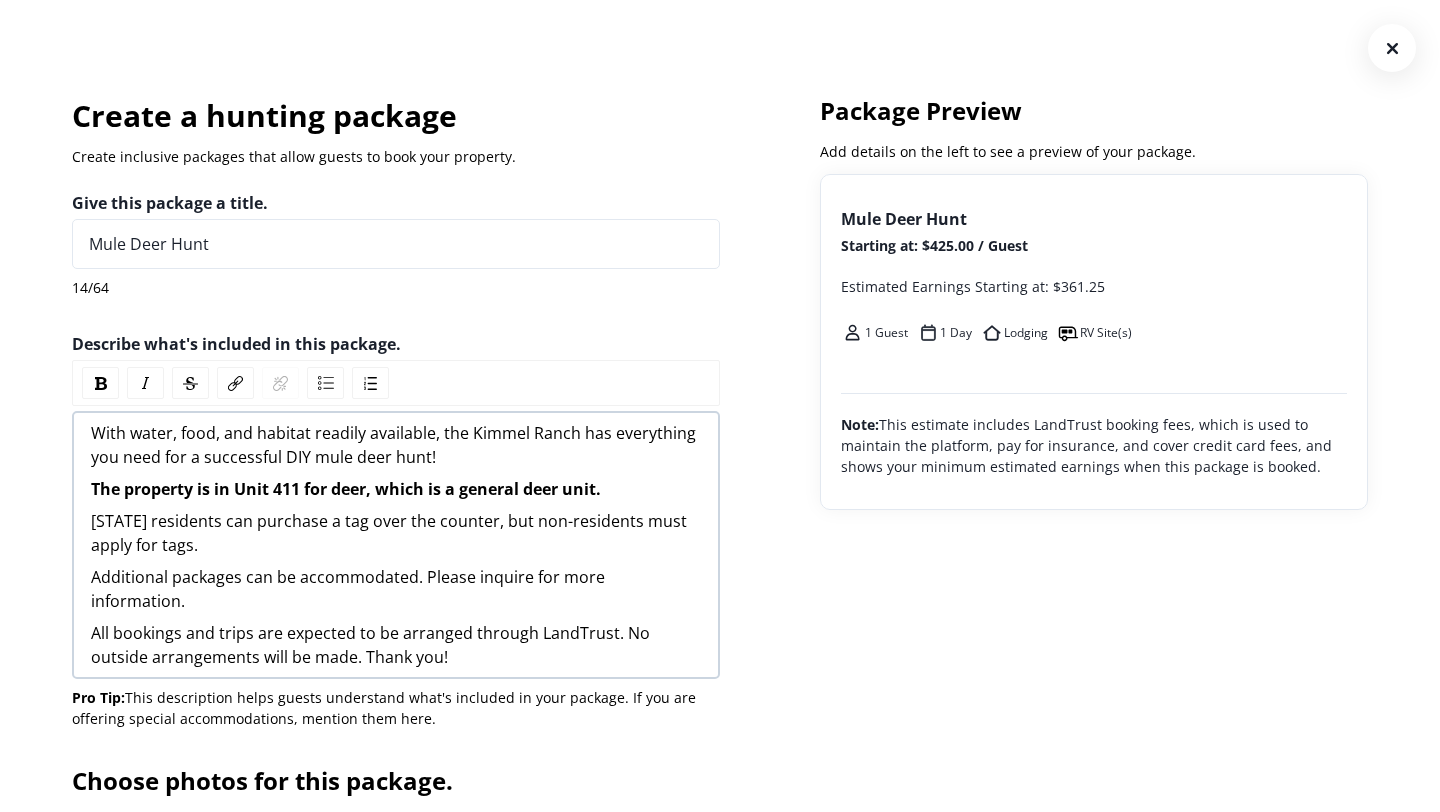 click at bounding box center (1392, 48) 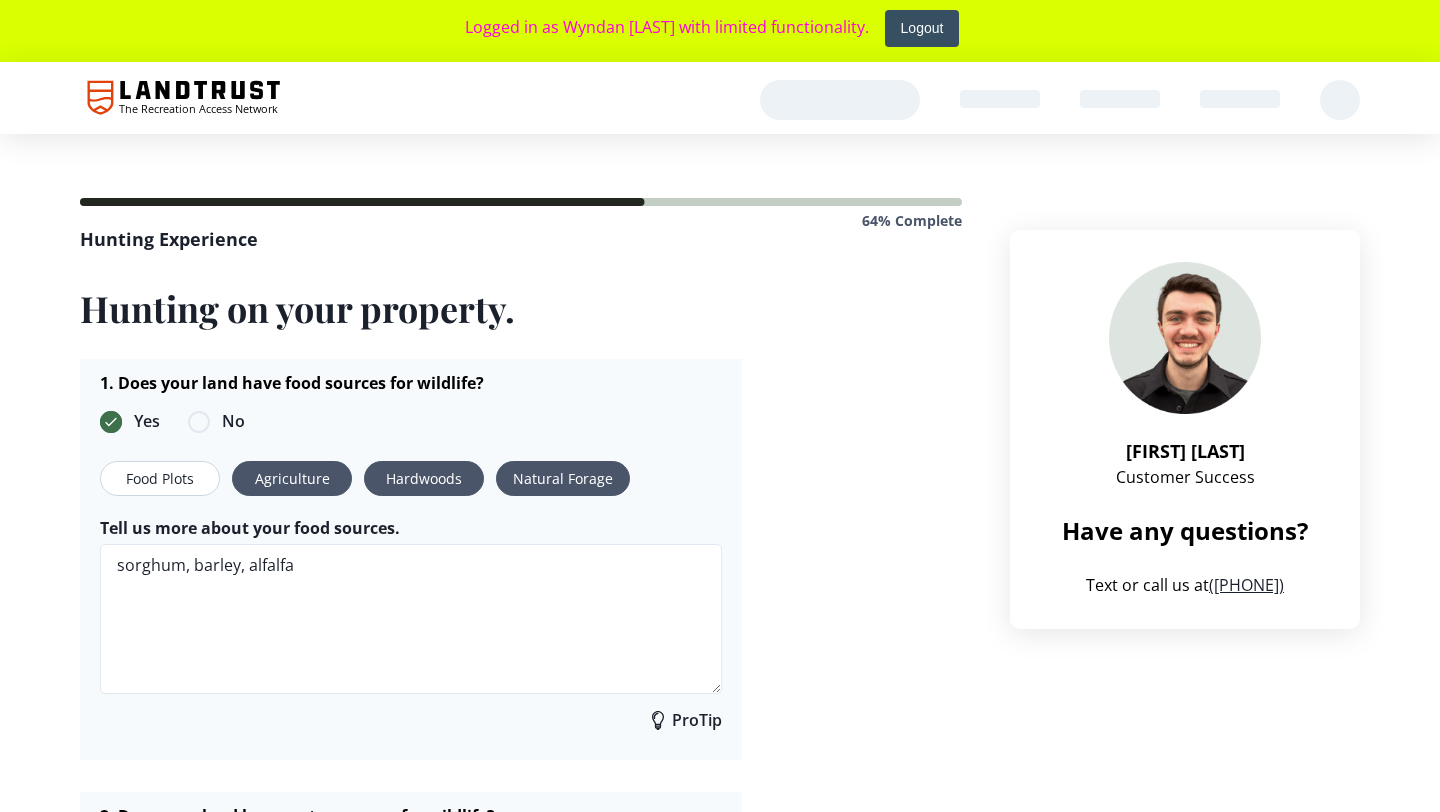 click on "Logout" at bounding box center (922, 28) 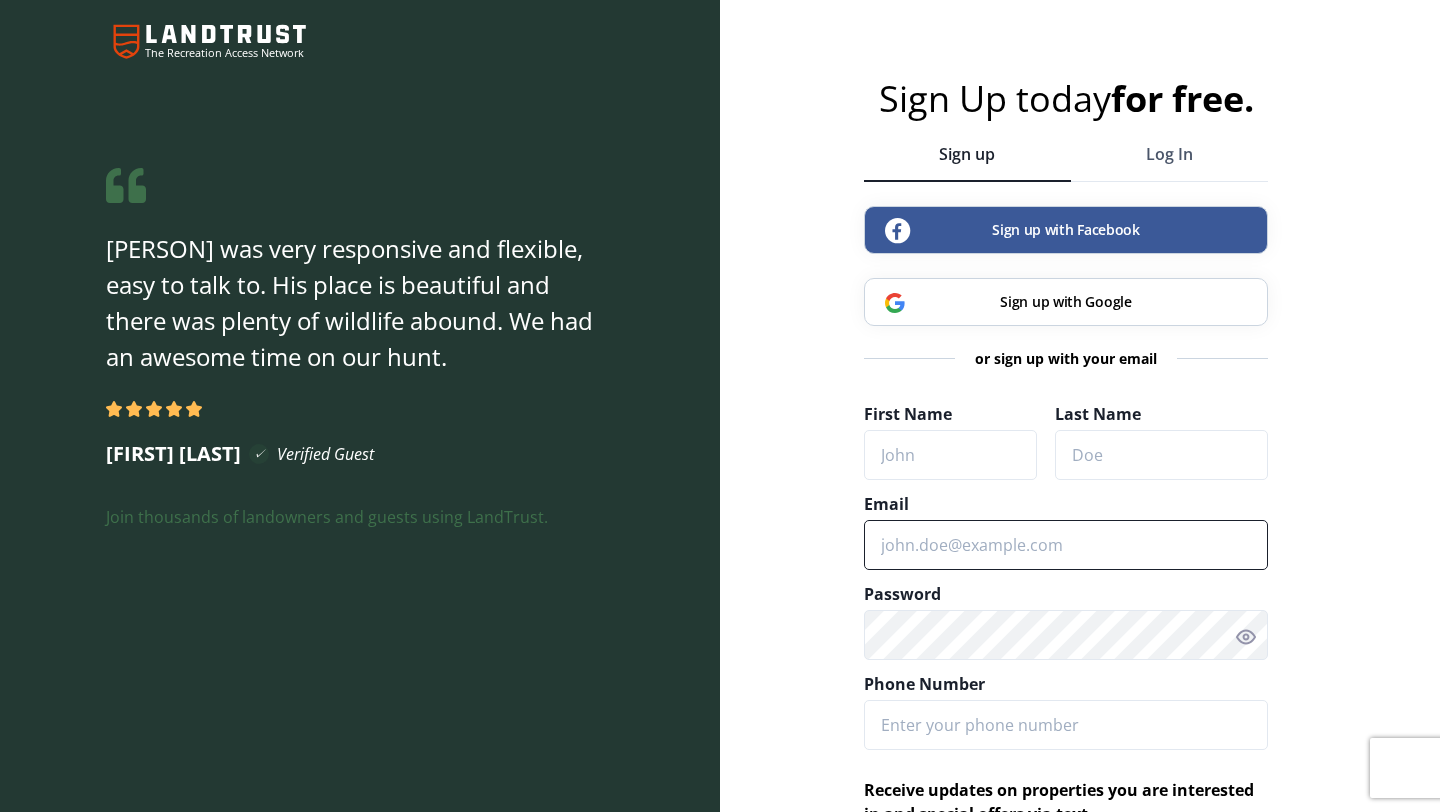type on "[EMAIL]" 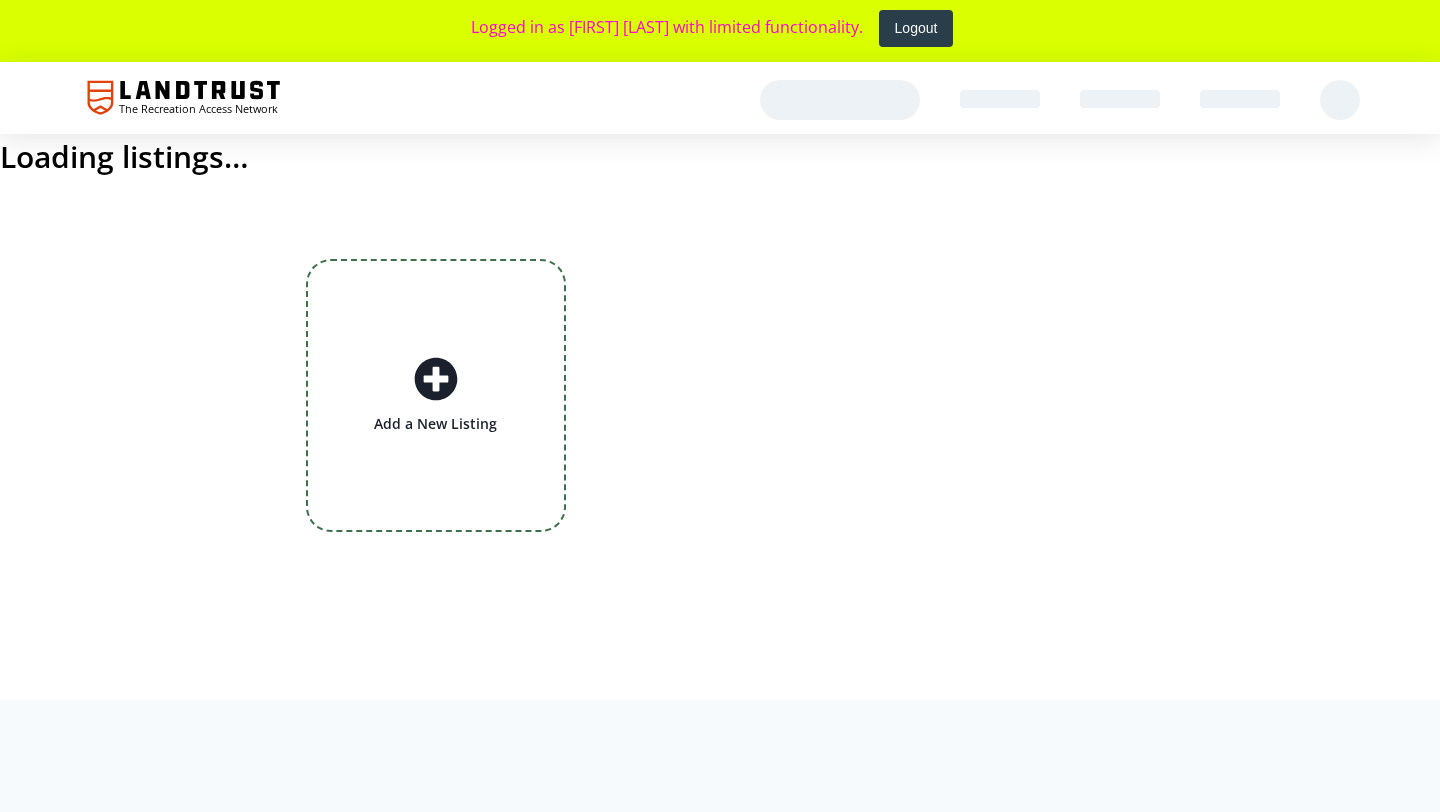 scroll, scrollTop: 0, scrollLeft: 0, axis: both 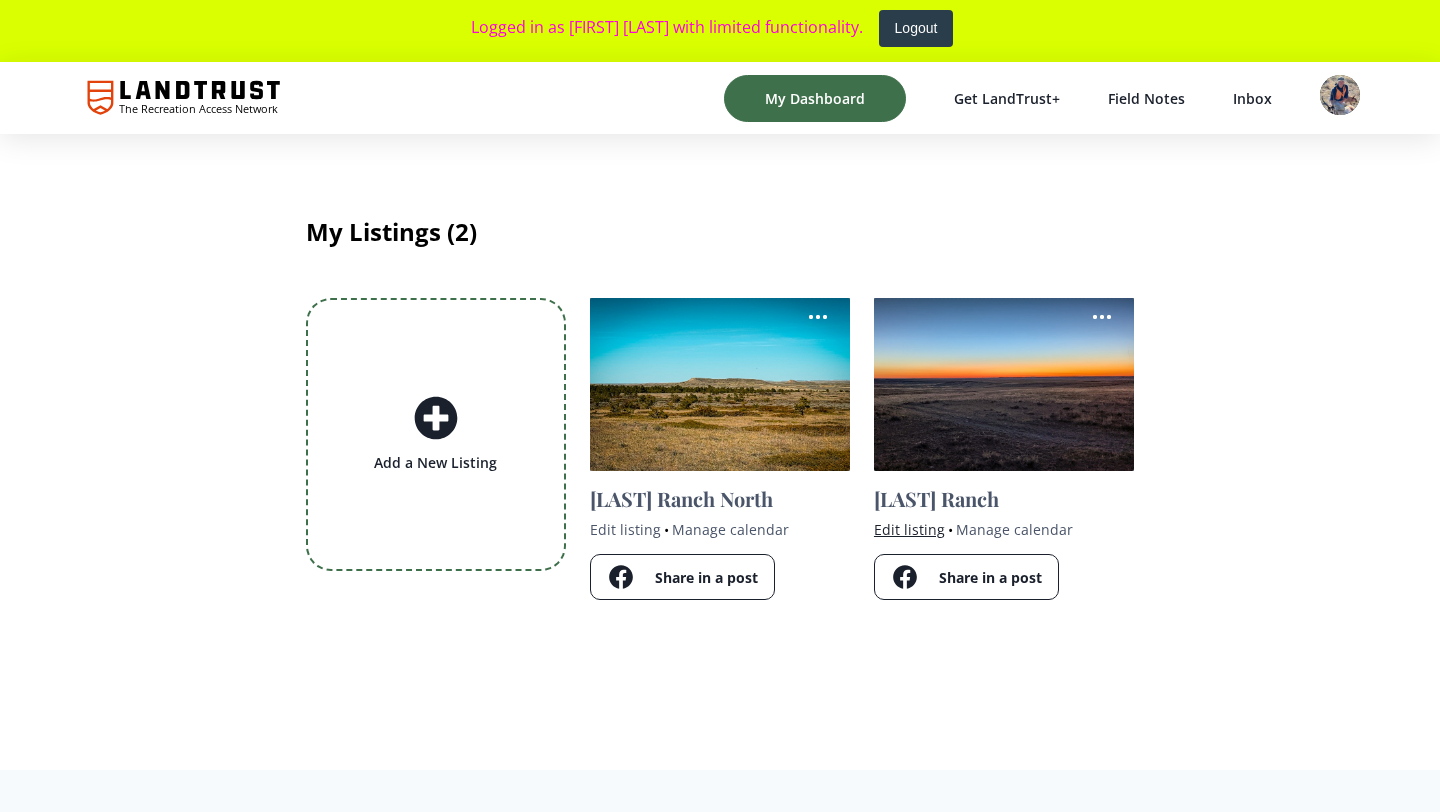 click on "Edit listing" at bounding box center [909, 529] 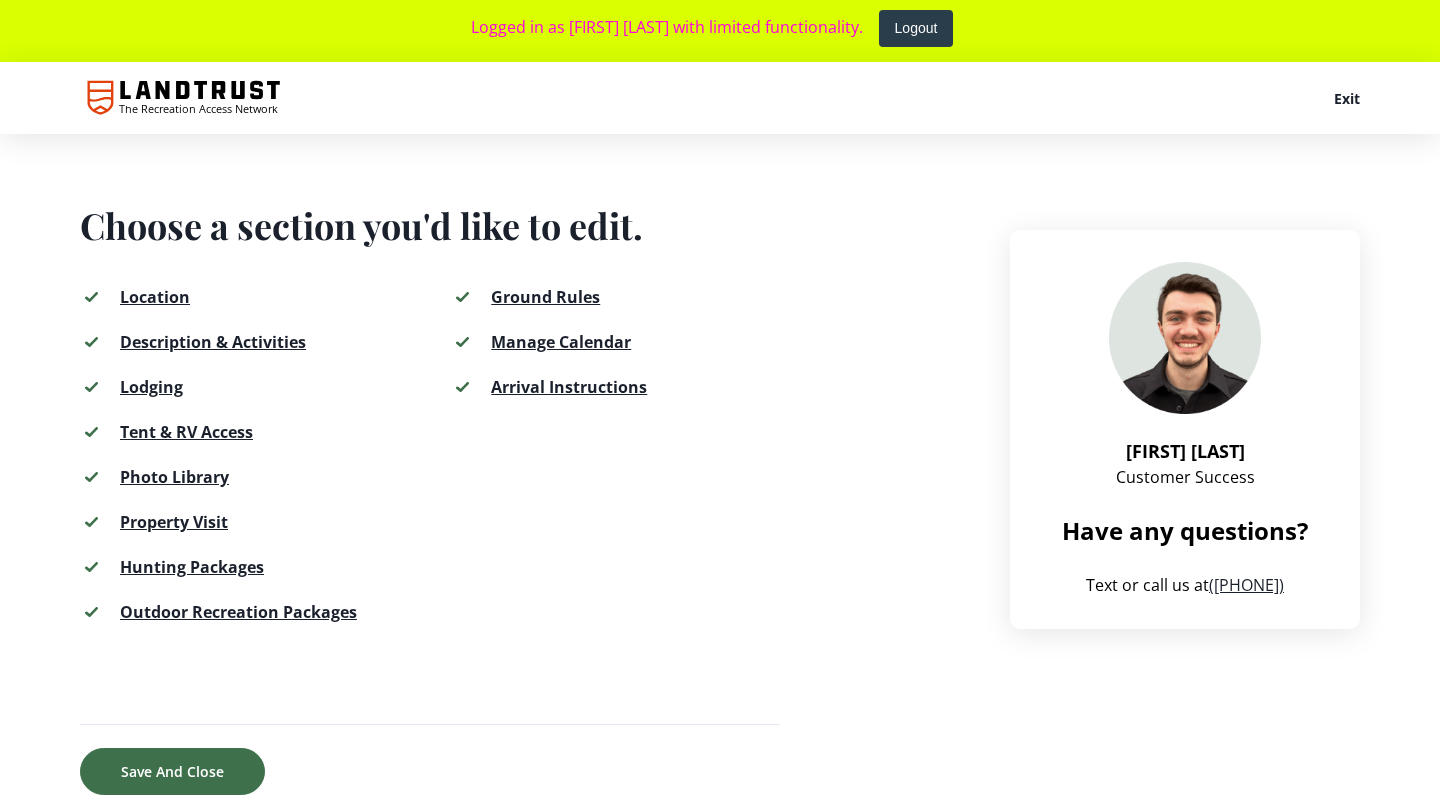 click on "Hunting Packages" at bounding box center (192, 567) 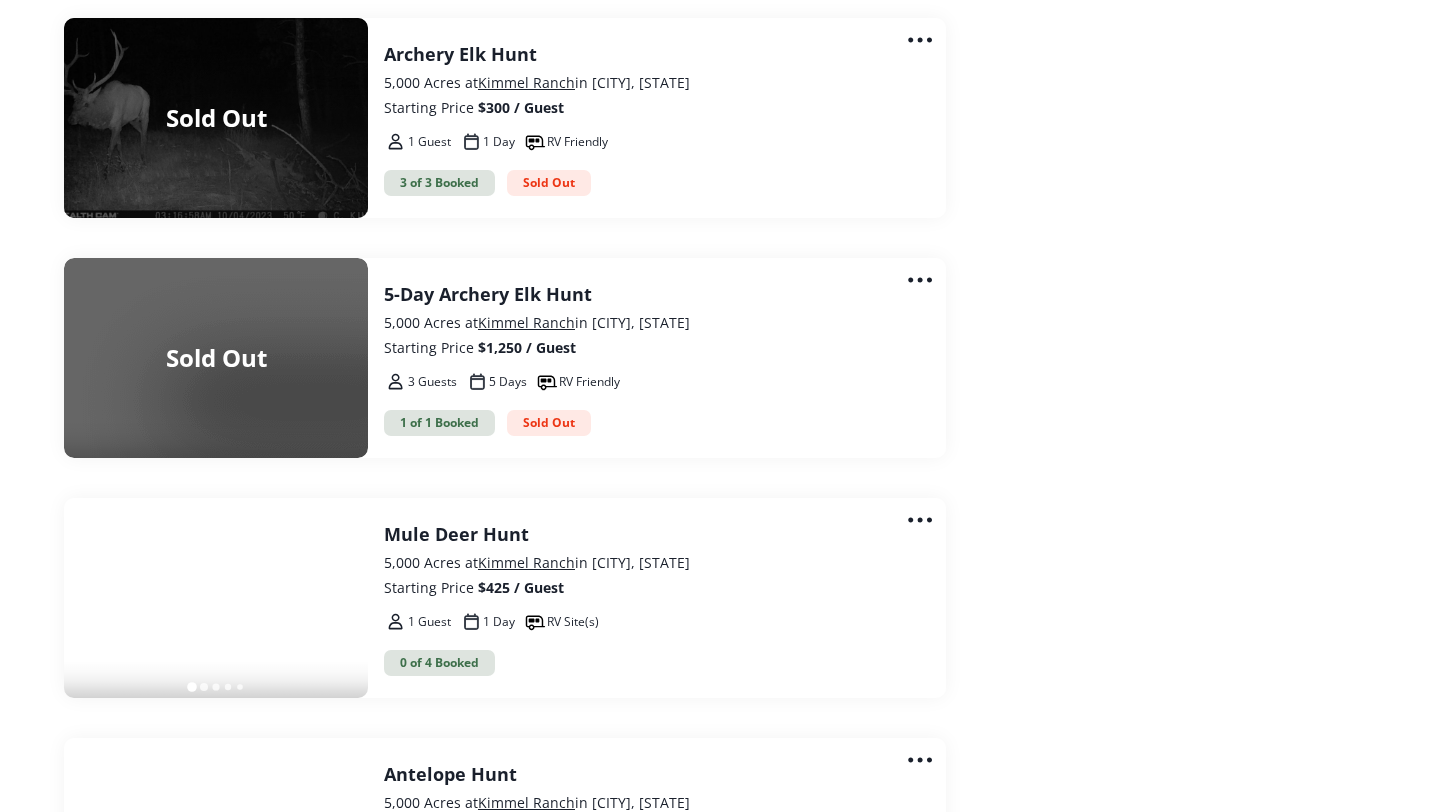 scroll, scrollTop: 3762, scrollLeft: 0, axis: vertical 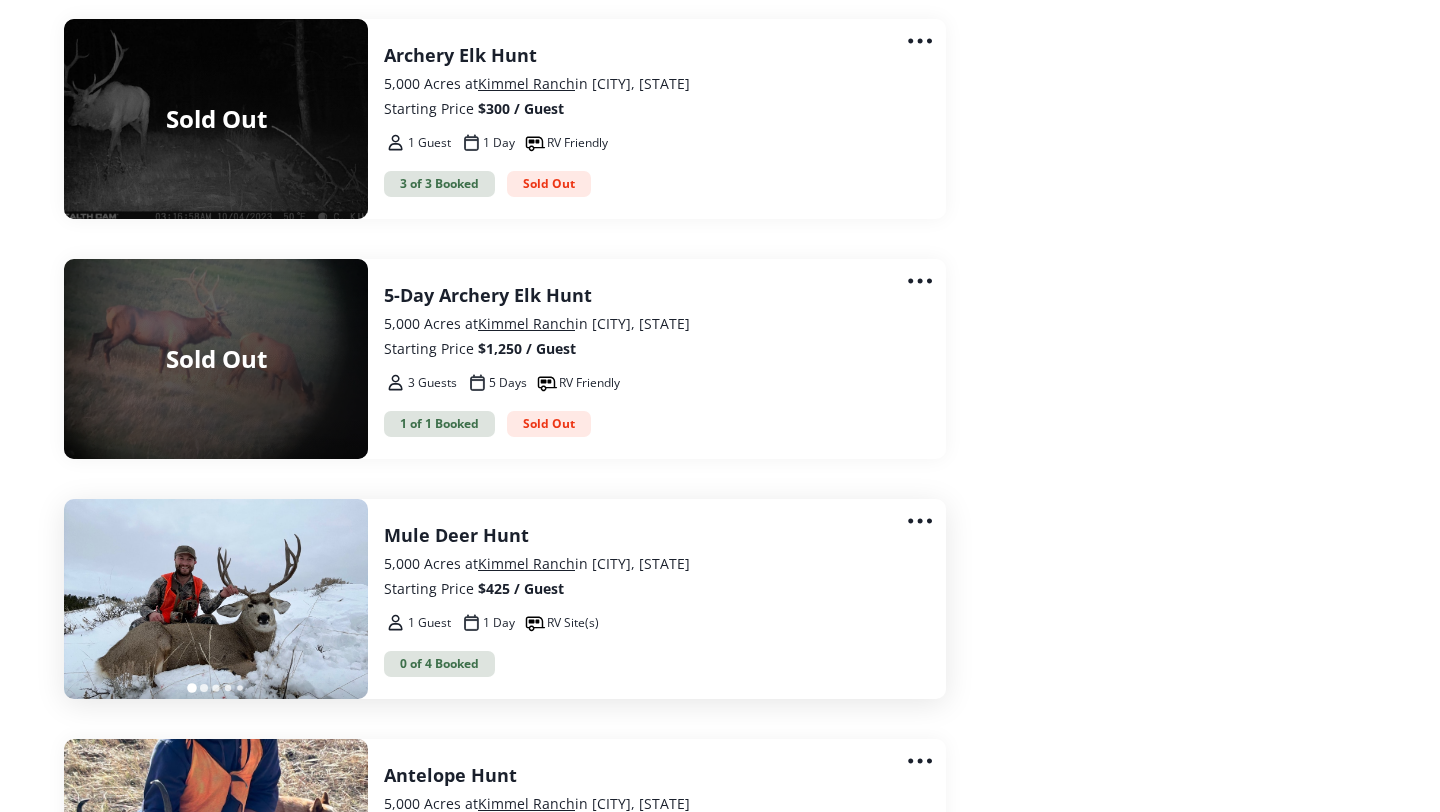 click on "Starting Price   $425 / Guest" at bounding box center [649, 588] 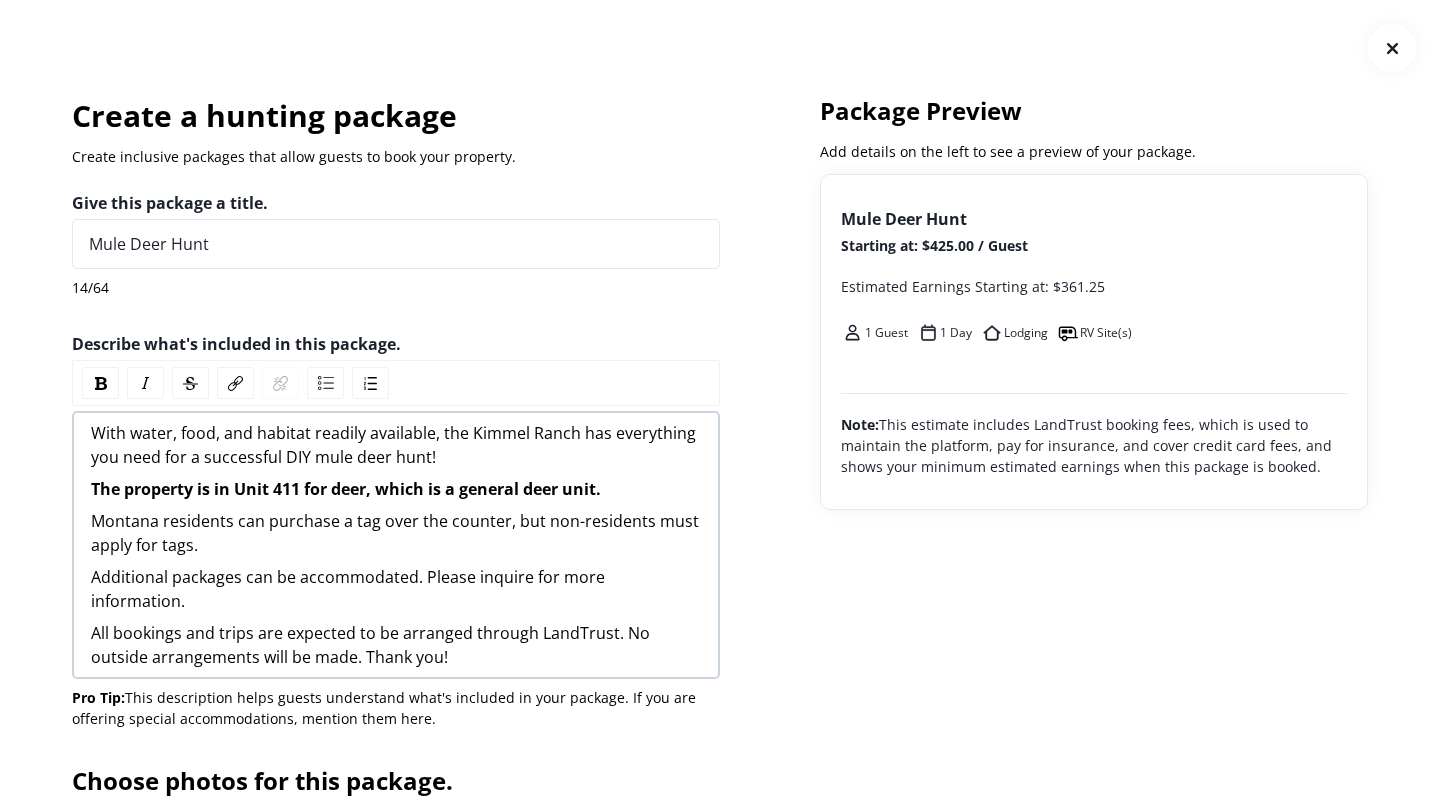scroll, scrollTop: 0, scrollLeft: 0, axis: both 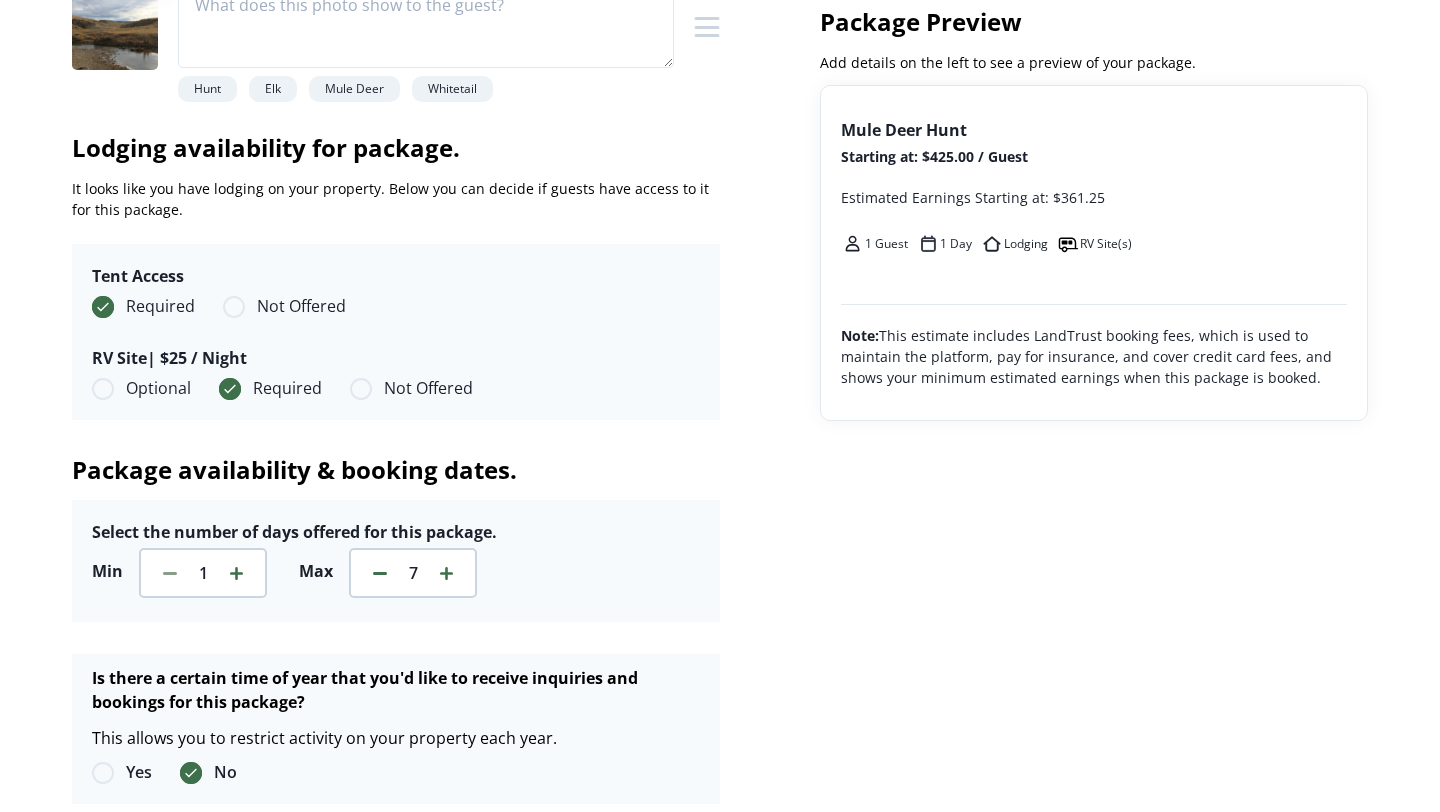 click 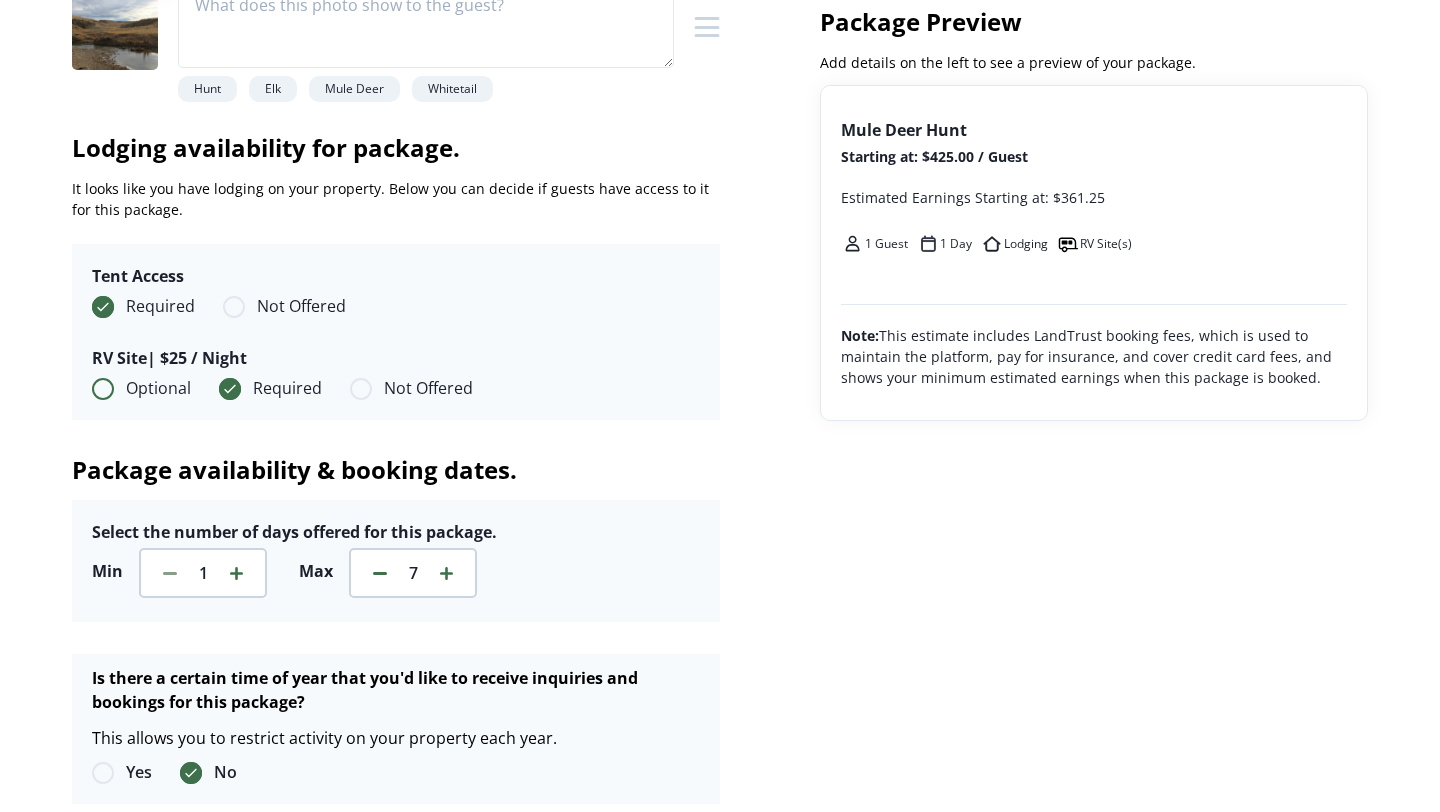click on "Optional" at bounding box center [92, 399] 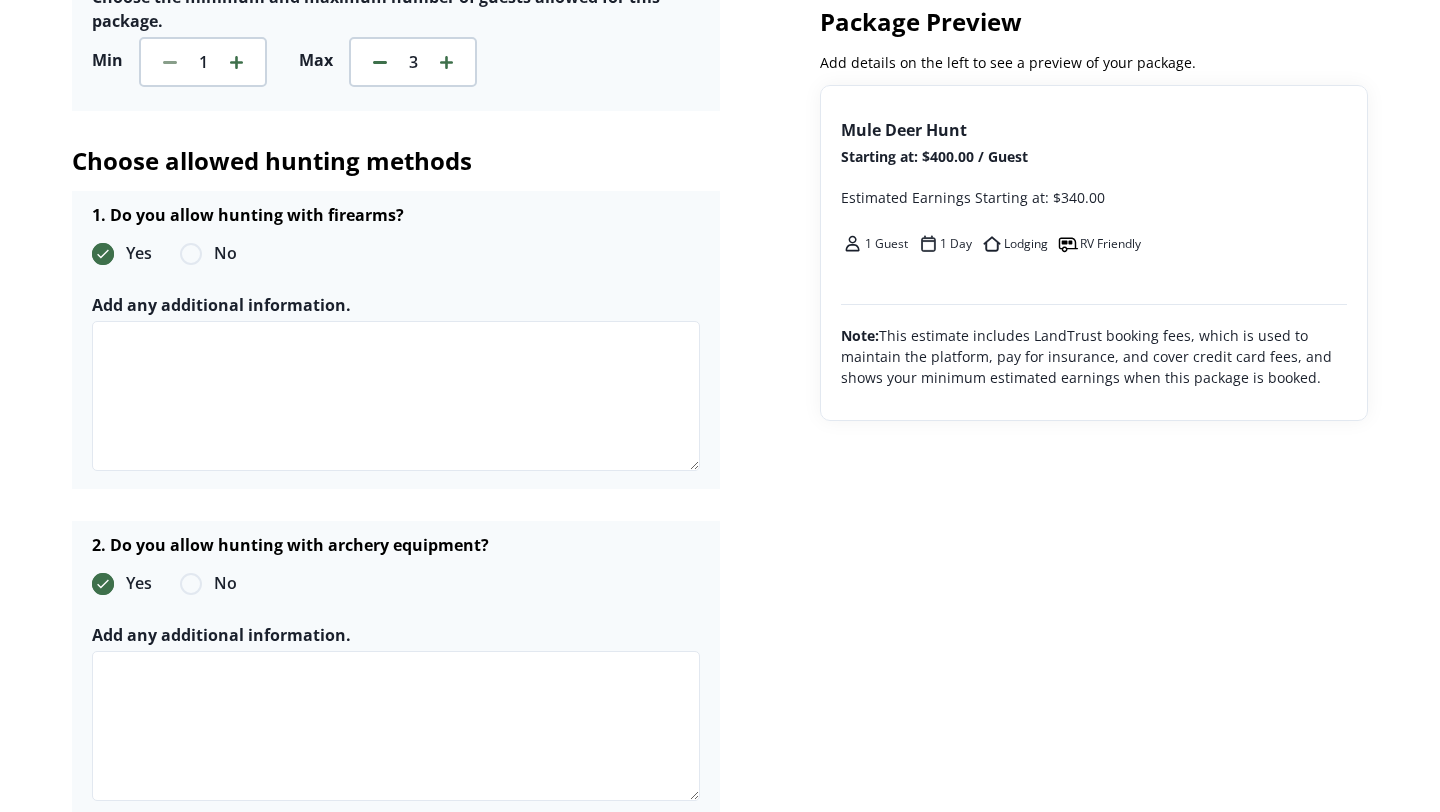 scroll, scrollTop: 3800, scrollLeft: 0, axis: vertical 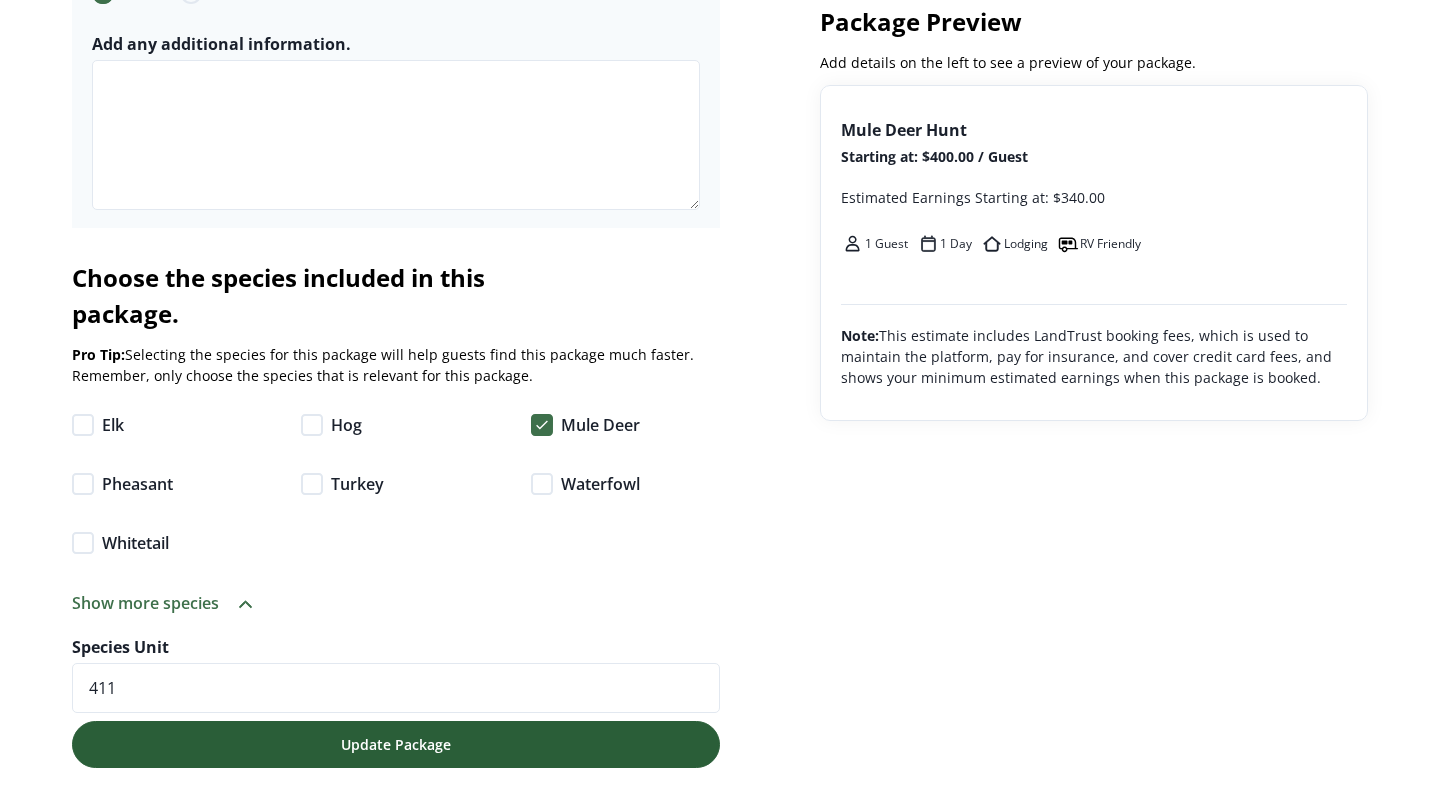 click on "Update Package" at bounding box center (396, 744) 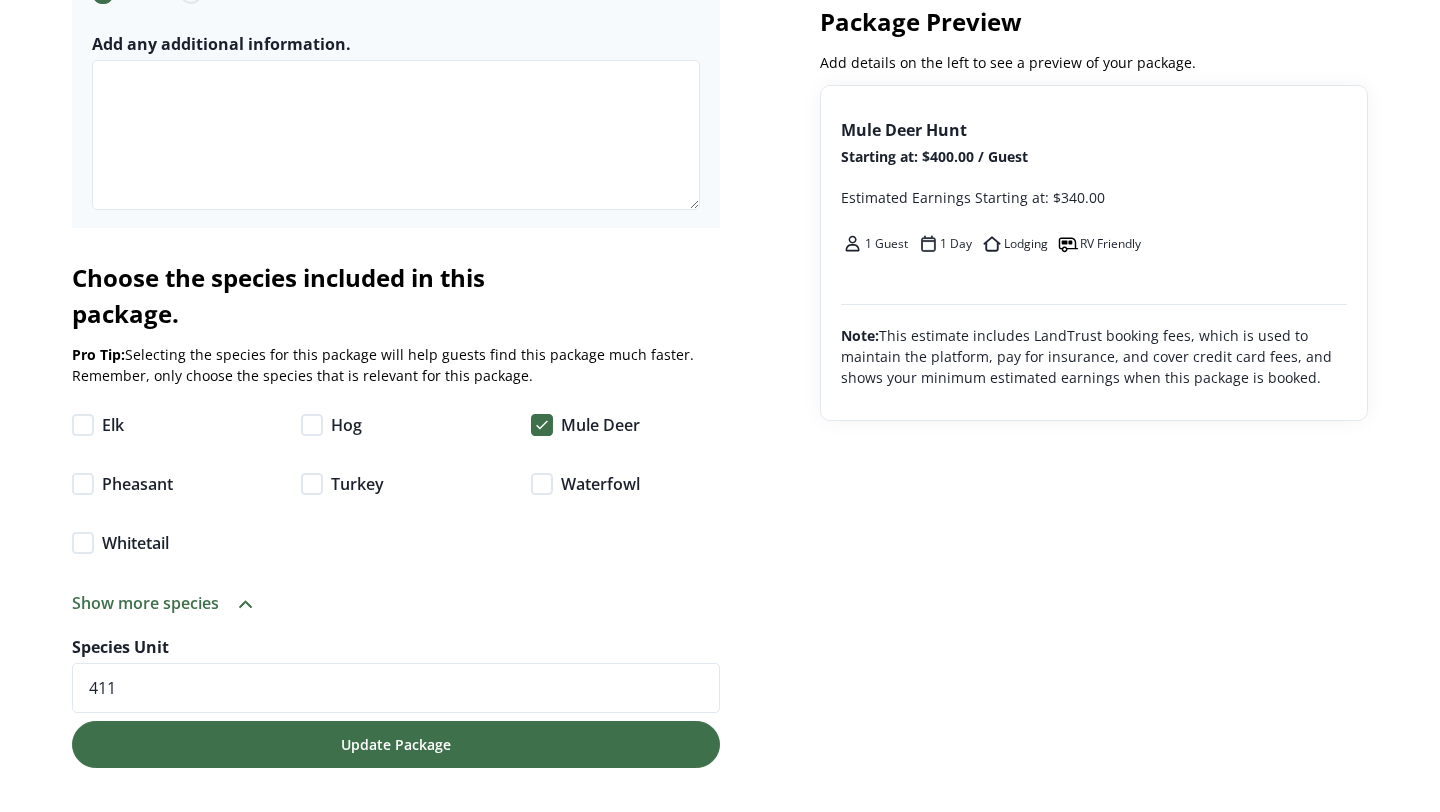 scroll, scrollTop: 0, scrollLeft: 0, axis: both 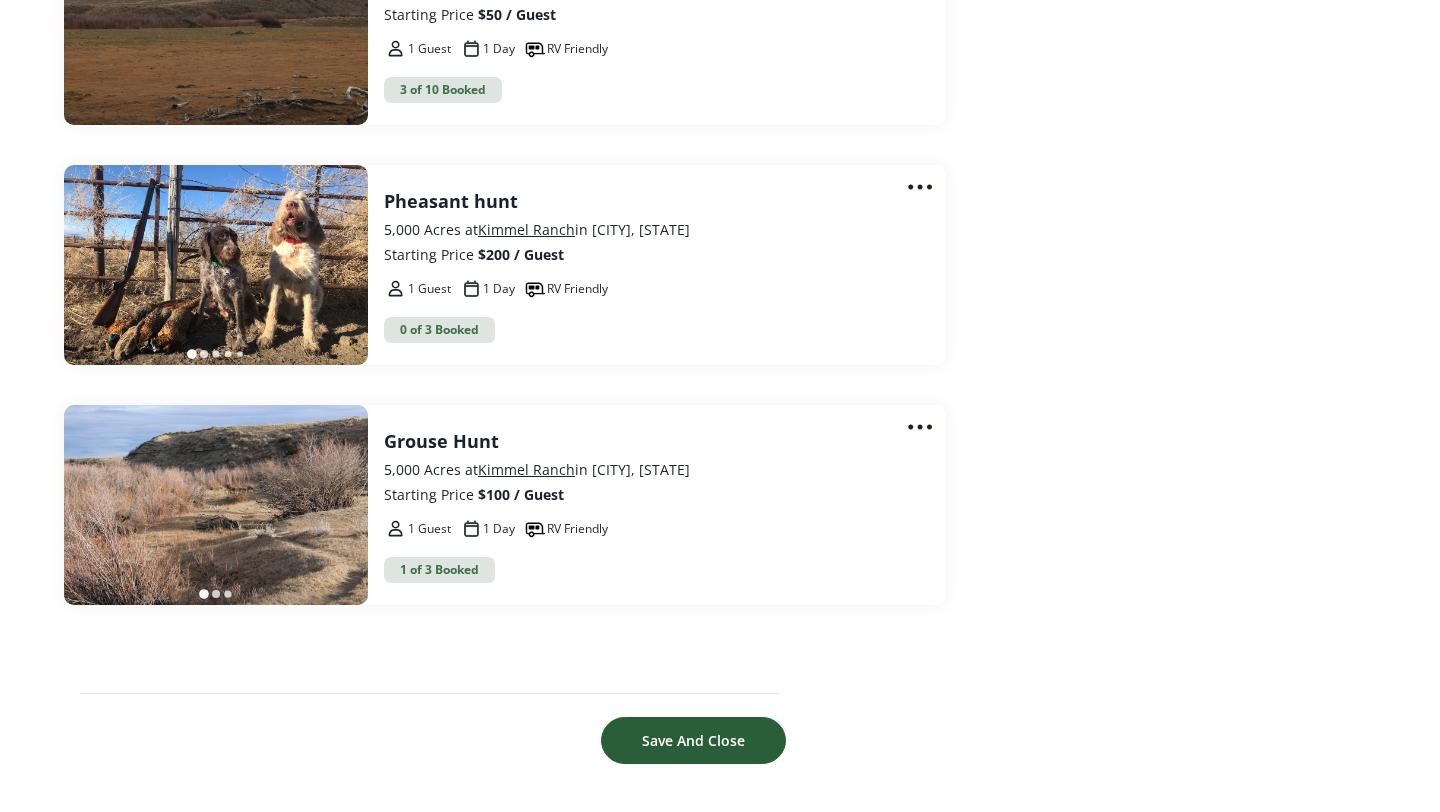 click on "Save And Close" at bounding box center (693, 740) 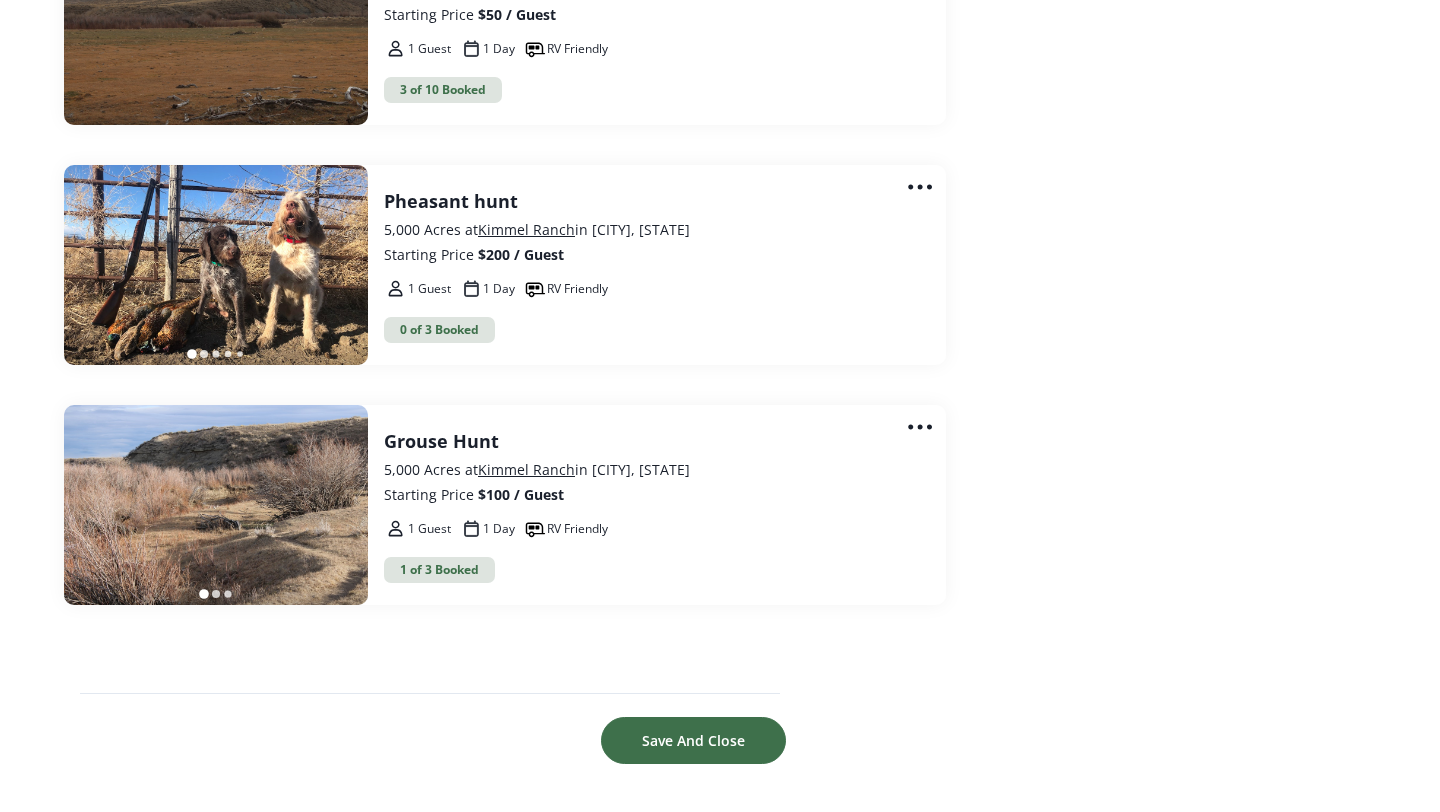 scroll, scrollTop: 4817, scrollLeft: 0, axis: vertical 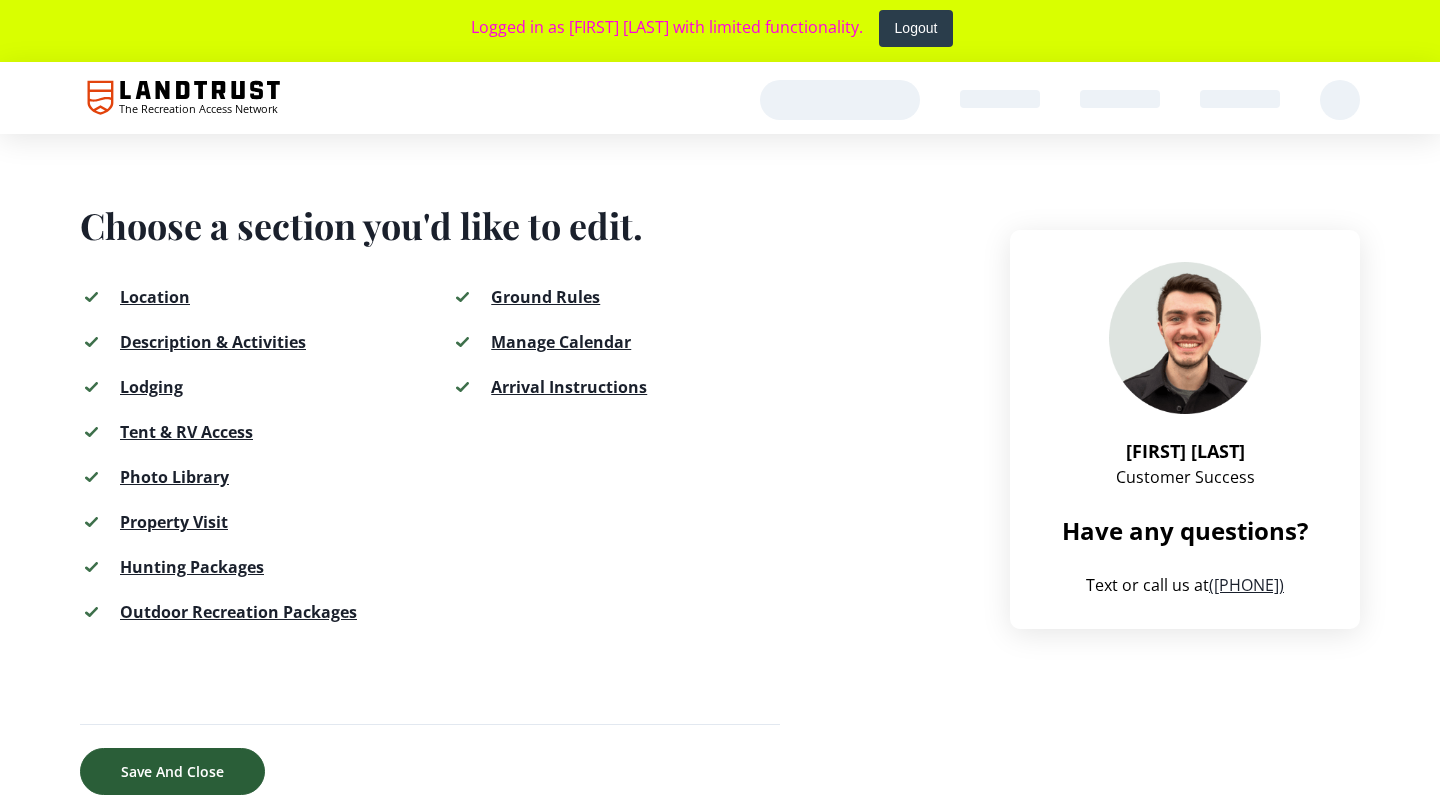 click on "Save And Close" at bounding box center [172, 771] 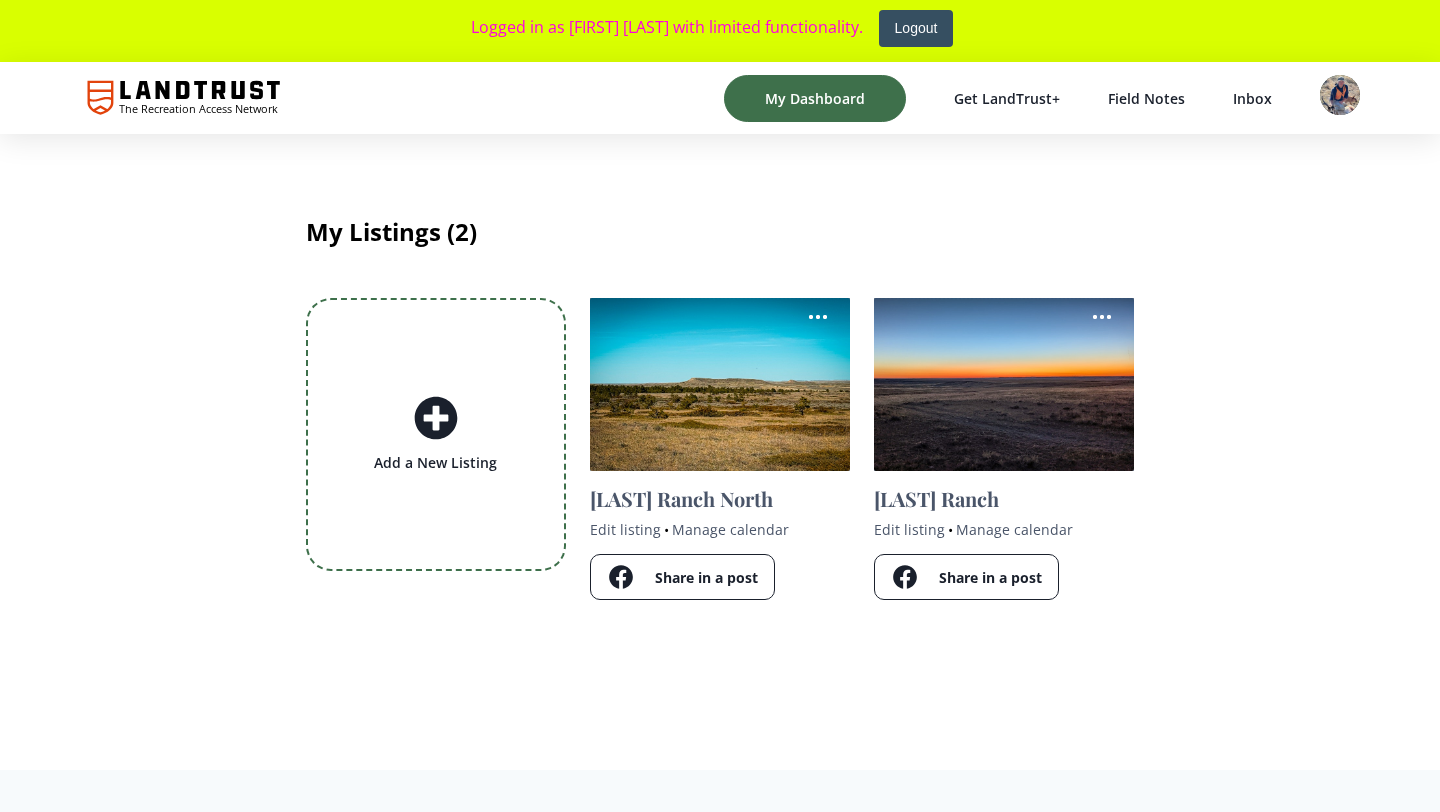 click on "Logout" at bounding box center (916, 28) 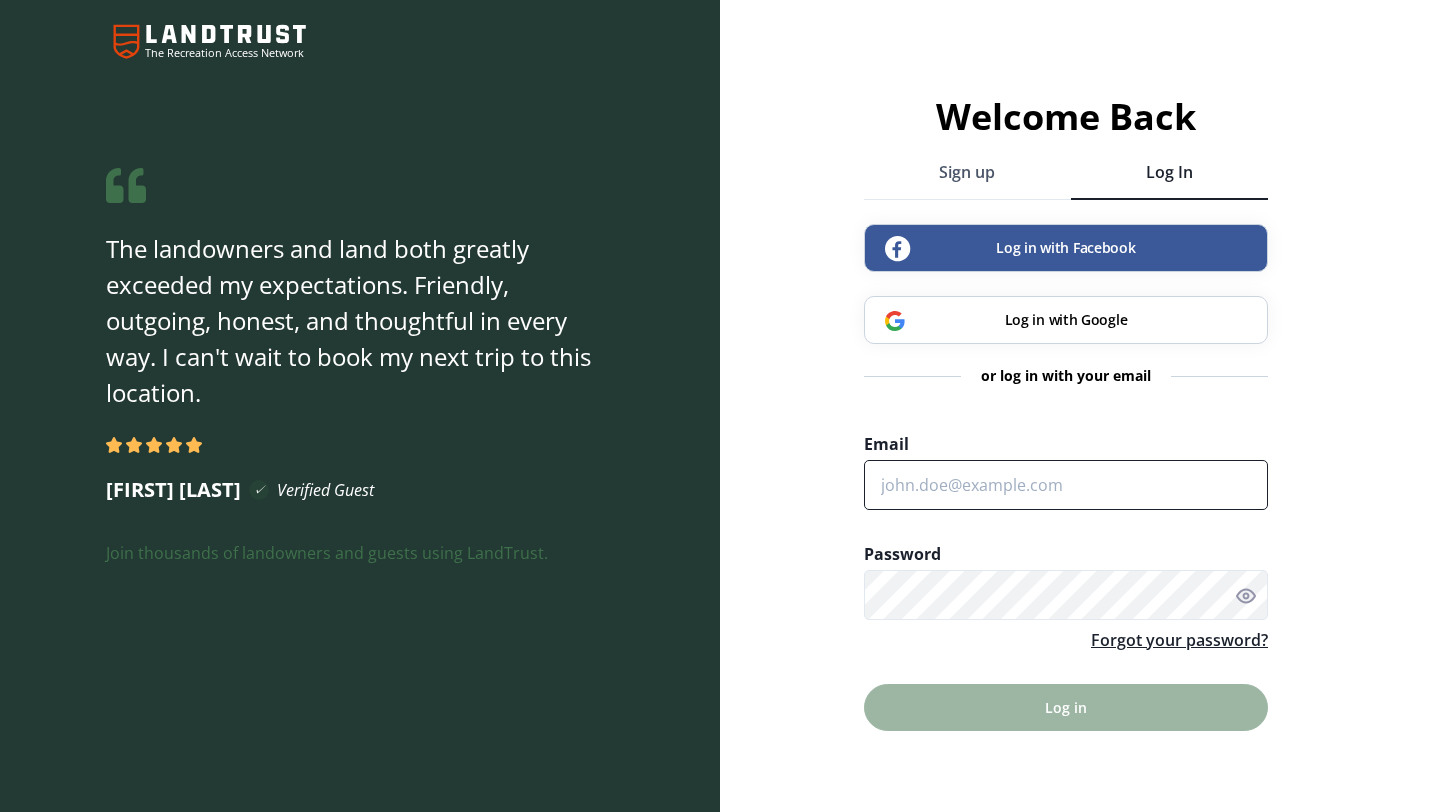 type on "[EMAIL]" 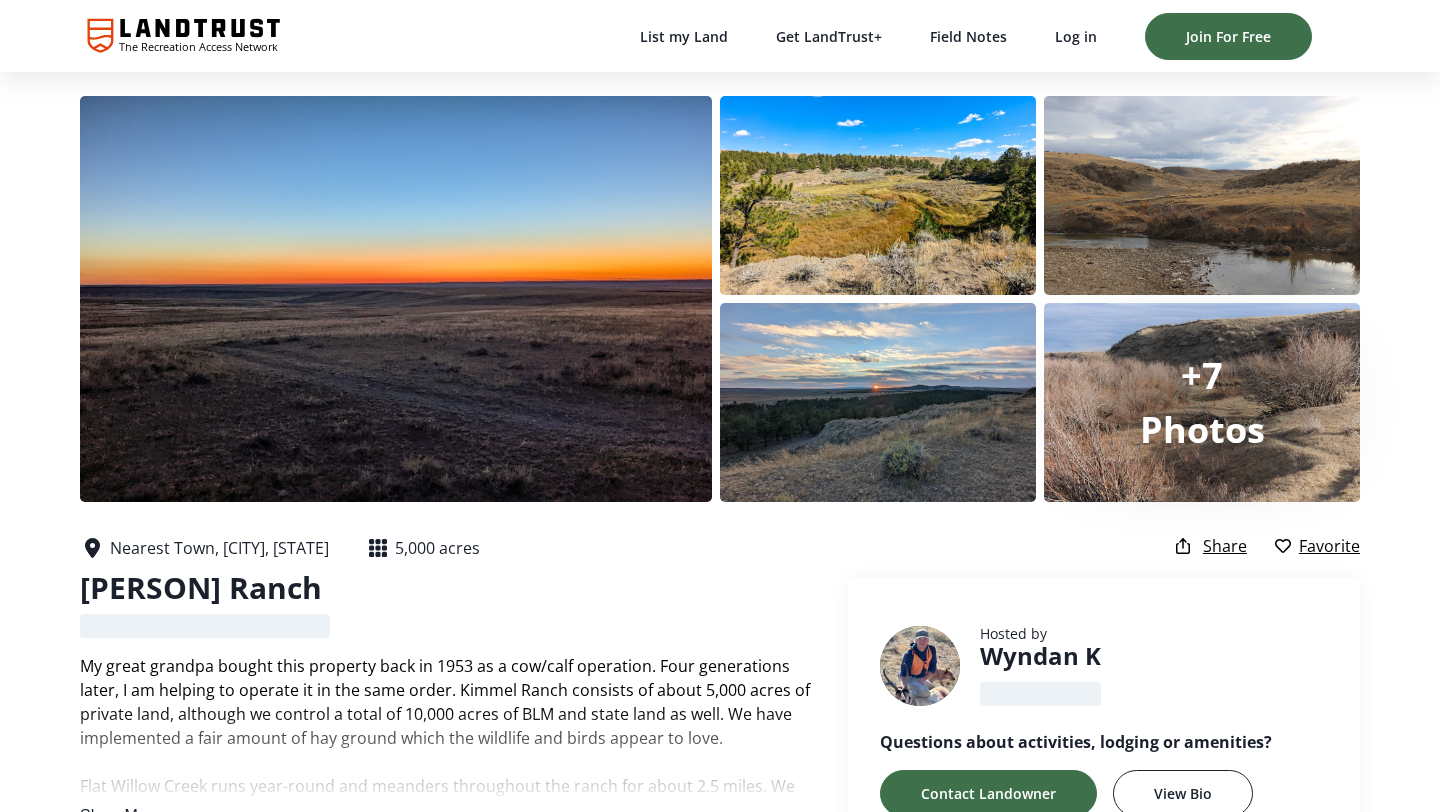 scroll, scrollTop: 460, scrollLeft: 0, axis: vertical 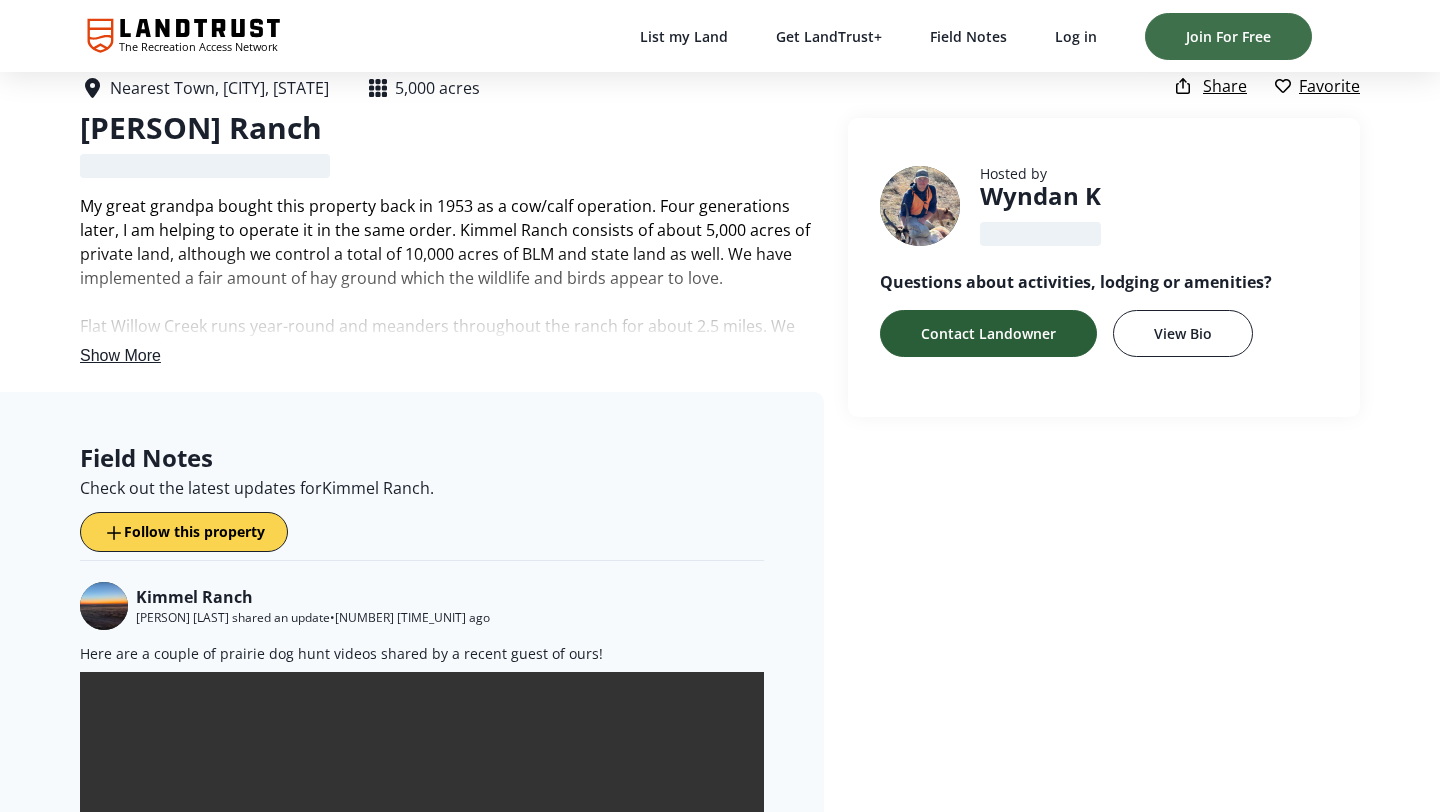 click on "Contact Landowner" at bounding box center [988, 333] 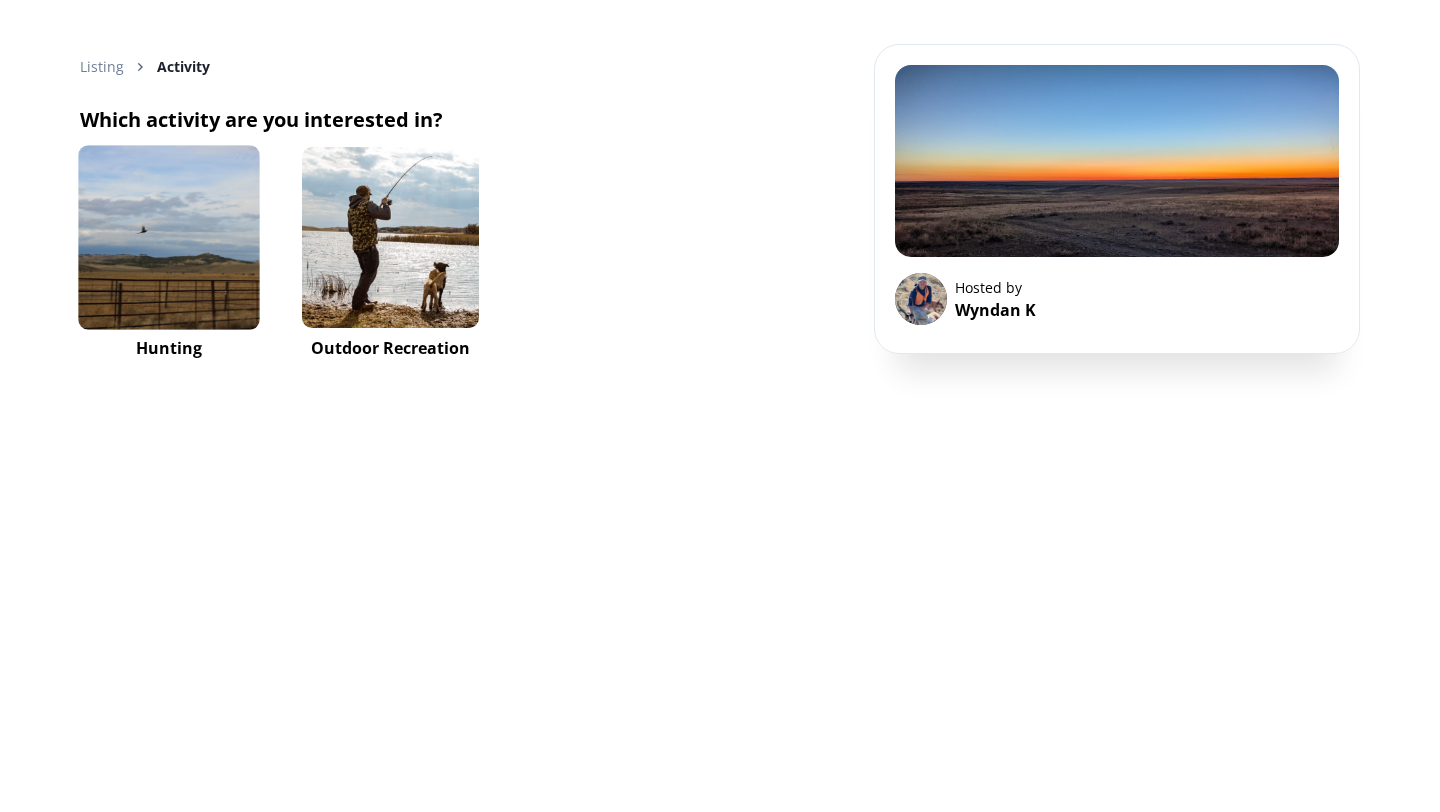 click at bounding box center [168, 237] 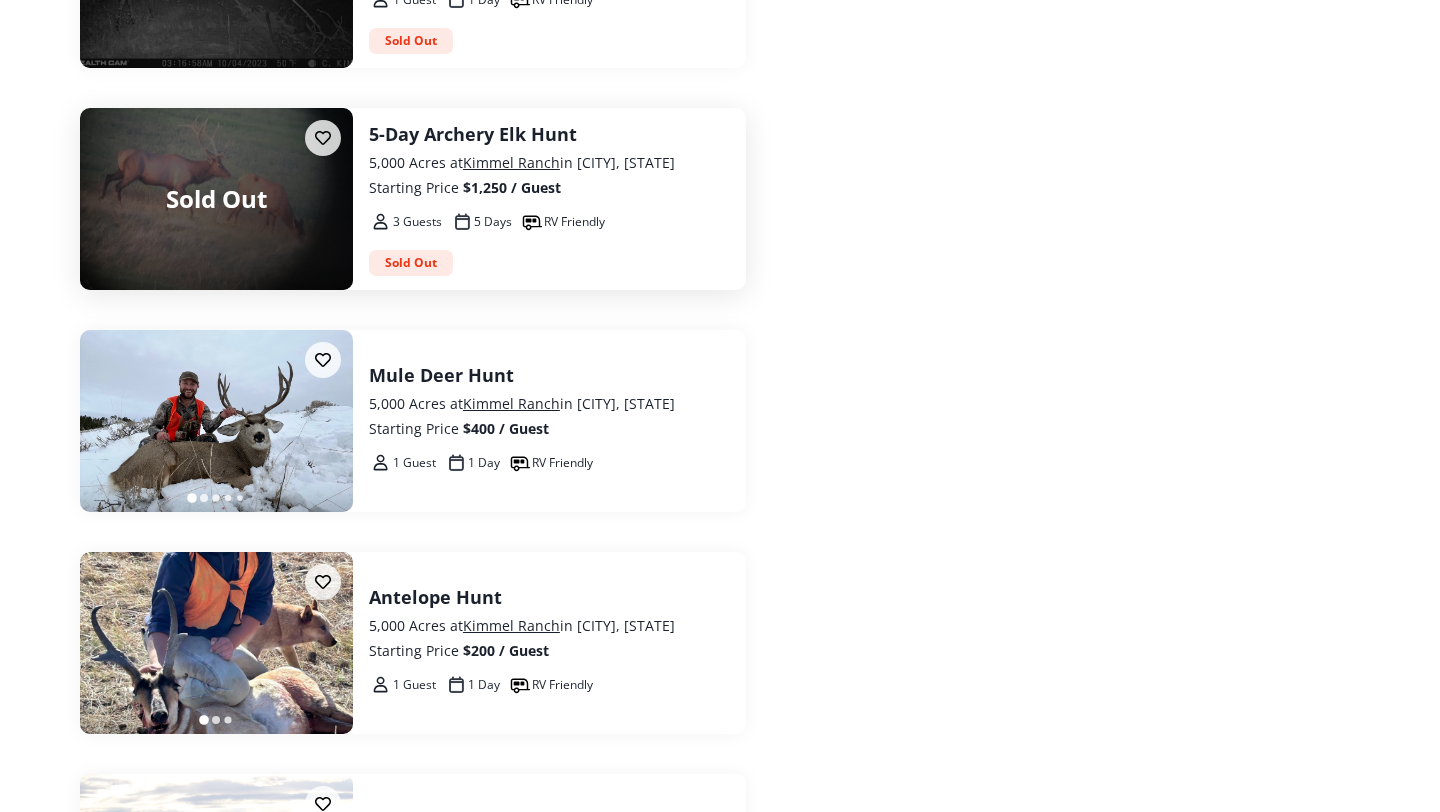 scroll, scrollTop: 756, scrollLeft: 0, axis: vertical 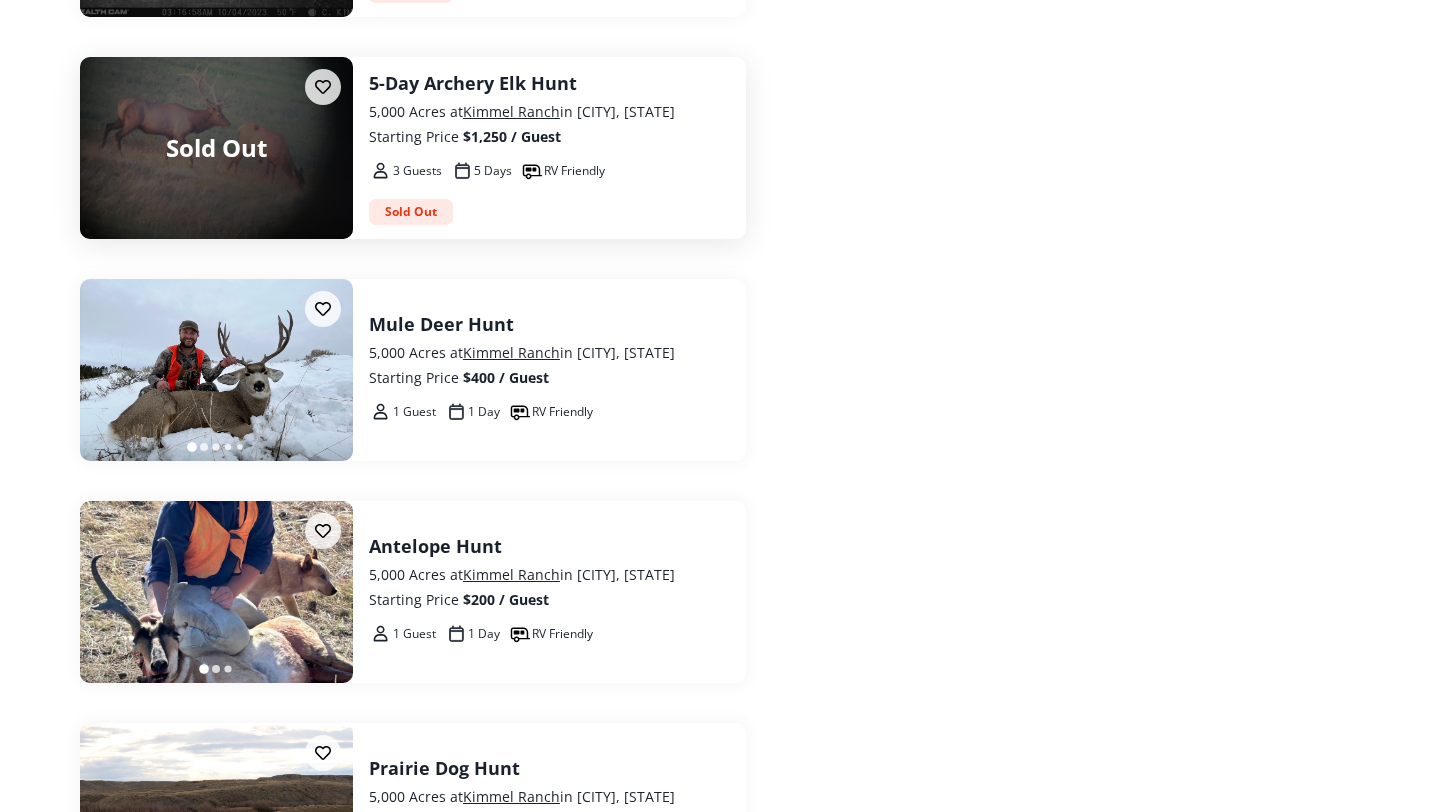 click on "1 Guest 1 Day RV Friendly" at bounding box center [549, 412] 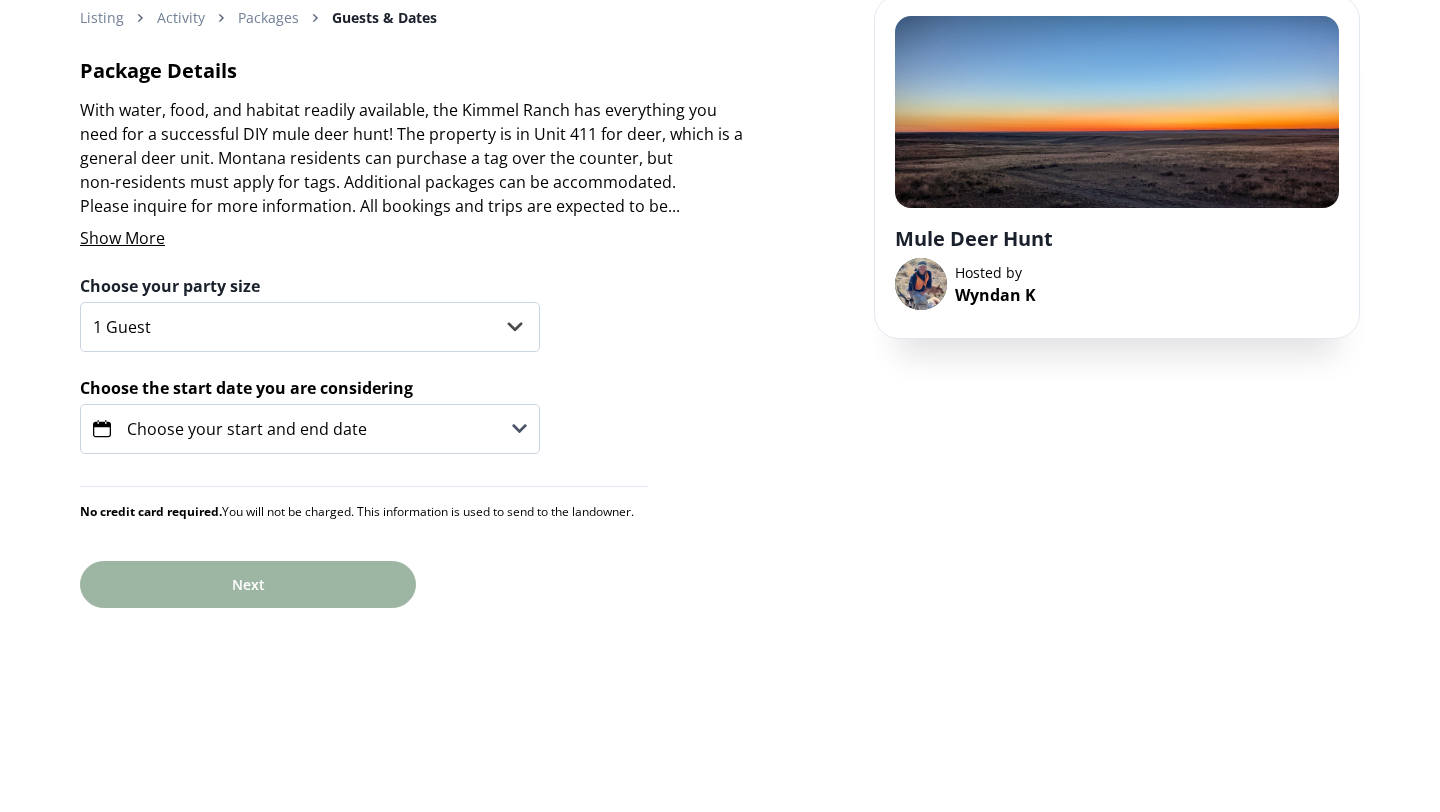 scroll, scrollTop: 52, scrollLeft: 0, axis: vertical 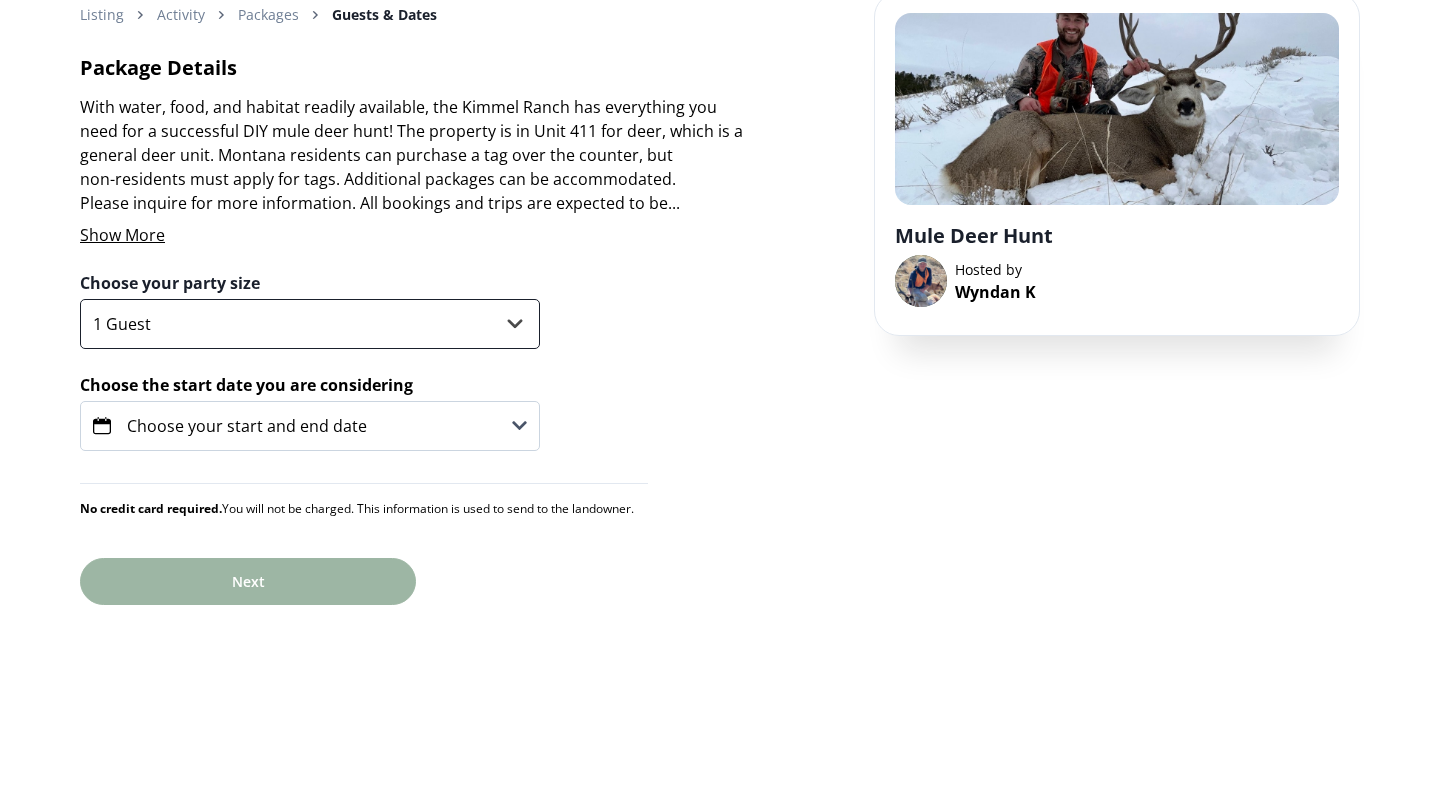 click on "1  Guest 2  Guests 3  Guests" at bounding box center (310, 324) 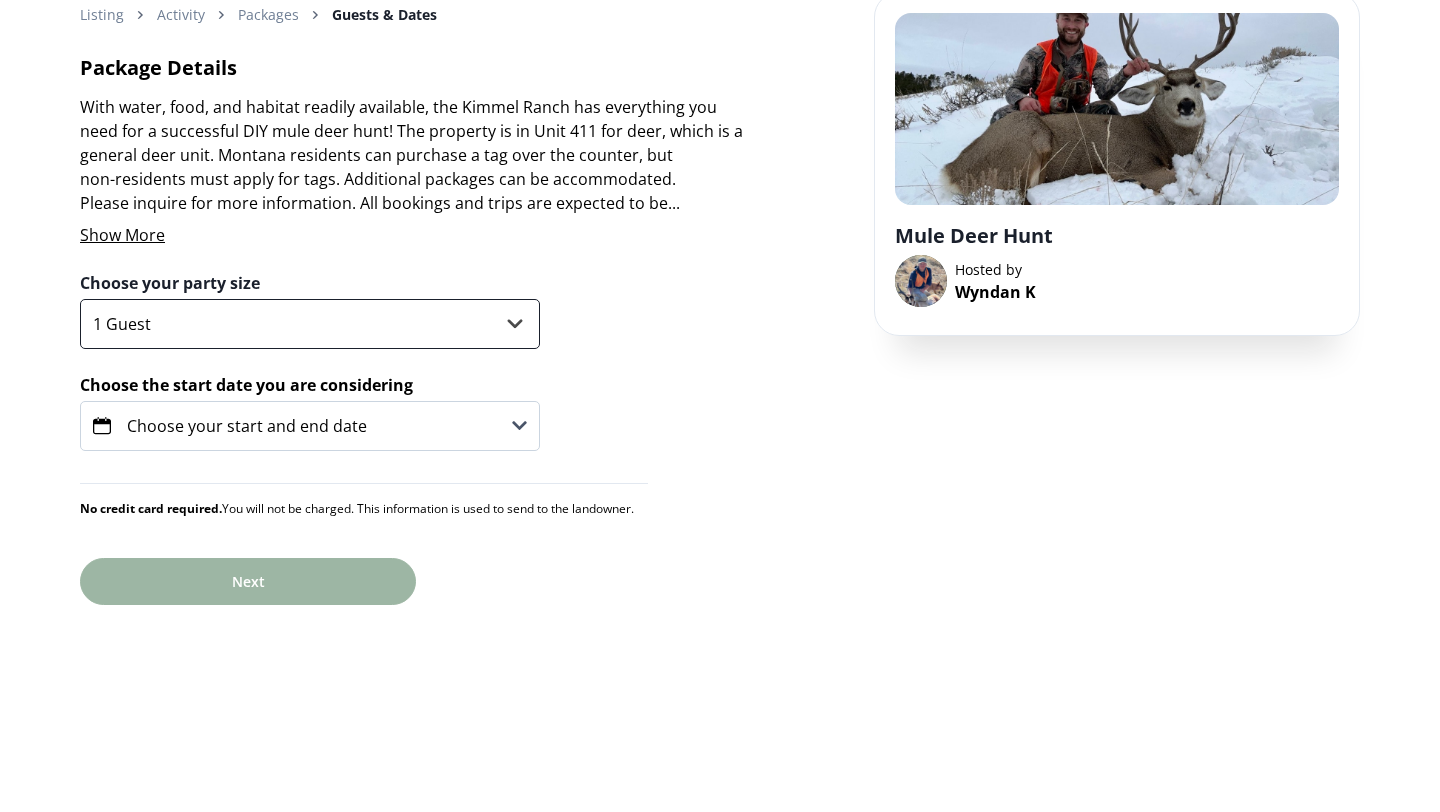 select on "3" 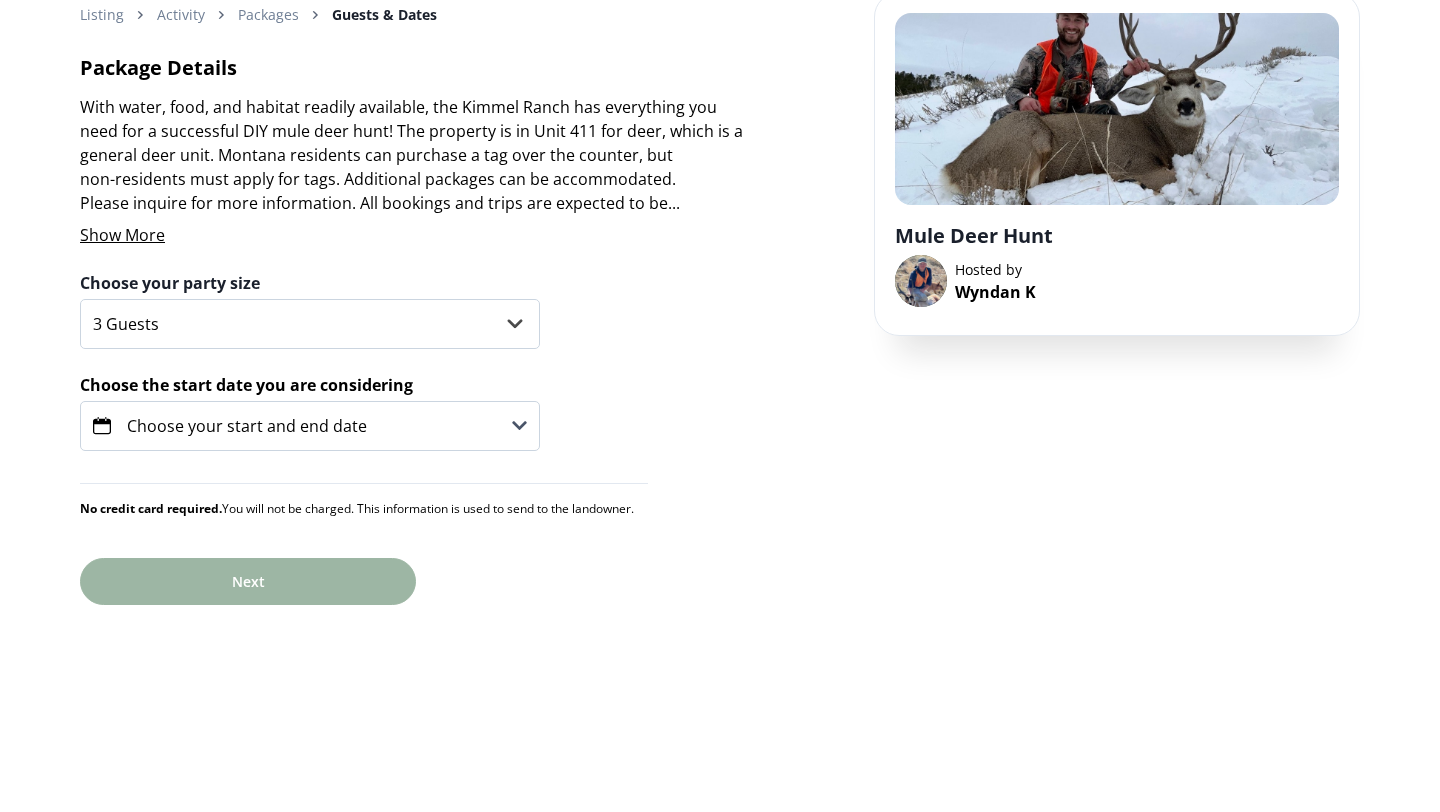 click on "Choose the start date you are considering" at bounding box center (310, 385) 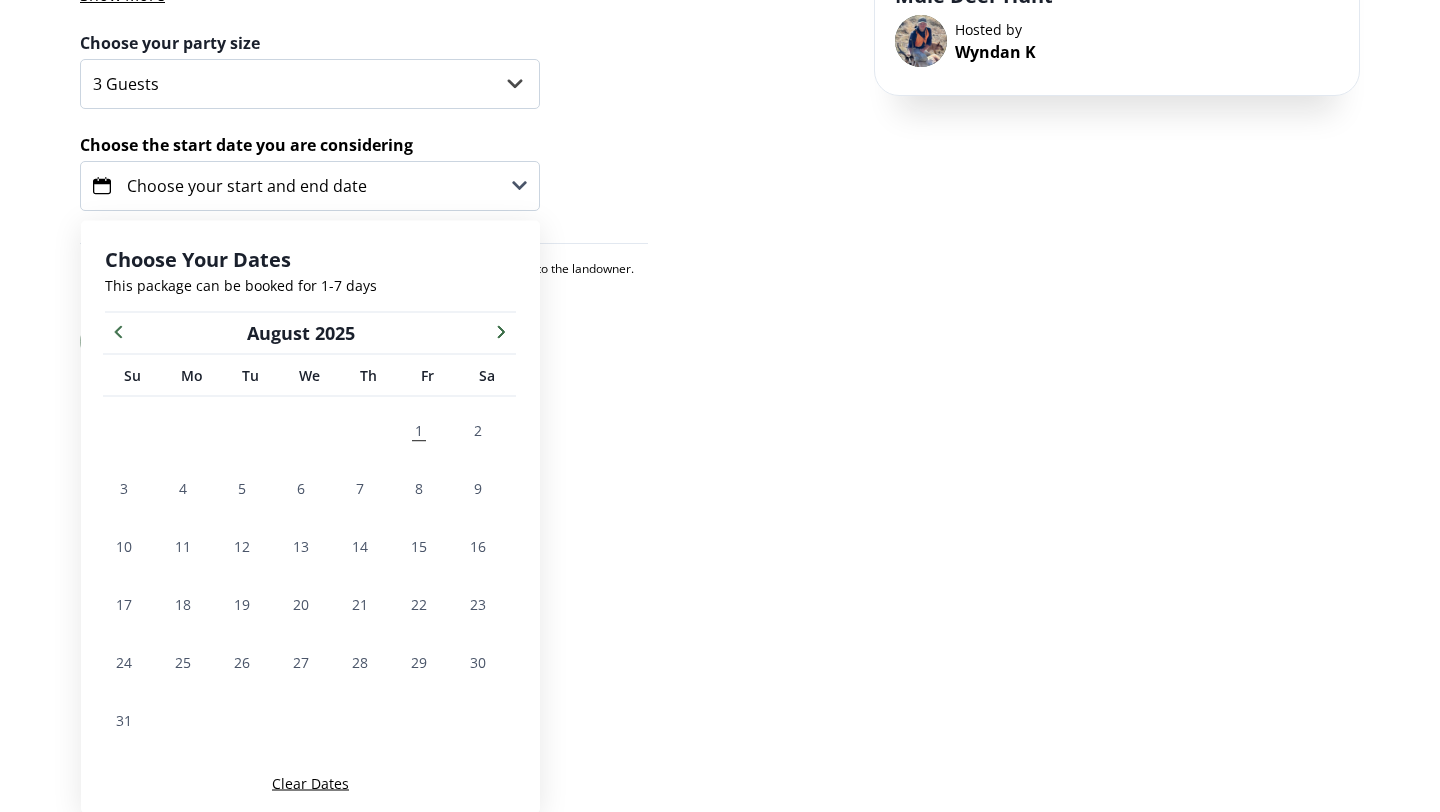 scroll, scrollTop: 293, scrollLeft: 0, axis: vertical 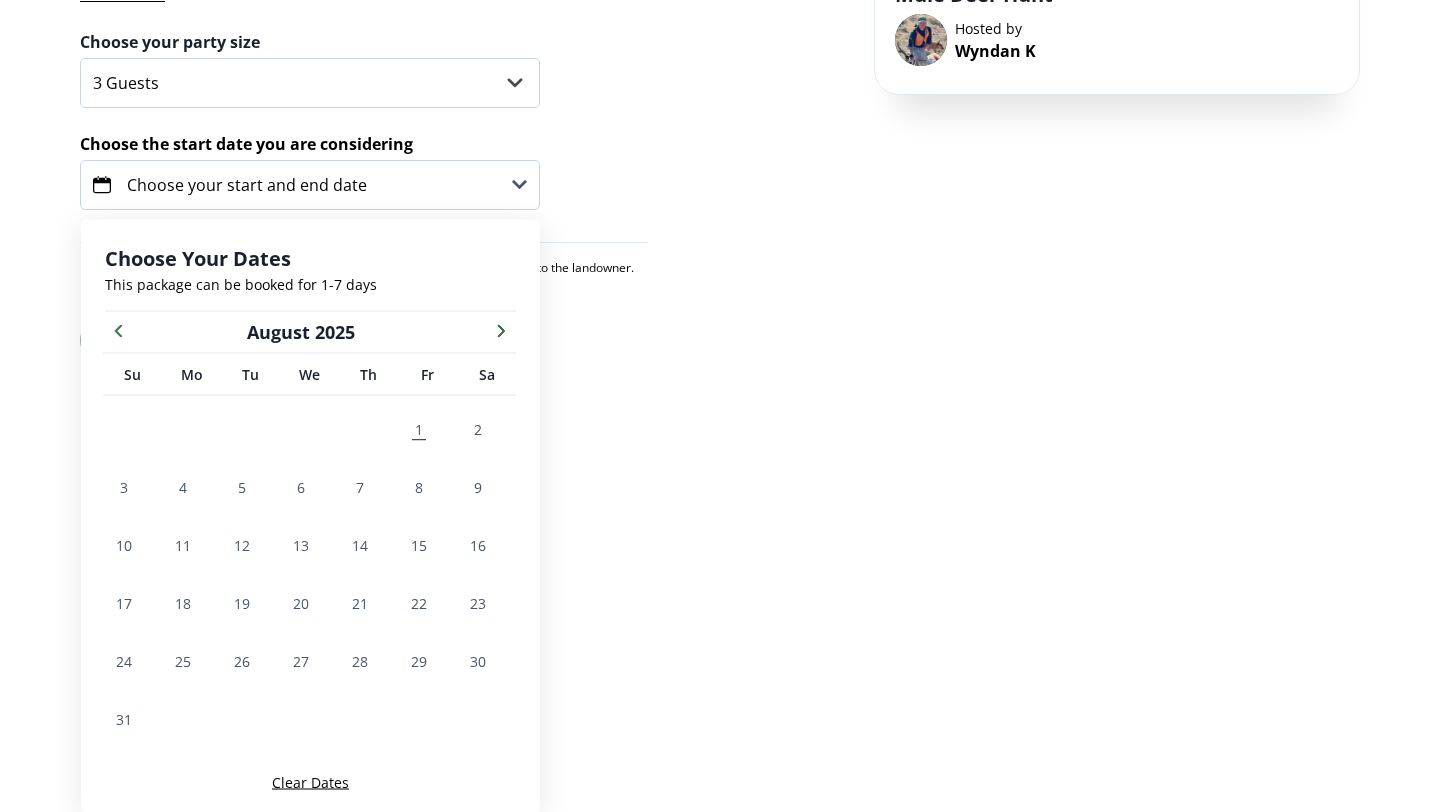 click at bounding box center (501, 330) 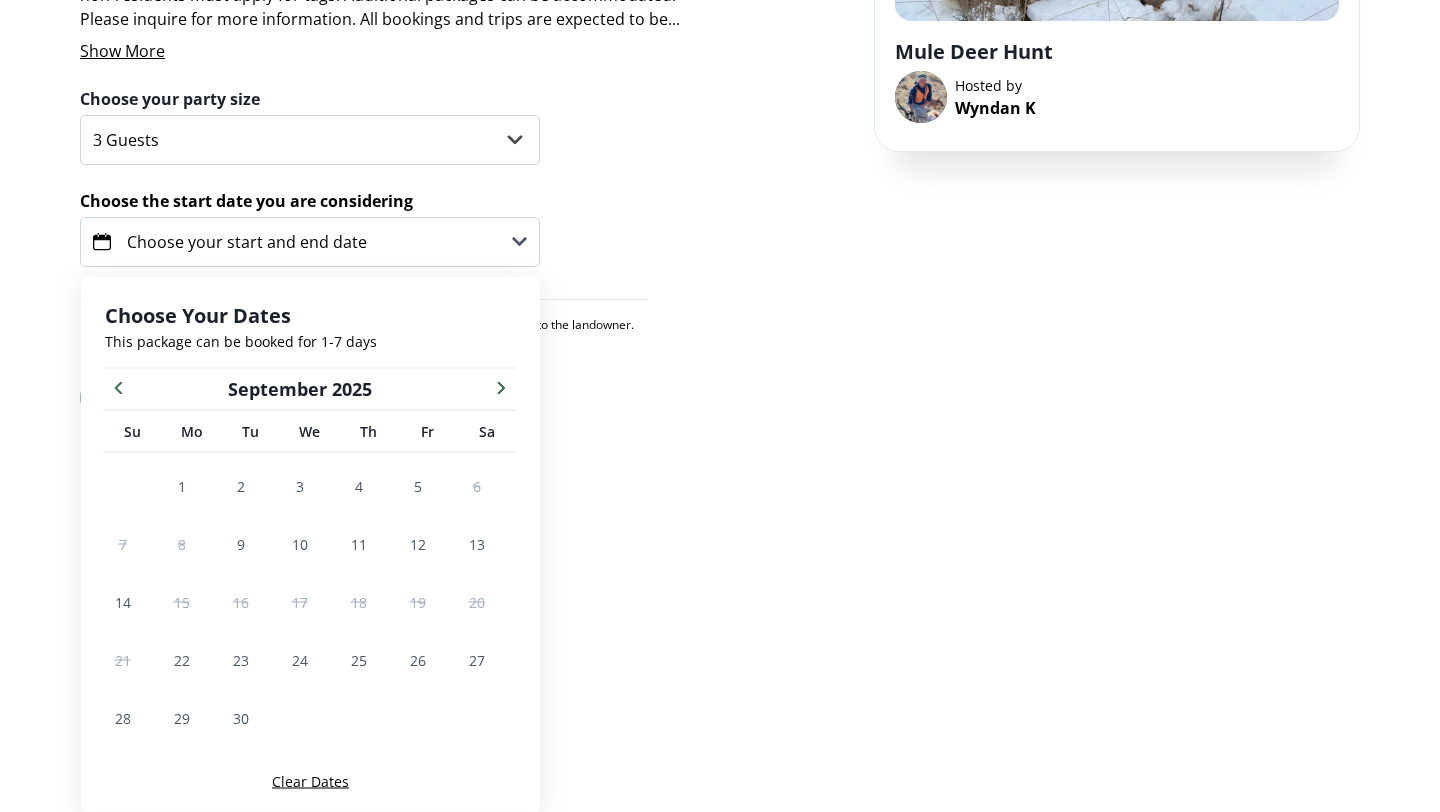 scroll, scrollTop: 235, scrollLeft: 0, axis: vertical 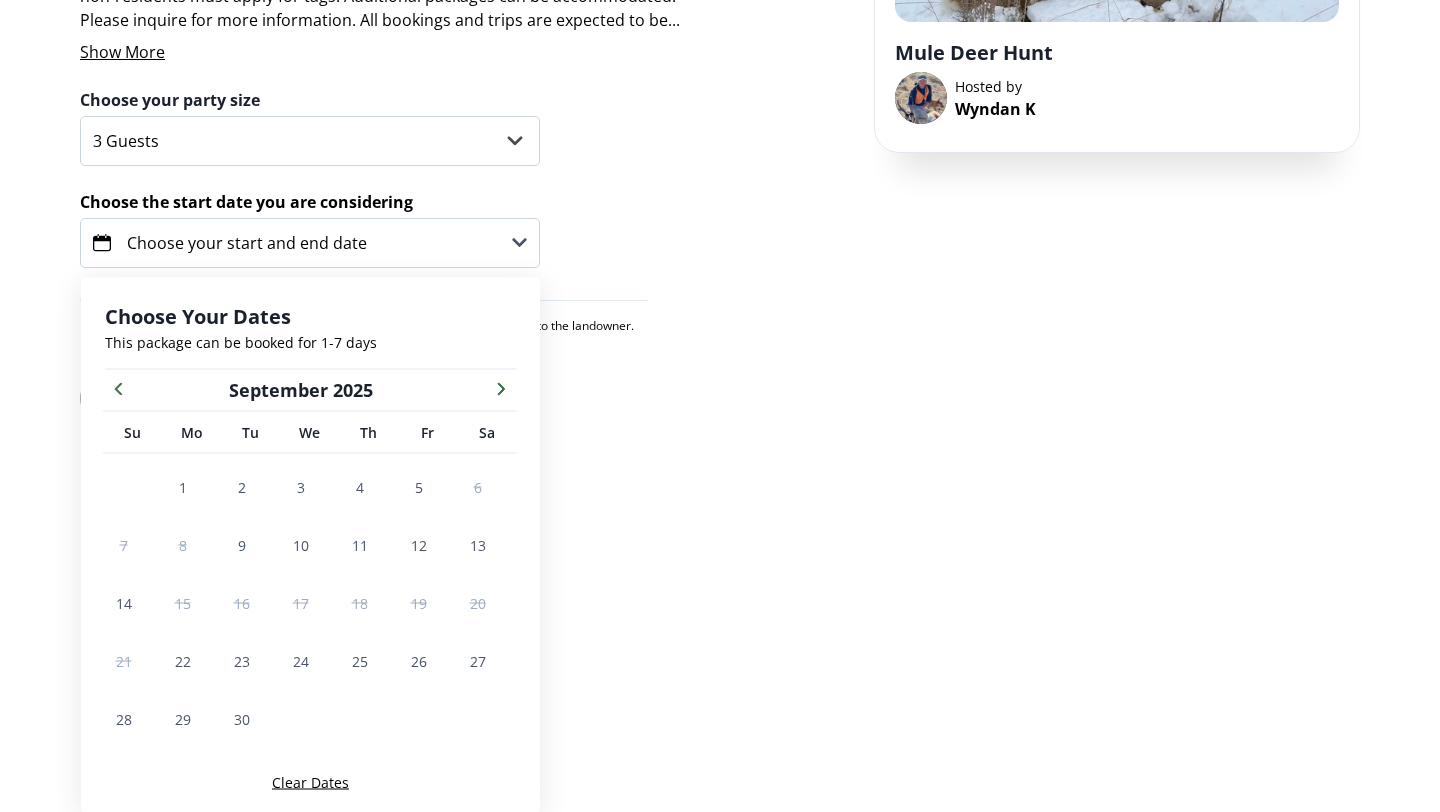 click on "This package can be booked for 1-7 days" at bounding box center [310, 342] 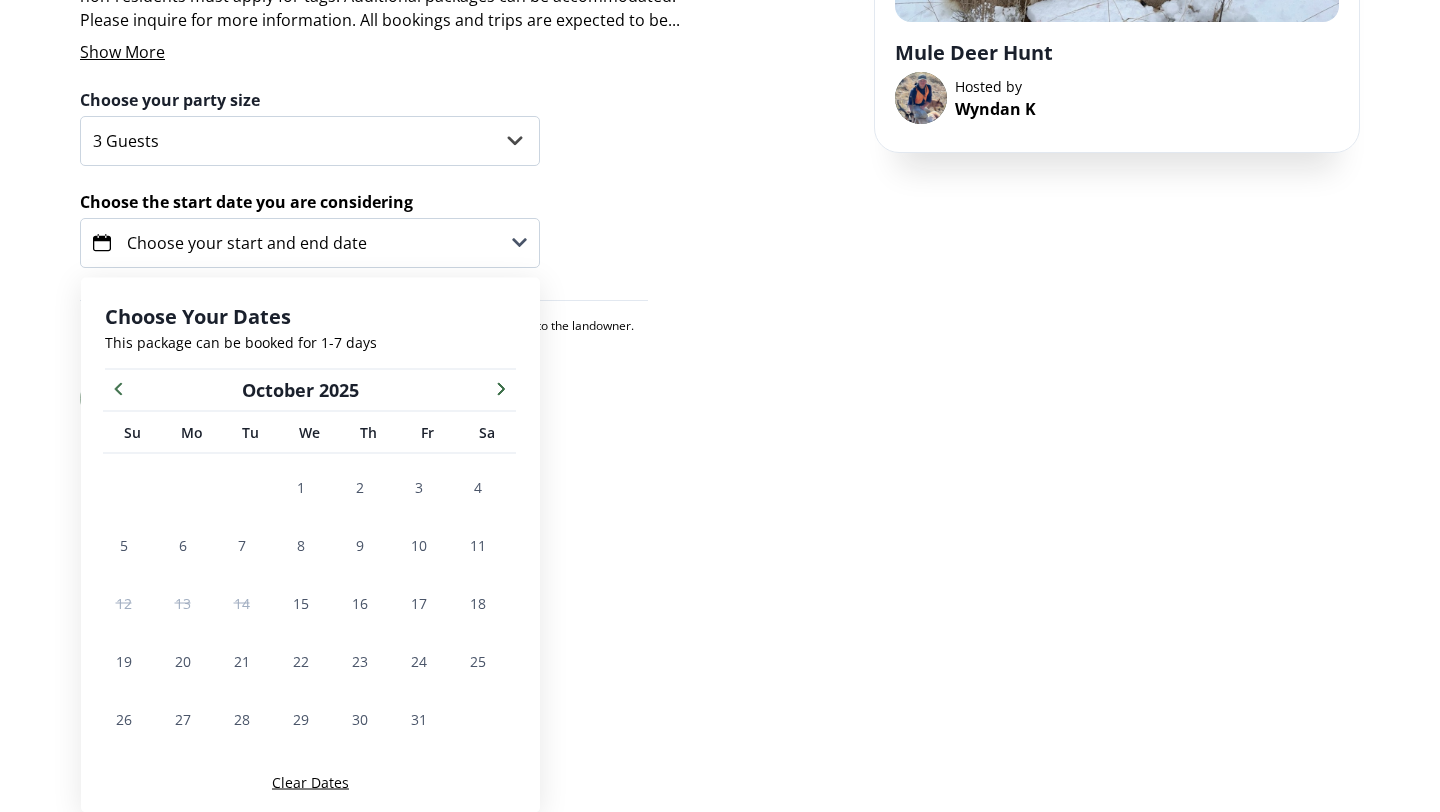 click at bounding box center (501, 388) 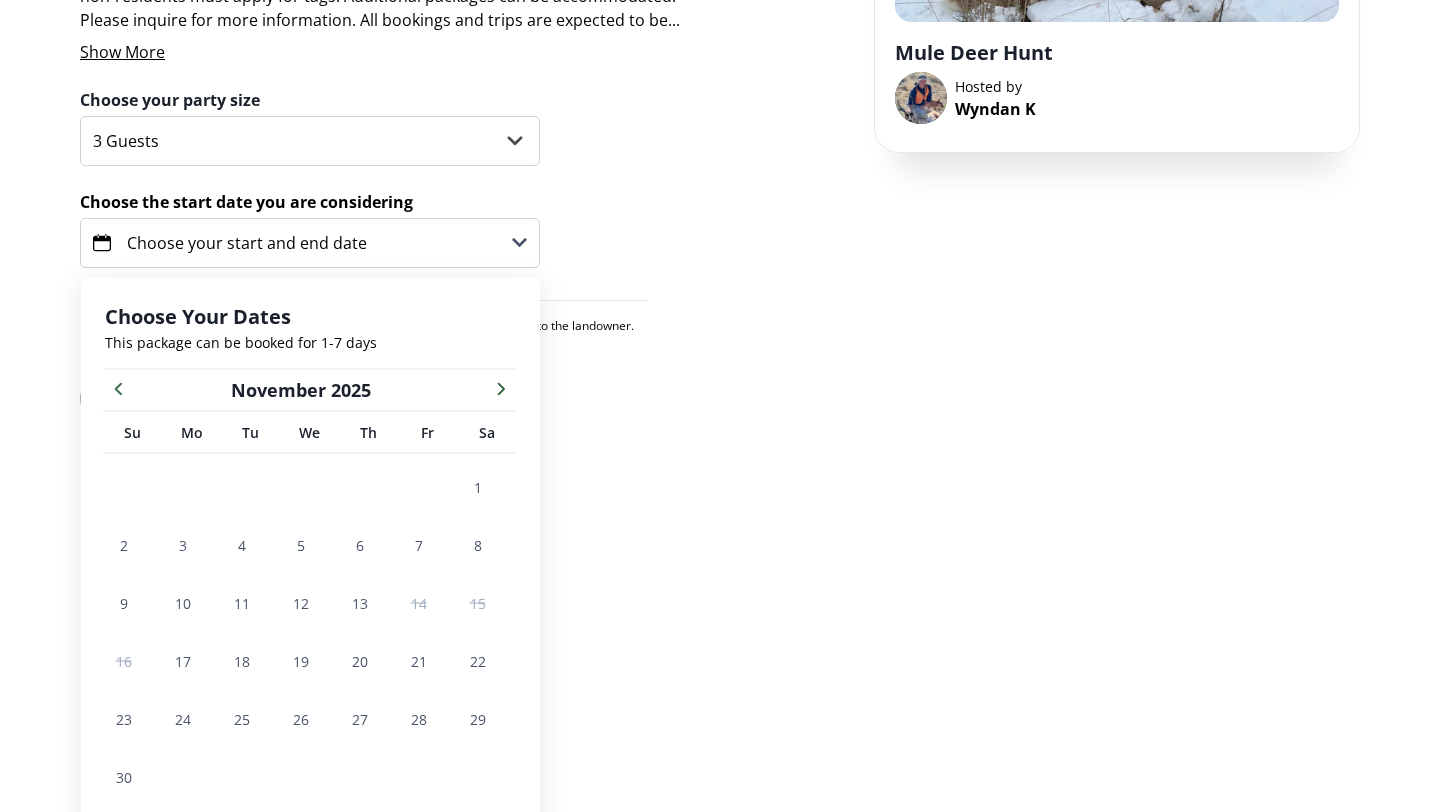 scroll, scrollTop: 293, scrollLeft: 0, axis: vertical 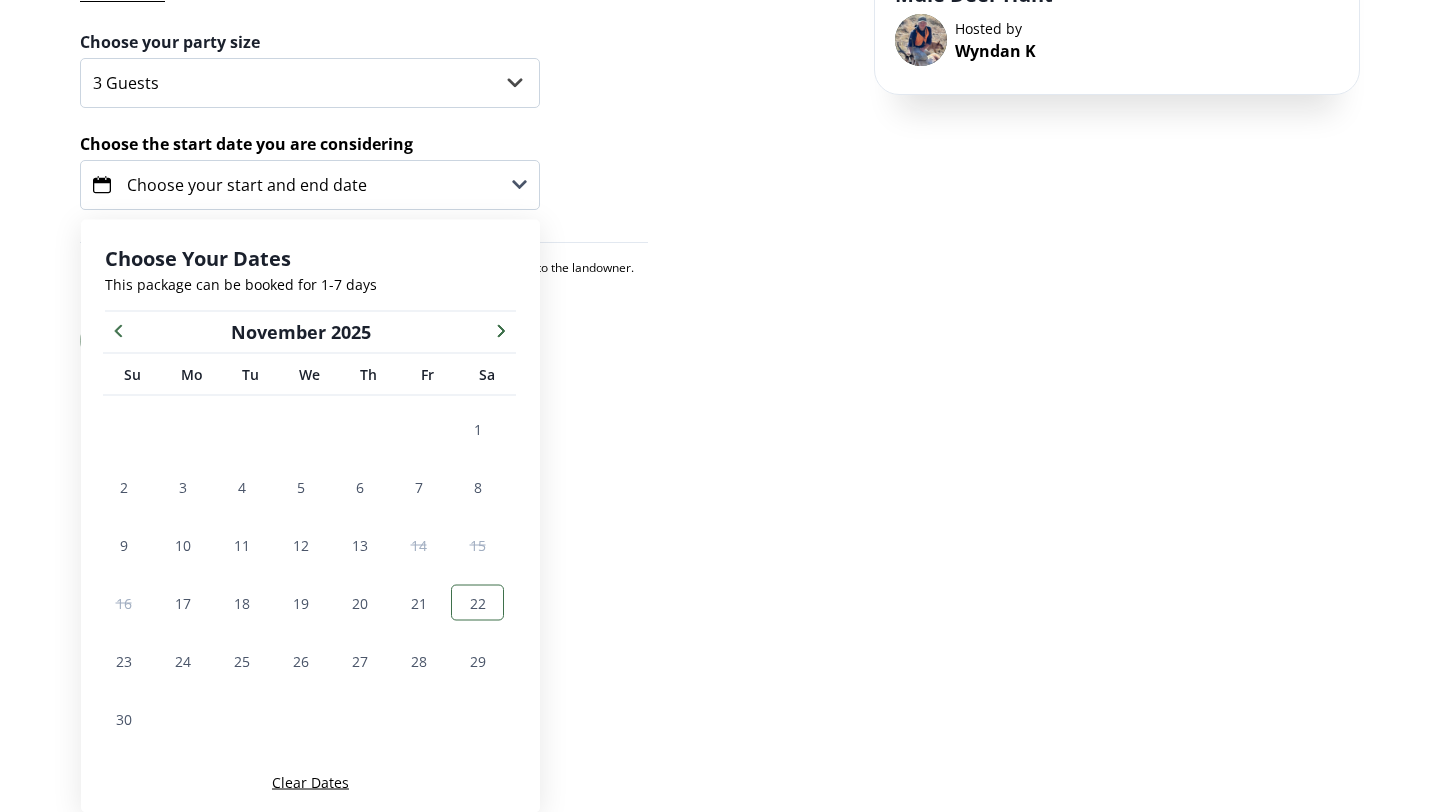 click on "22" at bounding box center (478, 602) 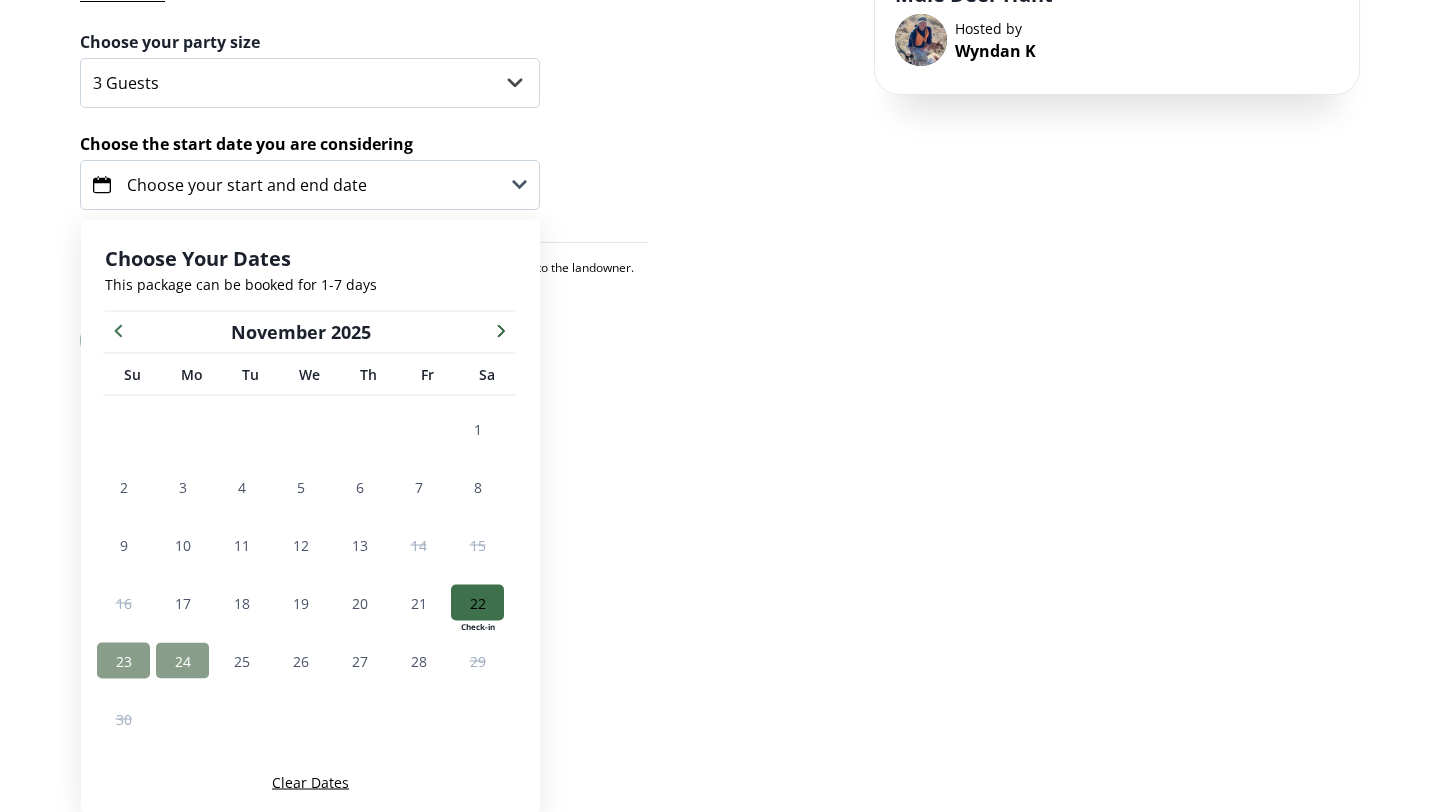 click on "24" at bounding box center (183, 660) 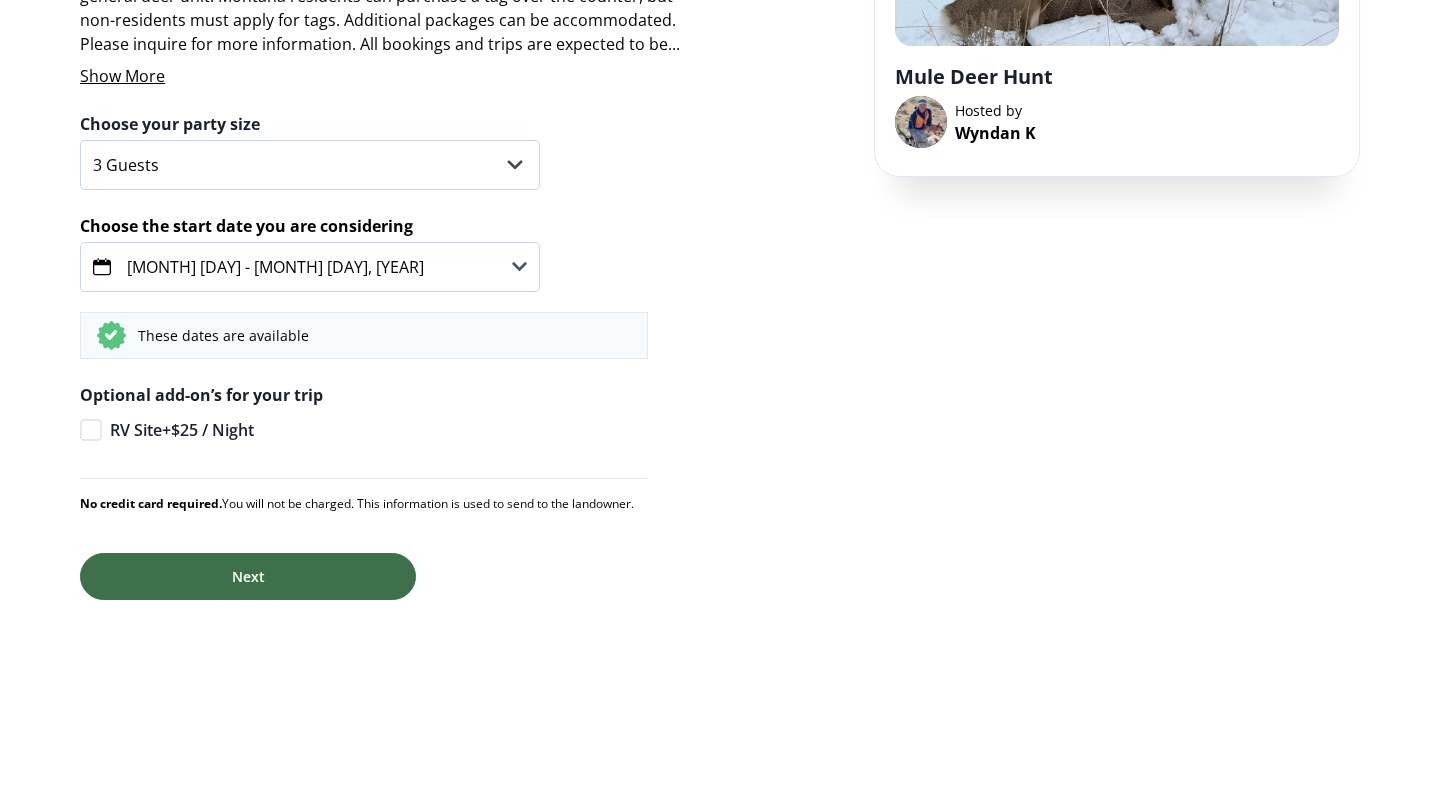 scroll, scrollTop: 211, scrollLeft: 0, axis: vertical 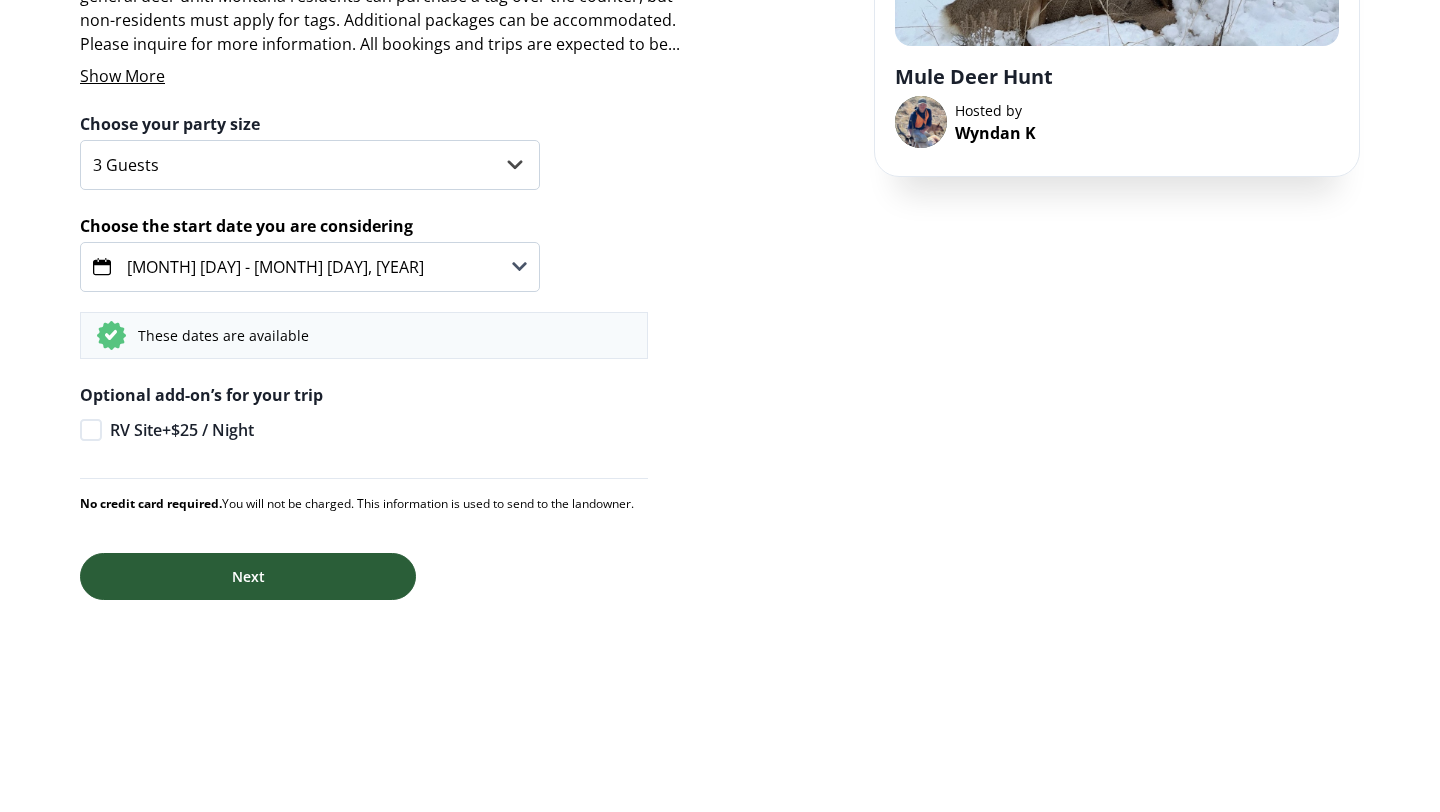 click on "Next" at bounding box center (248, 576) 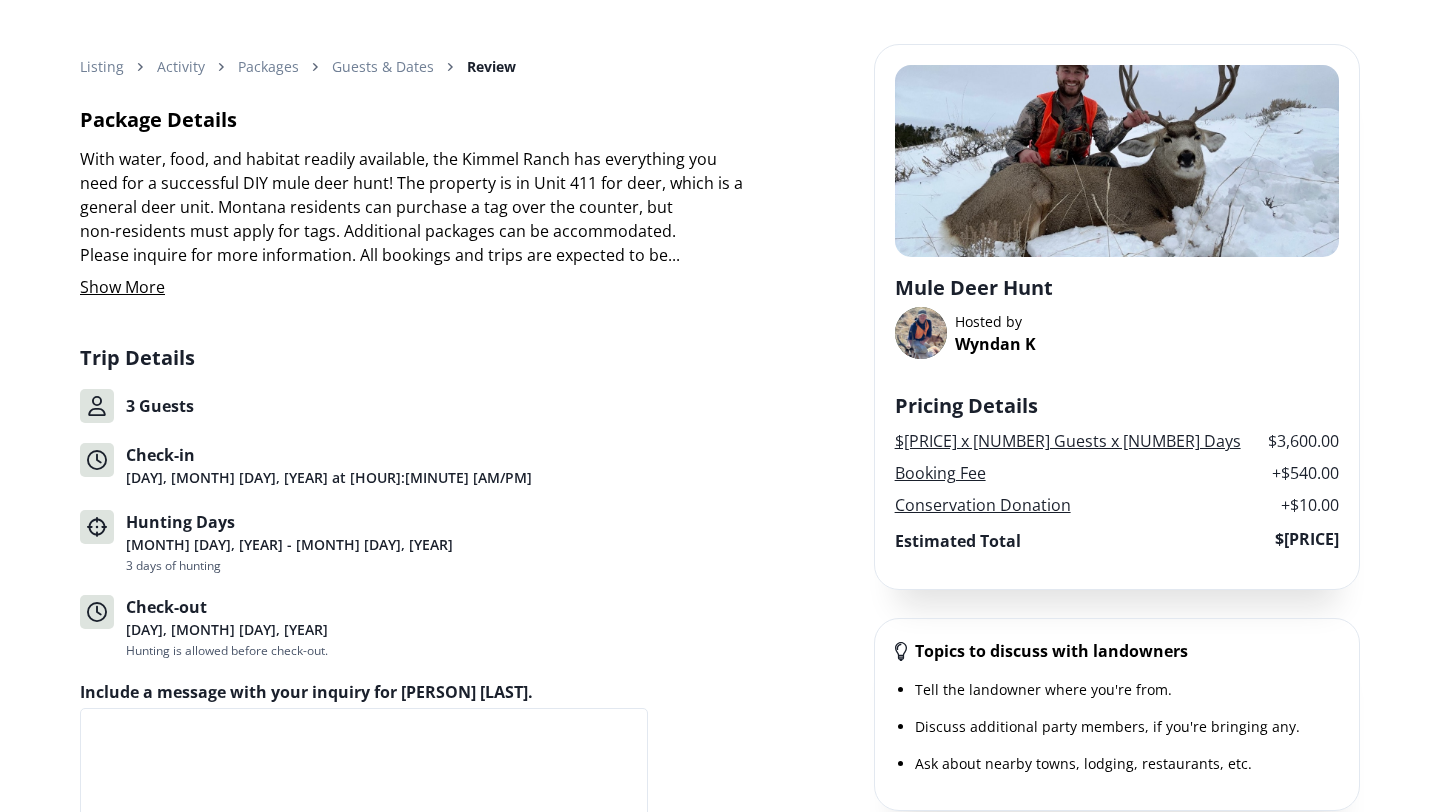 scroll, scrollTop: 414, scrollLeft: 0, axis: vertical 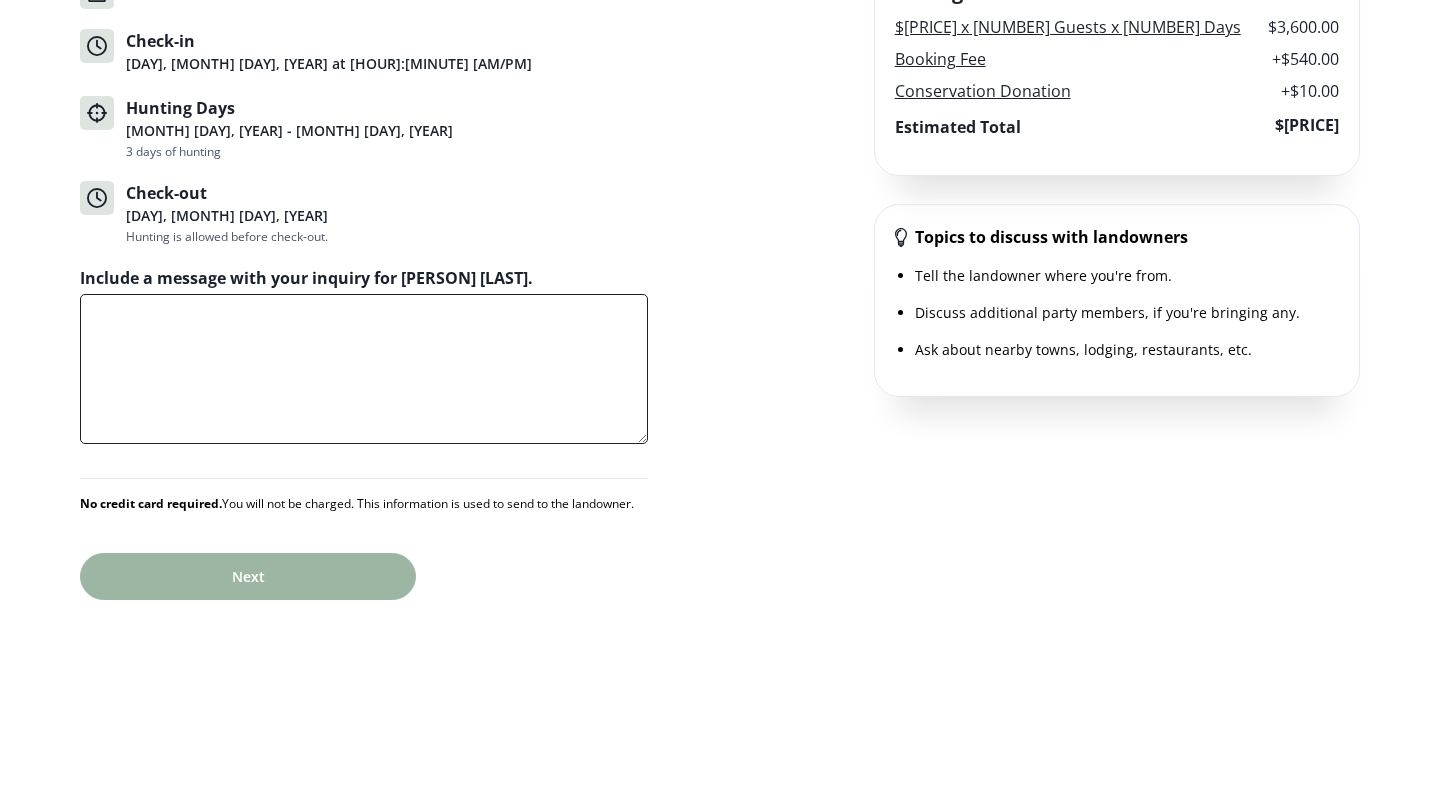 click on "Include a message with your inquiry for Wyndan K." at bounding box center [364, 369] 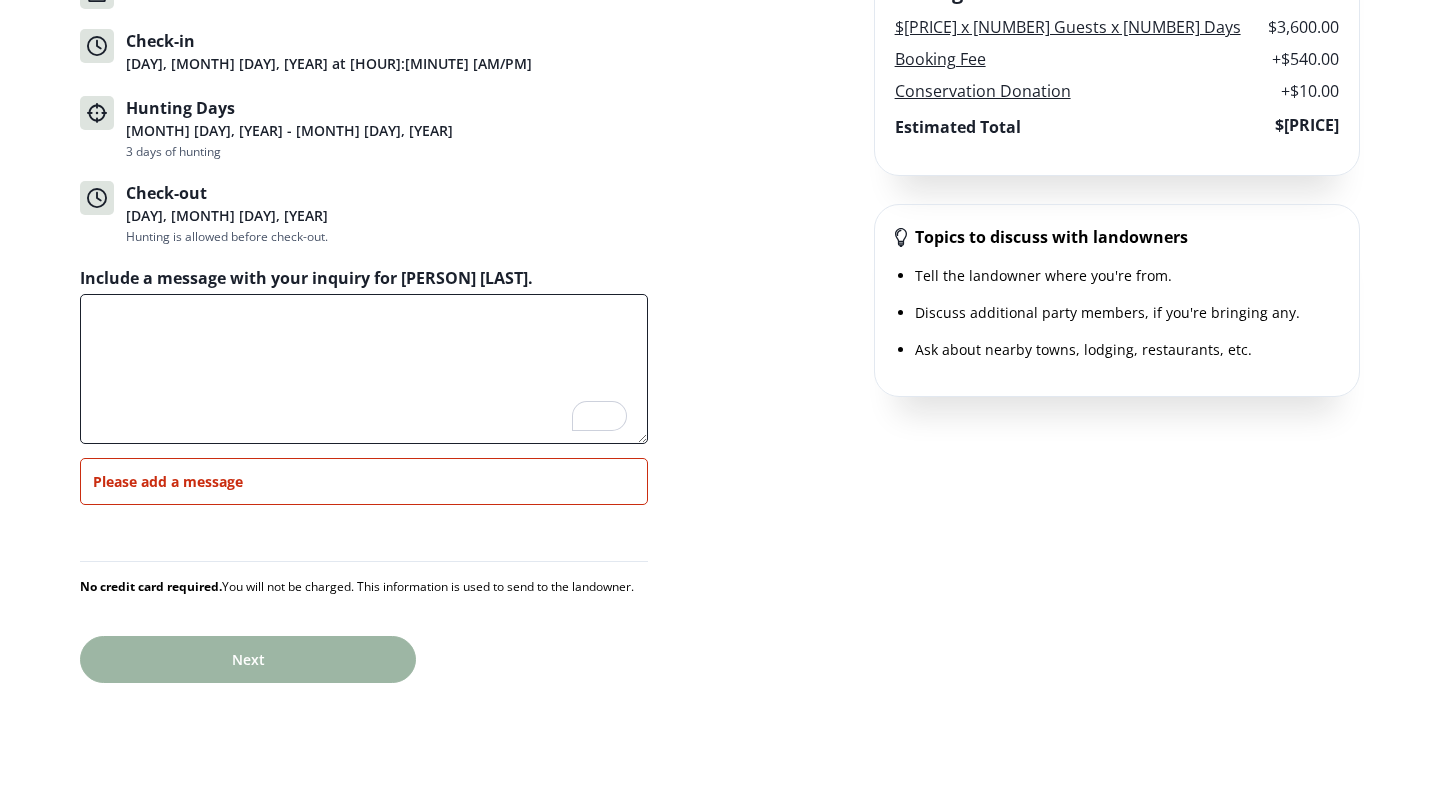 paste on "Hello Wyndan, hope you are doing well. We spoke a couple of months back, and I just wanted to reach back out and reconfirm a few things. One is if you would be willing to accommodate 4 people instead of the listed max of 3. Second, do you know what the nearest lodging would be to your property? I look forward to reconnecting. Have a great night!" 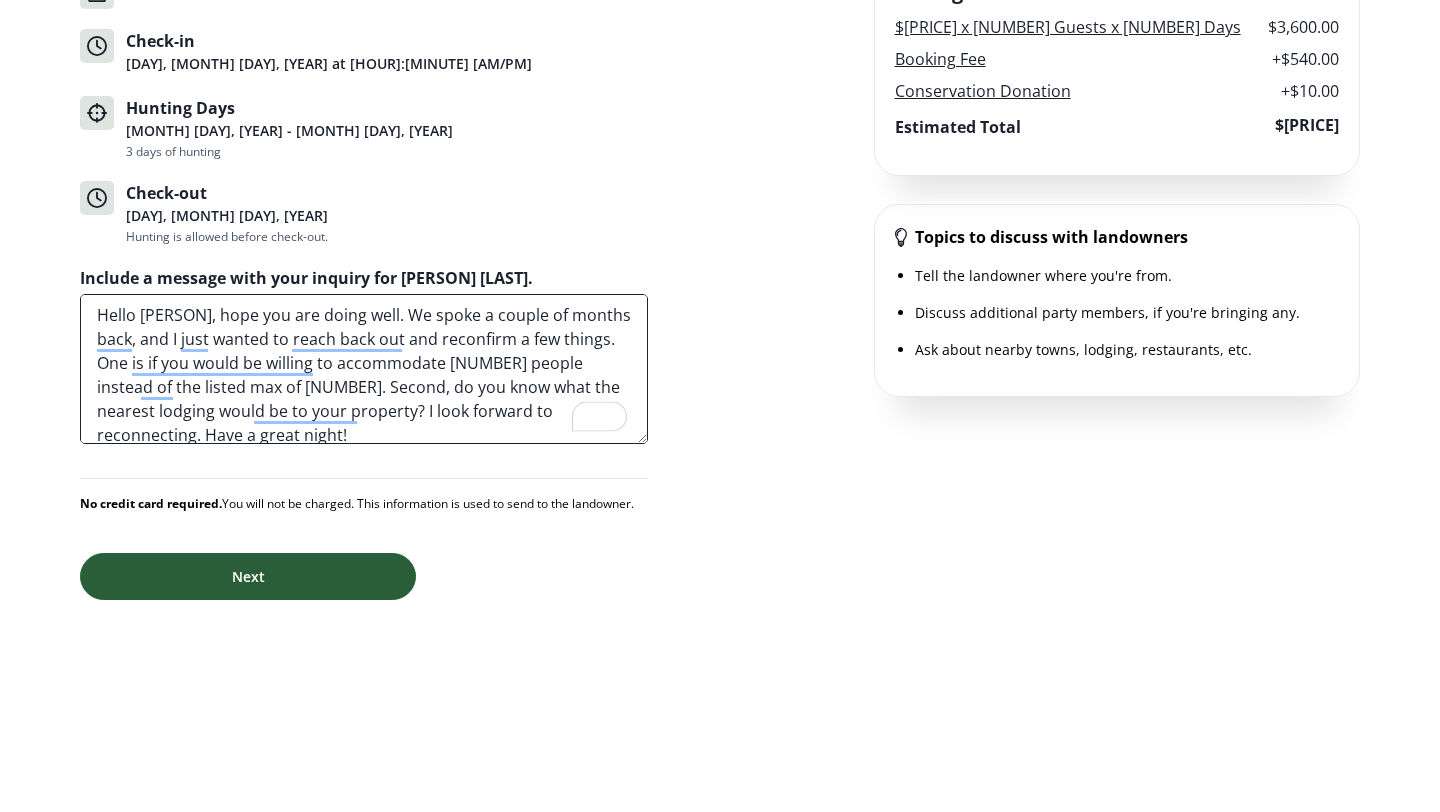 type on "Hello Wyndan, hope you are doing well. We spoke a couple of months back, and I just wanted to reach back out and reconfirm a few things. One is if you would be willing to accommodate 4 people instead of the listed max of 3. Second, do you know what the nearest lodging would be to your property? I look forward to reconnecting. Have a great night!" 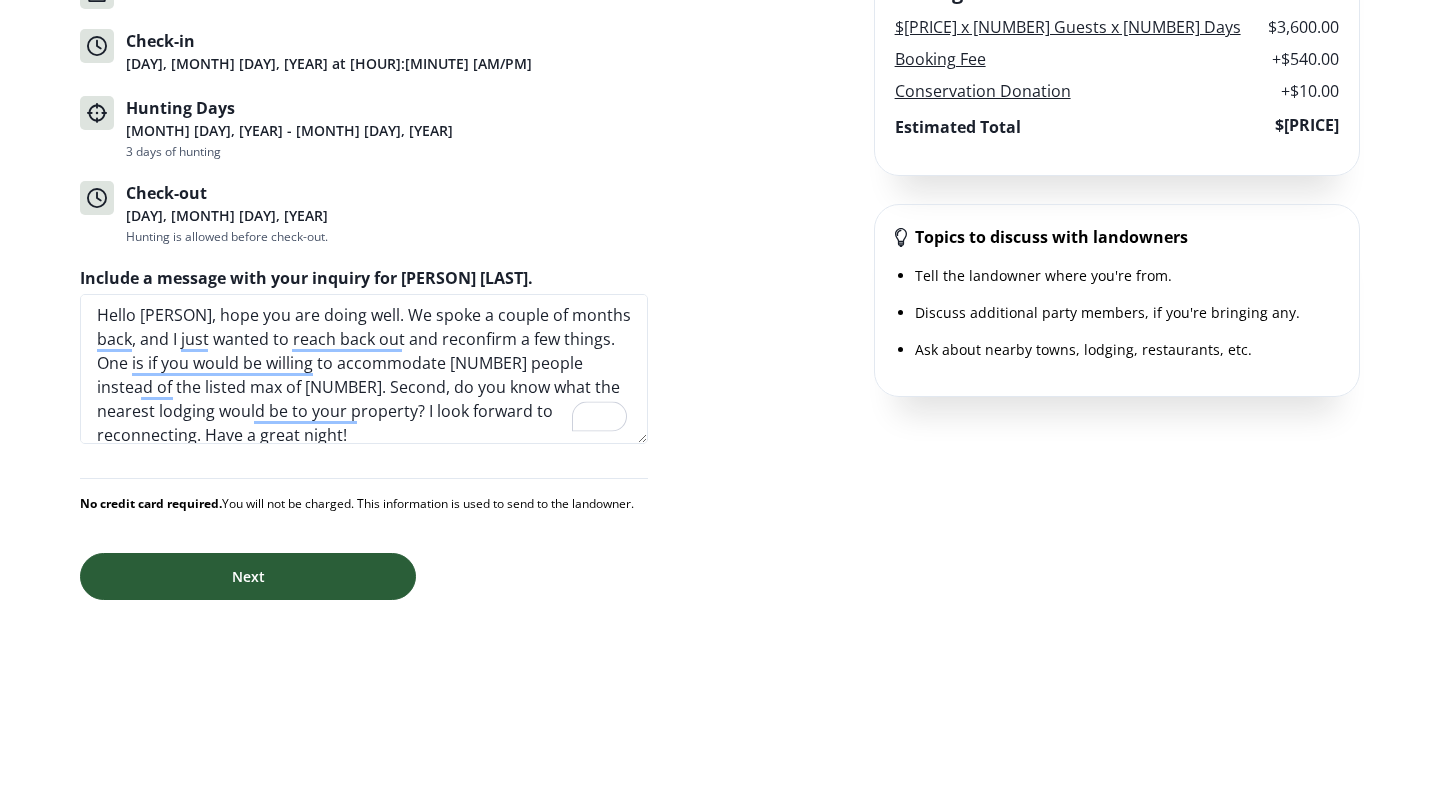 click on "Next" at bounding box center (248, 576) 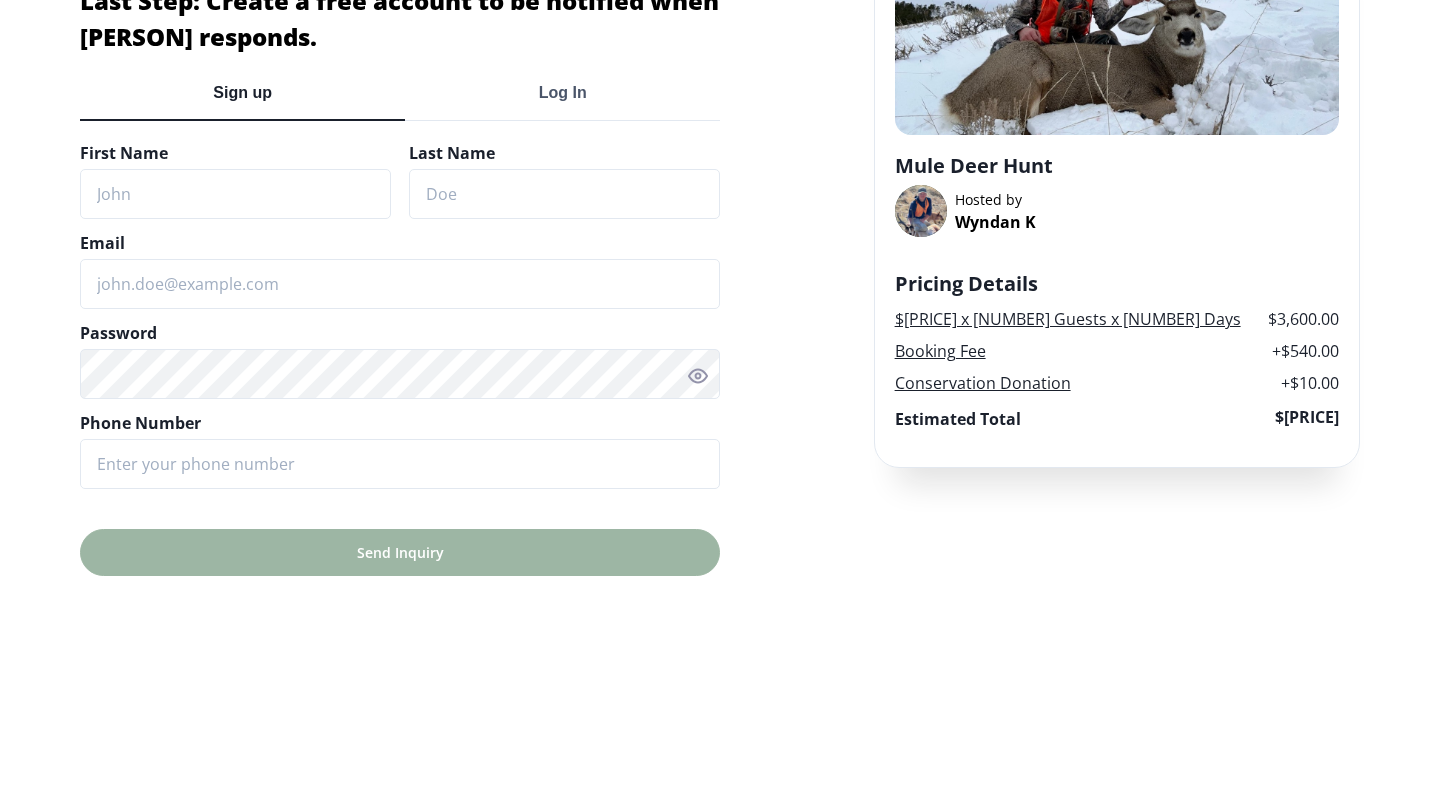 scroll, scrollTop: 0, scrollLeft: 0, axis: both 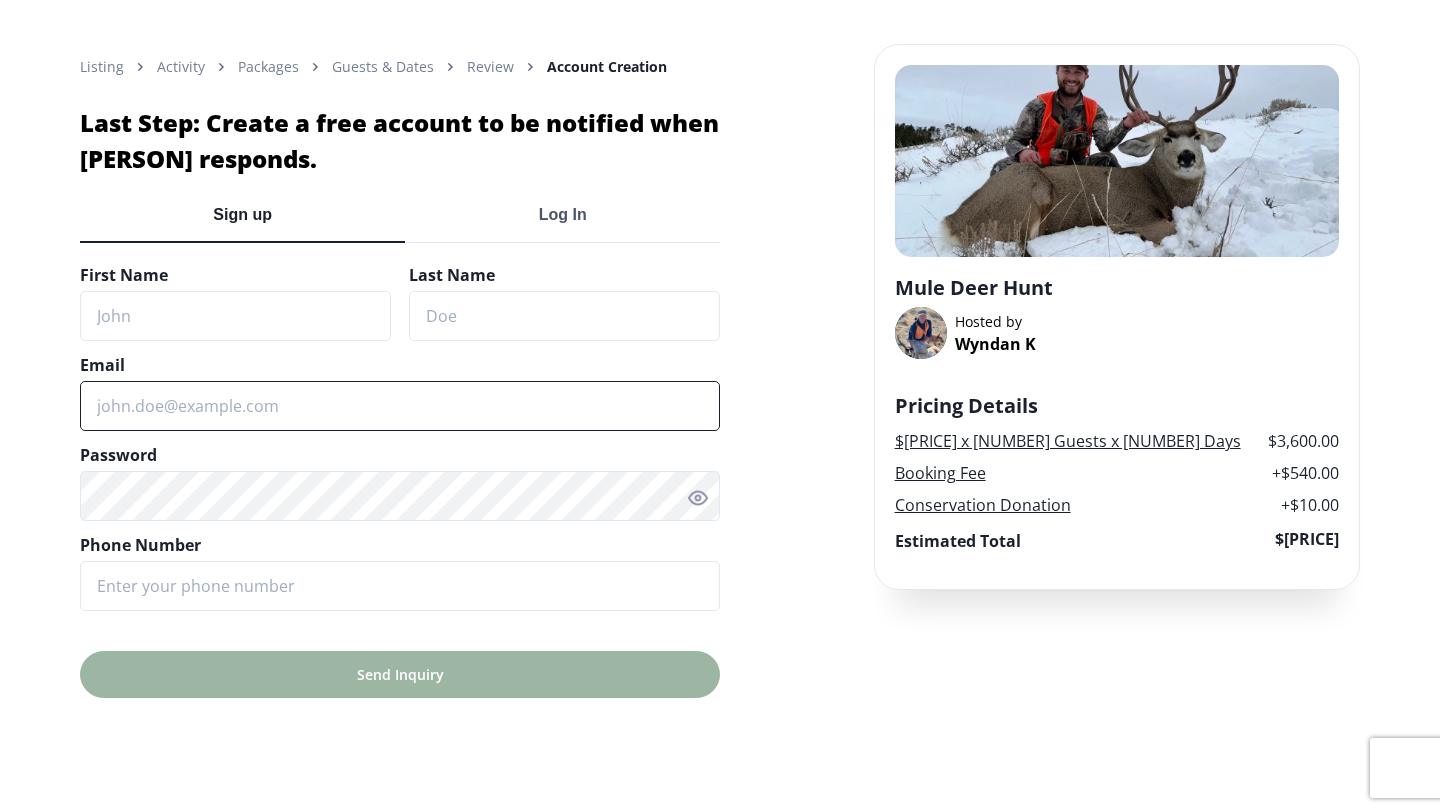 type on "[EMAIL]" 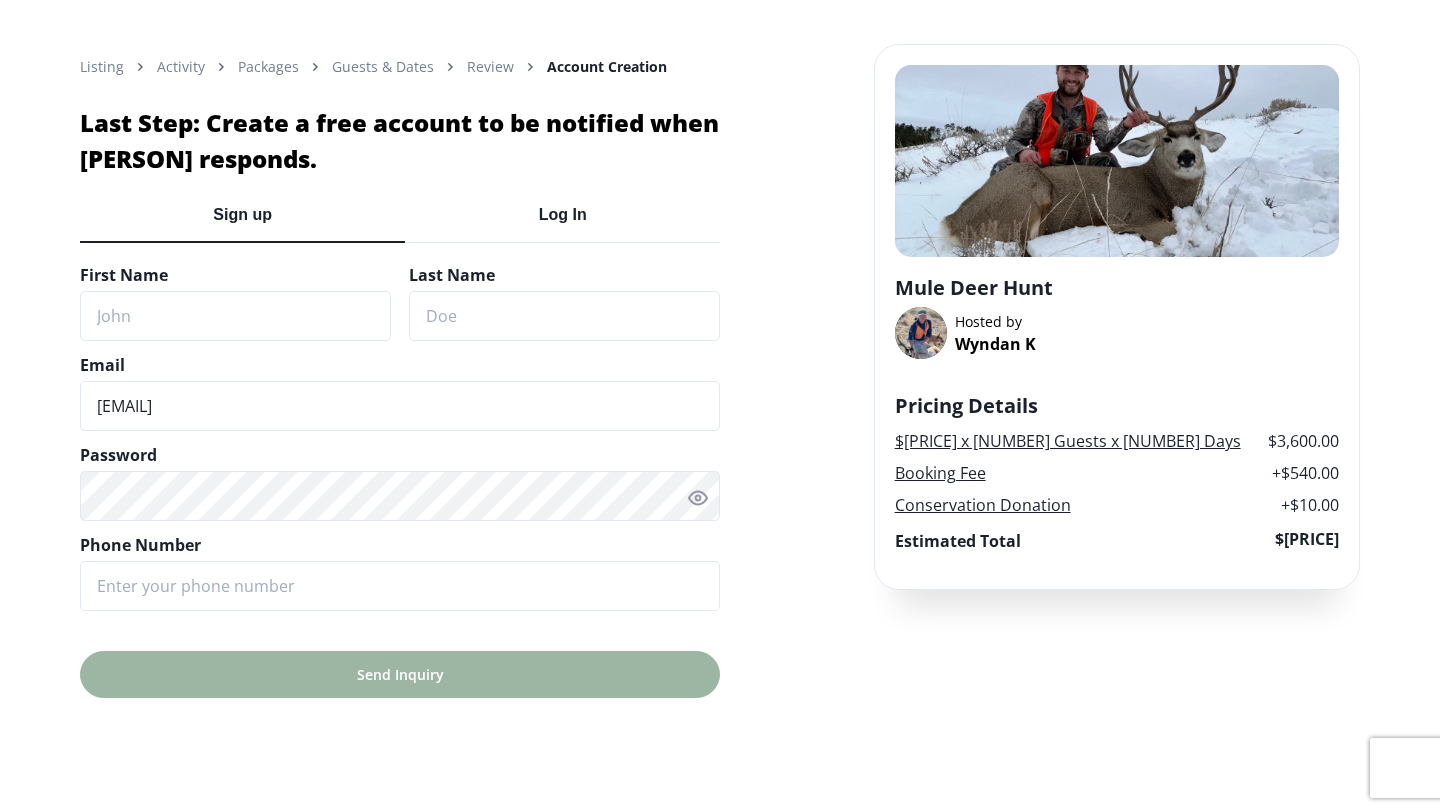 click on "Log In" at bounding box center (563, 214) 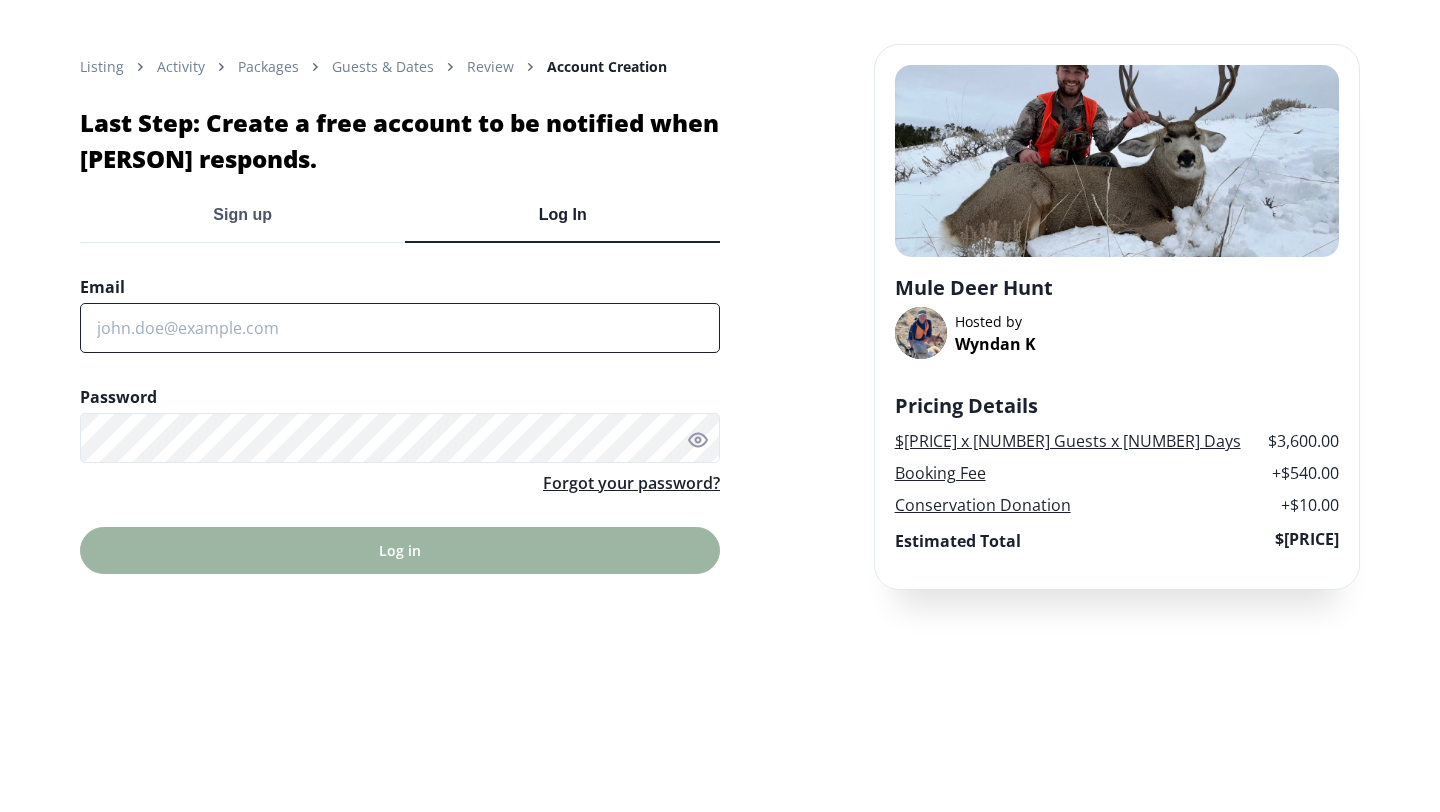 type 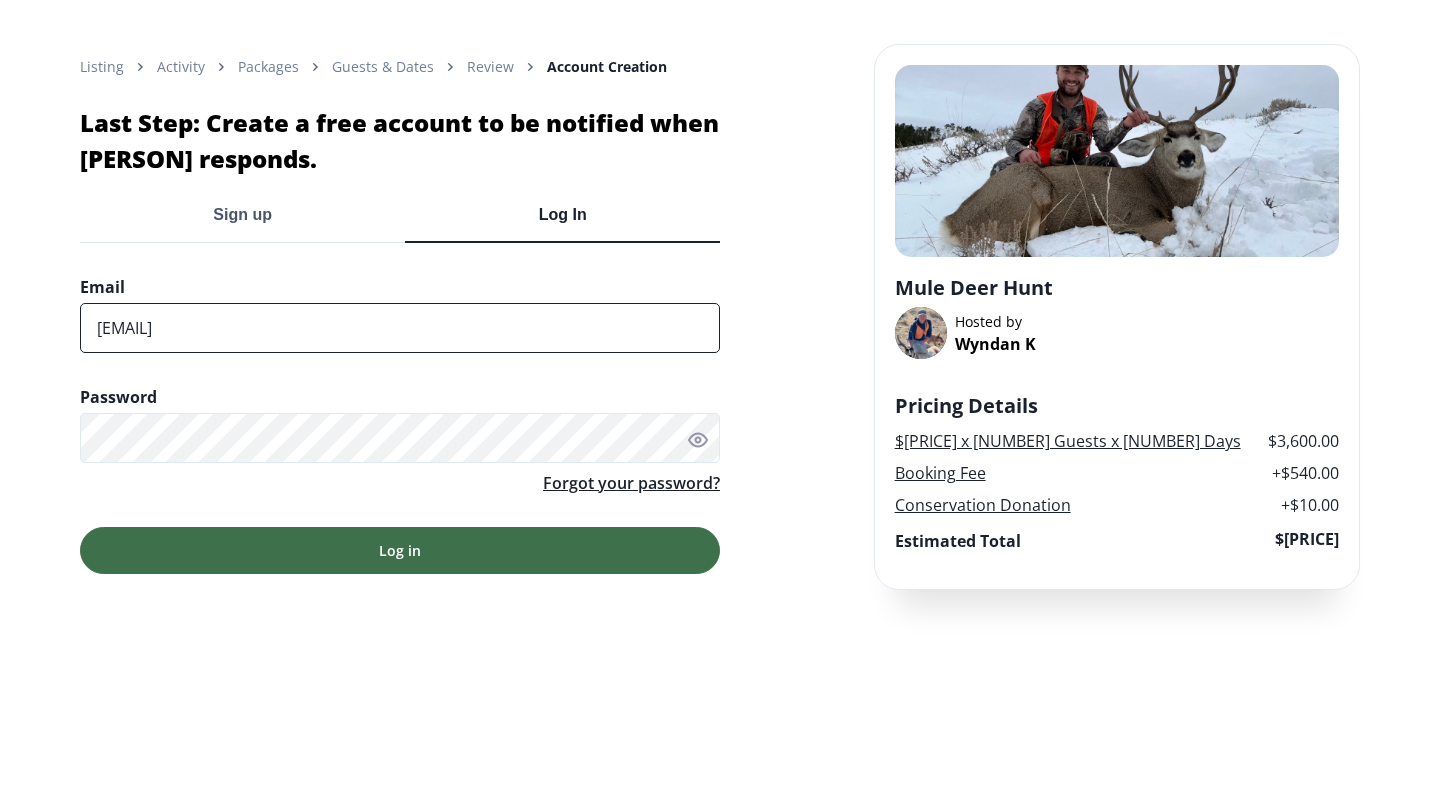 drag, startPoint x: 340, startPoint y: 338, endPoint x: 45, endPoint y: 328, distance: 295.16943 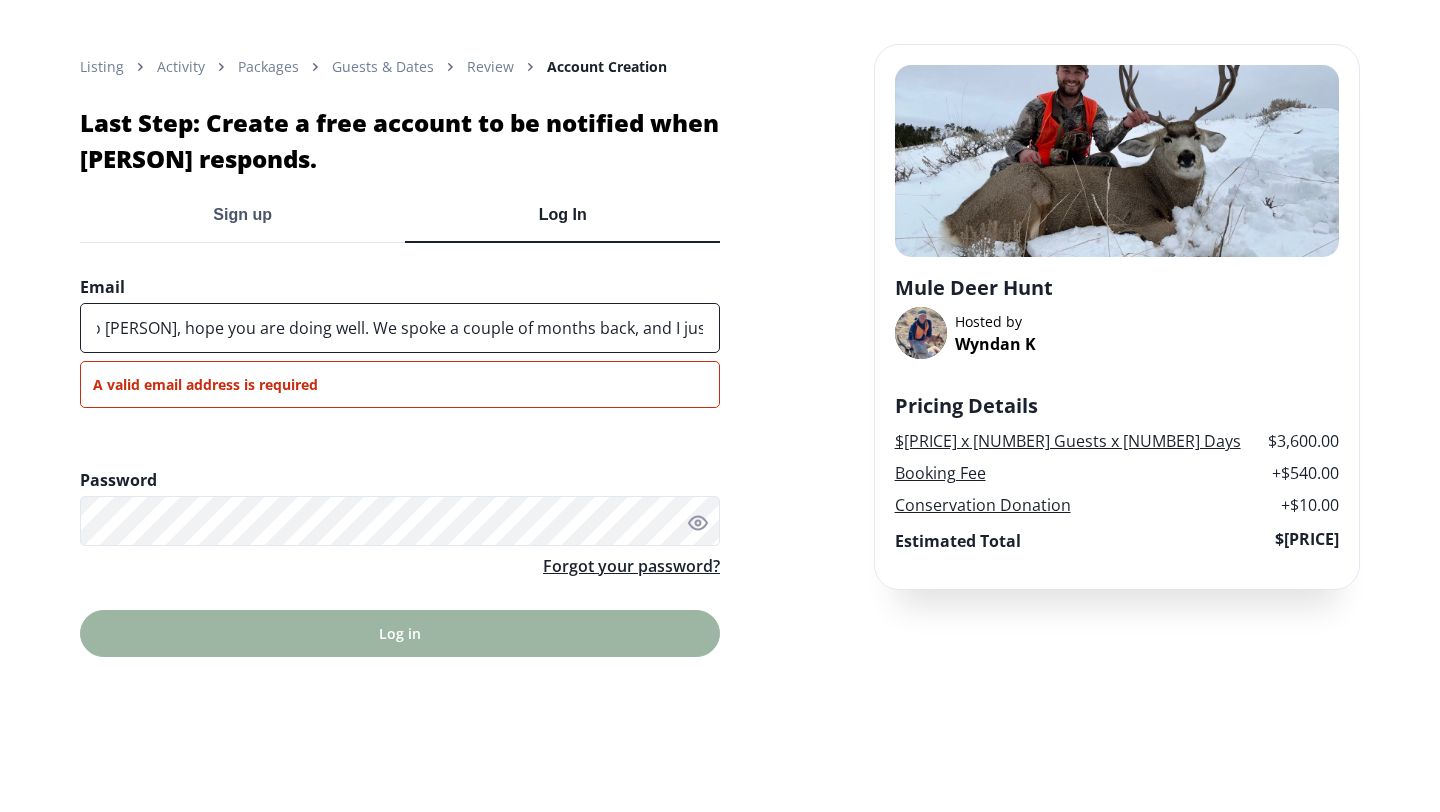 scroll, scrollTop: 0, scrollLeft: 0, axis: both 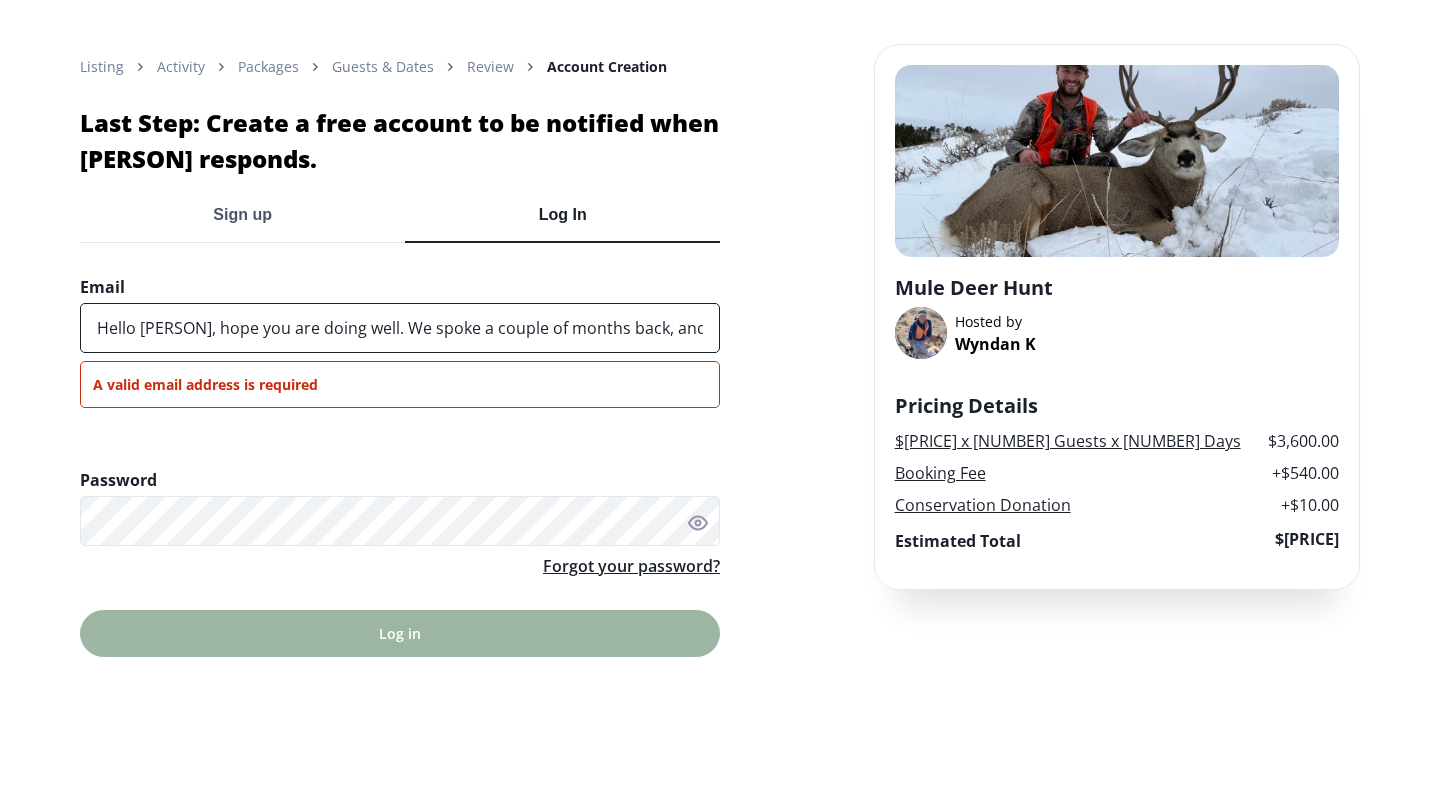drag, startPoint x: 711, startPoint y: 326, endPoint x: 0, endPoint y: 329, distance: 711.00635 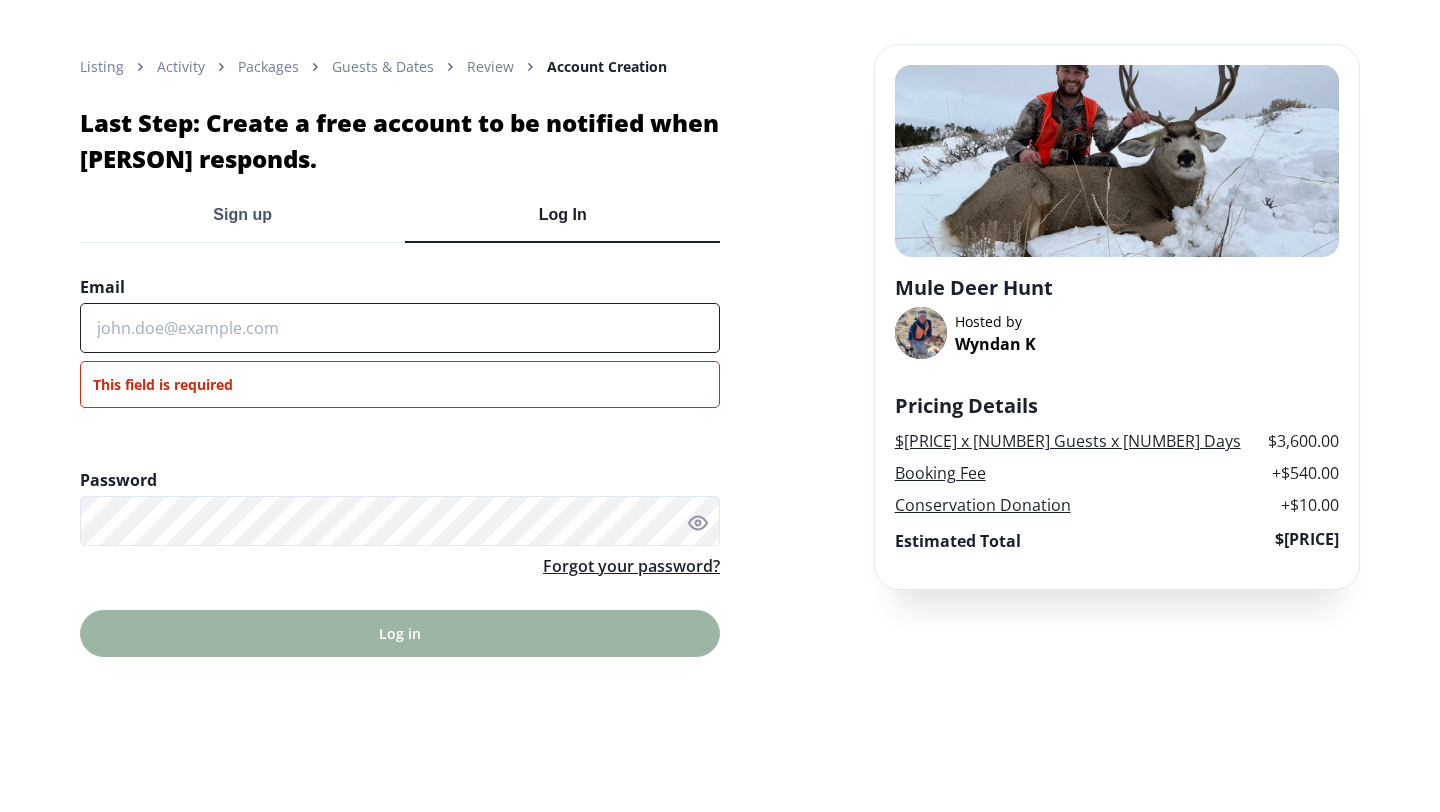 paste on "morgan-ed@att.net" 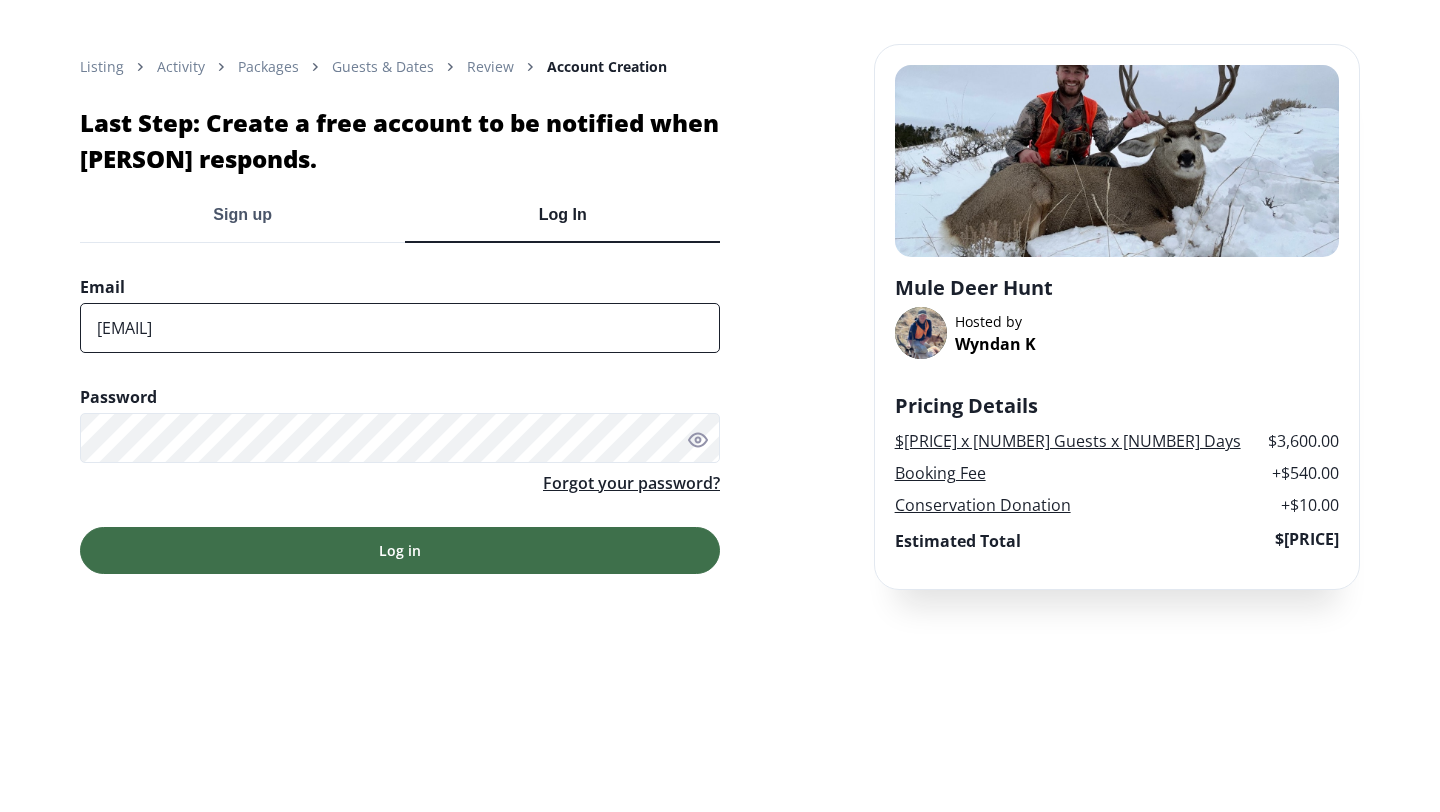 type on "morgan-ed@att.net" 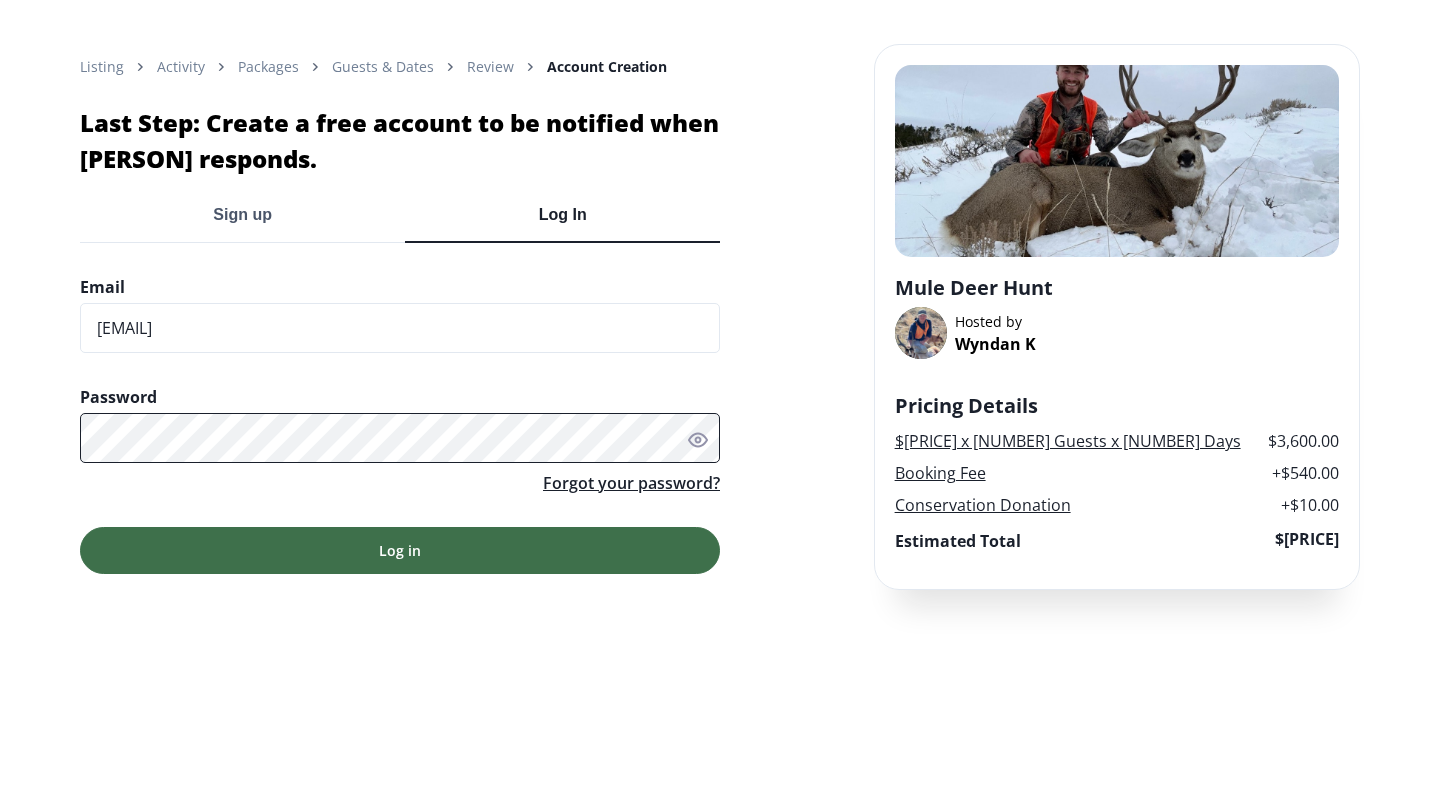 click on "Listing Activity Packages Guests & Dates Review Account Creation Last Step Create a free account to be notified when Wyndan responds. Last Step: Create a free account to be notified when Wyndan responds. Sign up Log In Email morgan-ed@att.net show password@4x Password Forgot your password? Log in Listing Activity Packages Guests & Dates Review Account Creation Mule Deer Hunt Hosted by Wyndan K Pricing Details $400.00 x 3 Guests x 3 Days $3,600.00 Booking Fee + $540.00 Conservation Donation + $10.00 Estimated Total $4,150.00" at bounding box center [720, 406] 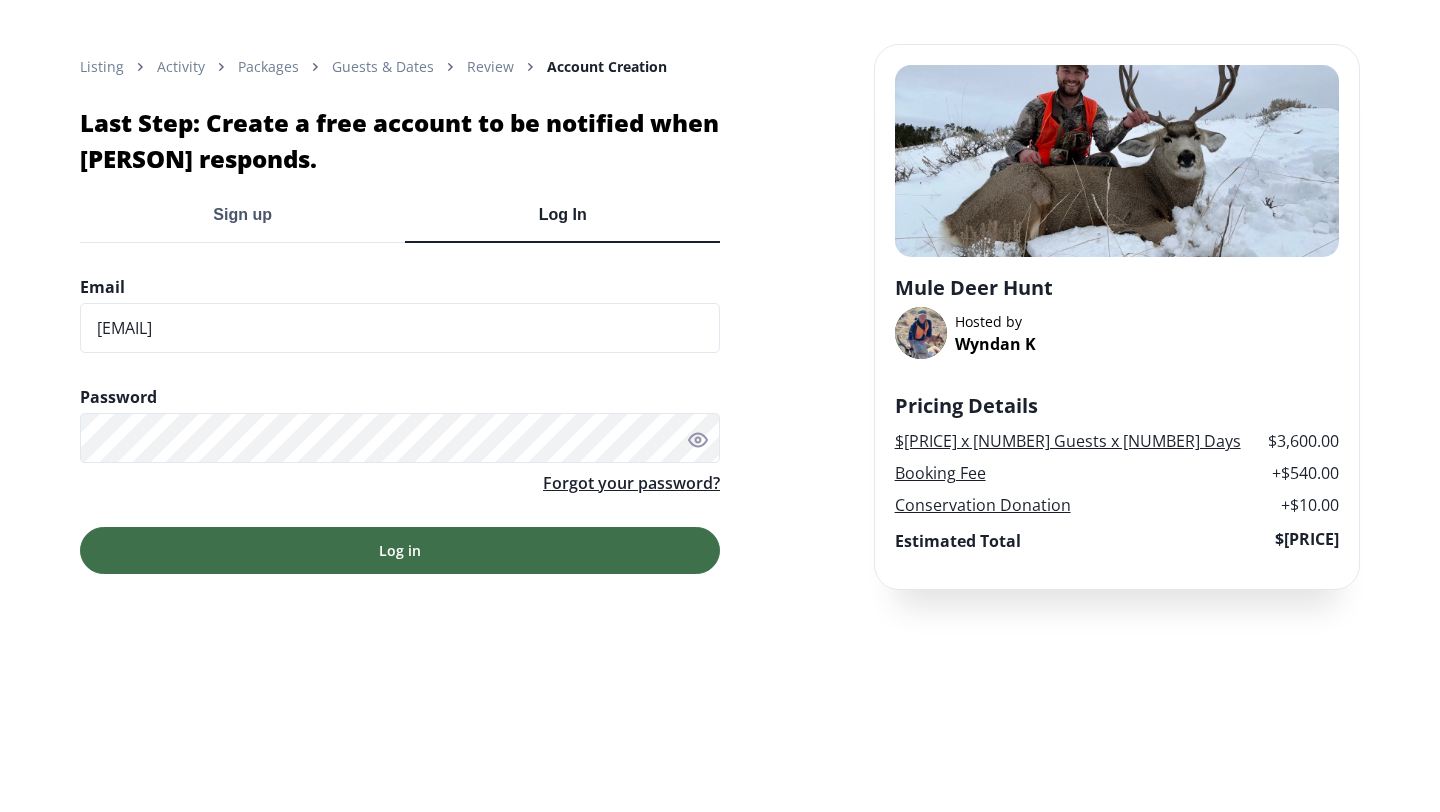 click 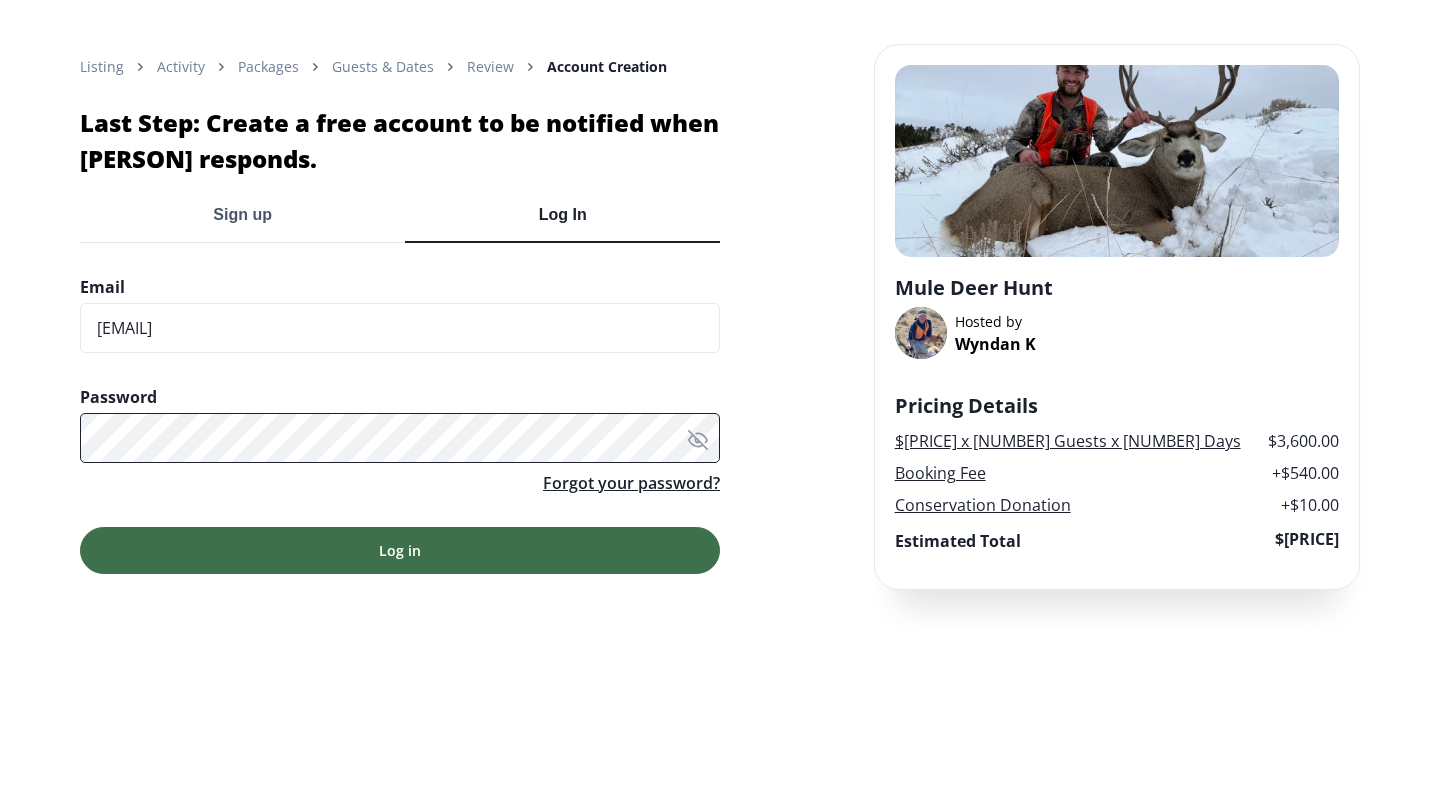 click on "Listing Activity Packages Guests & Dates Review Account Creation Last Step Create a free account to be notified when Wyndan responds. Last Step: Create a free account to be notified when Wyndan responds. Sign up Log In Email morgan-ed@att.net hide password@4x Password Forgot your password? Log in Listing Activity Packages Guests & Dates Review Account Creation Mule Deer Hunt Hosted by Wyndan K Pricing Details $400.00 x 3 Guests x 3 Days $3,600.00 Booking Fee + $540.00 Conservation Donation + $10.00 Estimated Total $4,150.00" at bounding box center [720, 406] 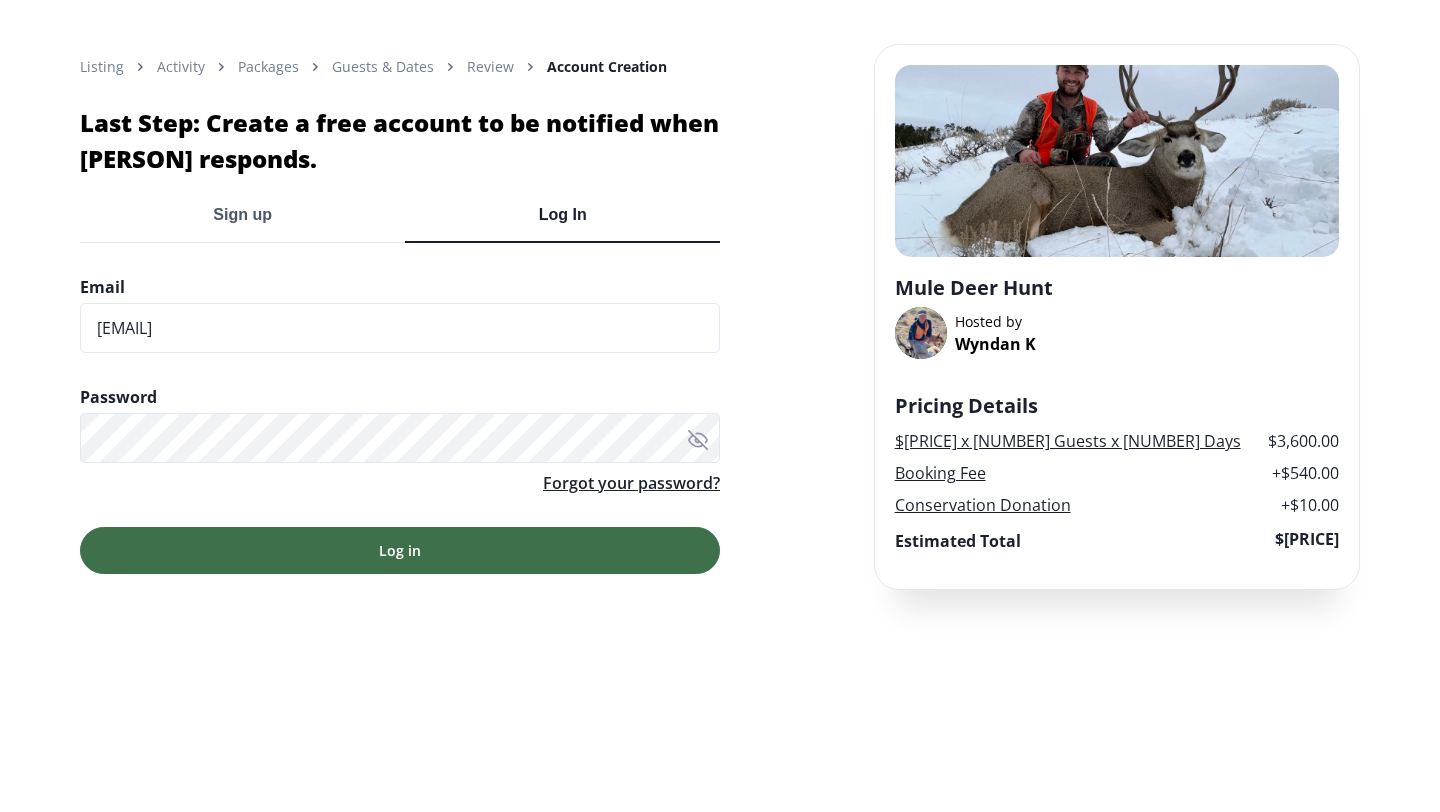 click on "Log in" at bounding box center [400, 550] 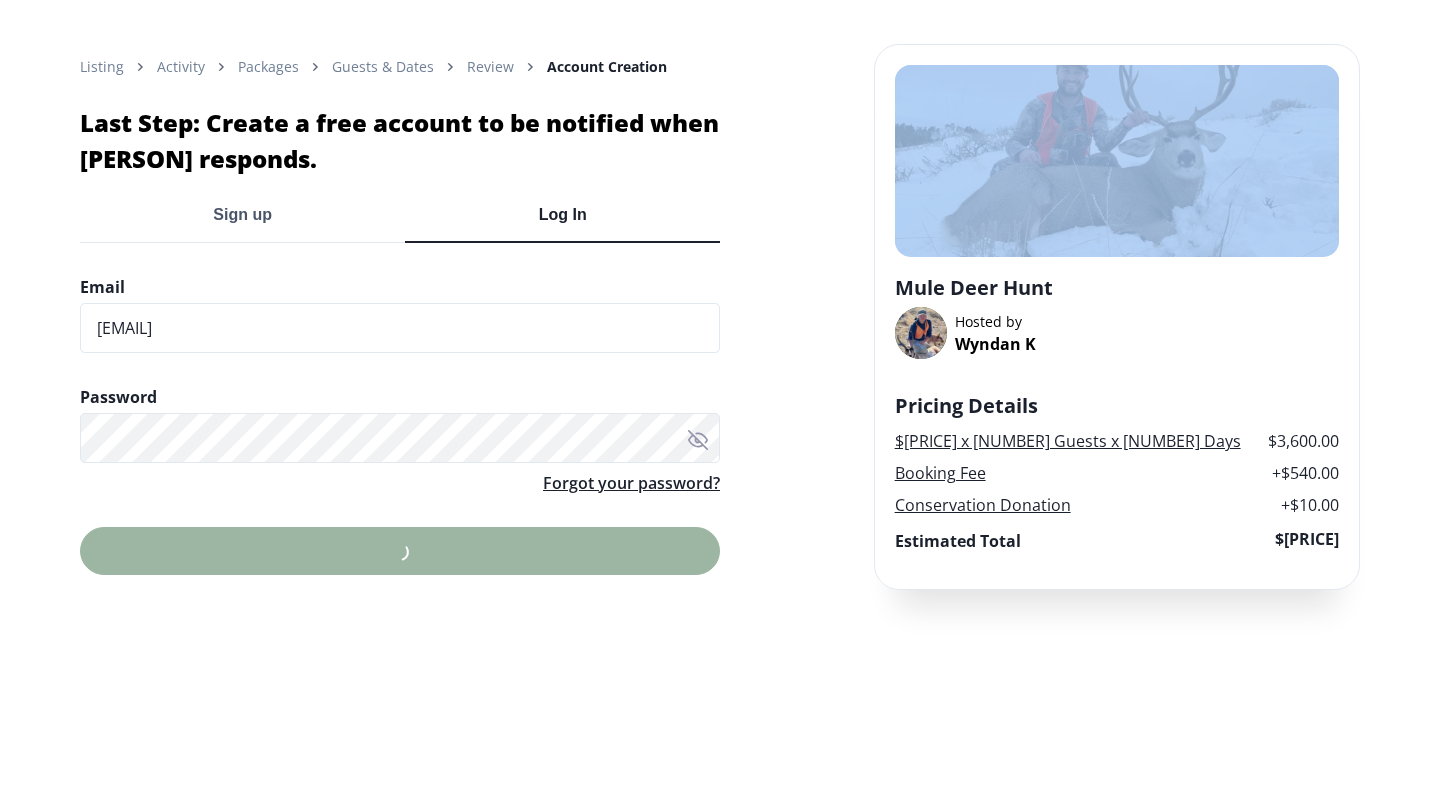 click on "Forgot your password?" at bounding box center (400, 519) 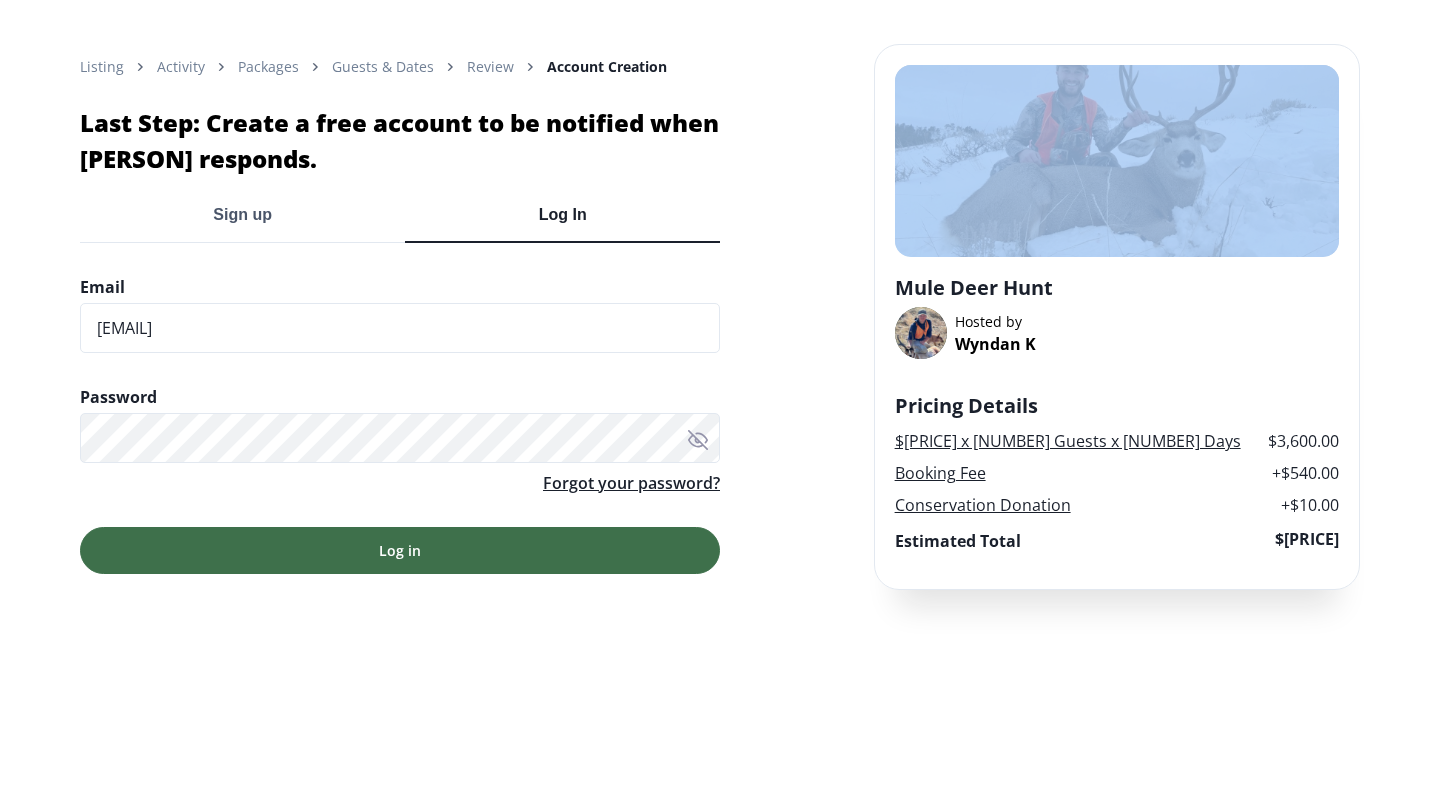 click on "Log in" at bounding box center (400, 550) 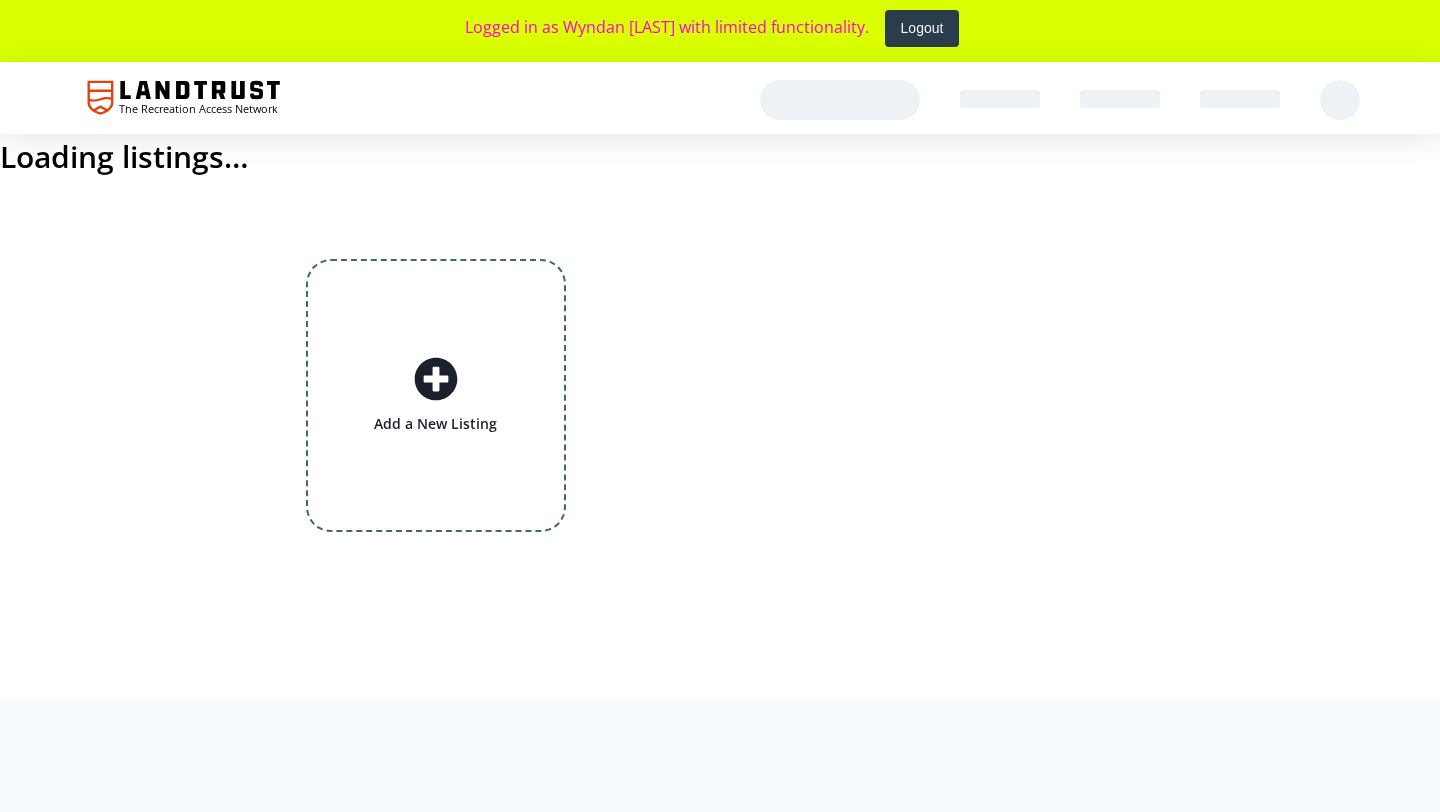 scroll, scrollTop: 0, scrollLeft: 0, axis: both 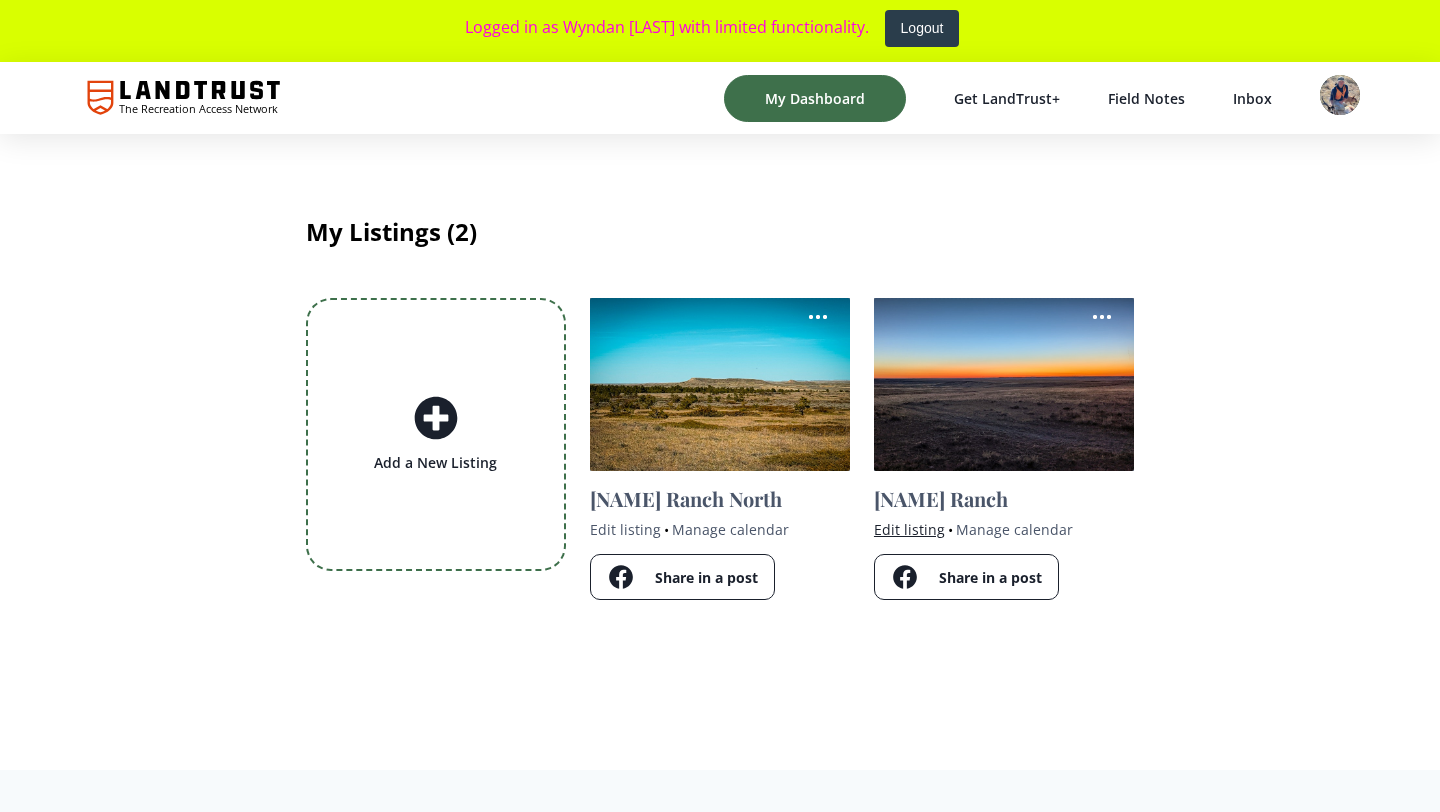 click on "Edit listing" at bounding box center [909, 529] 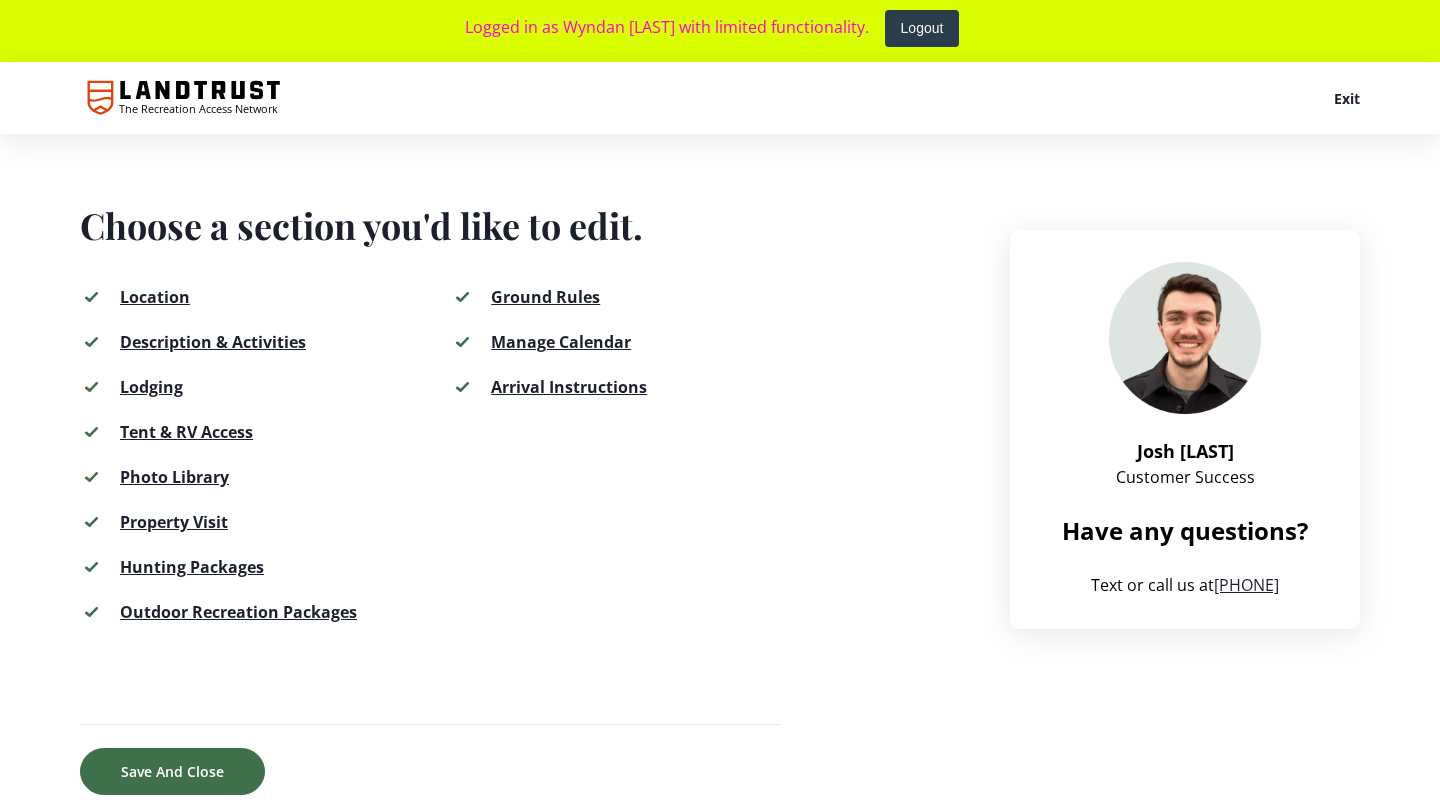 click on "Hunting Packages" at bounding box center (192, 567) 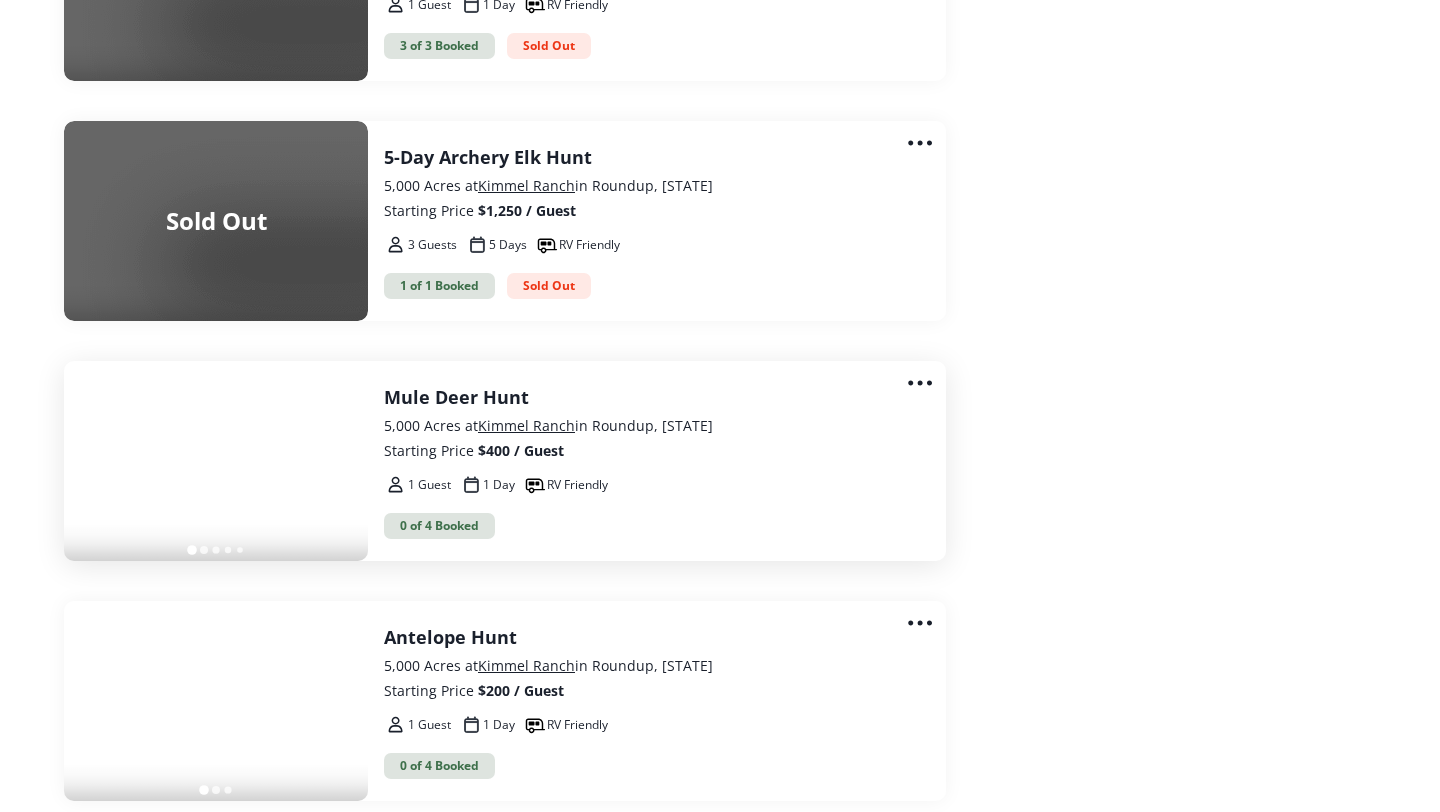 scroll, scrollTop: 3899, scrollLeft: 0, axis: vertical 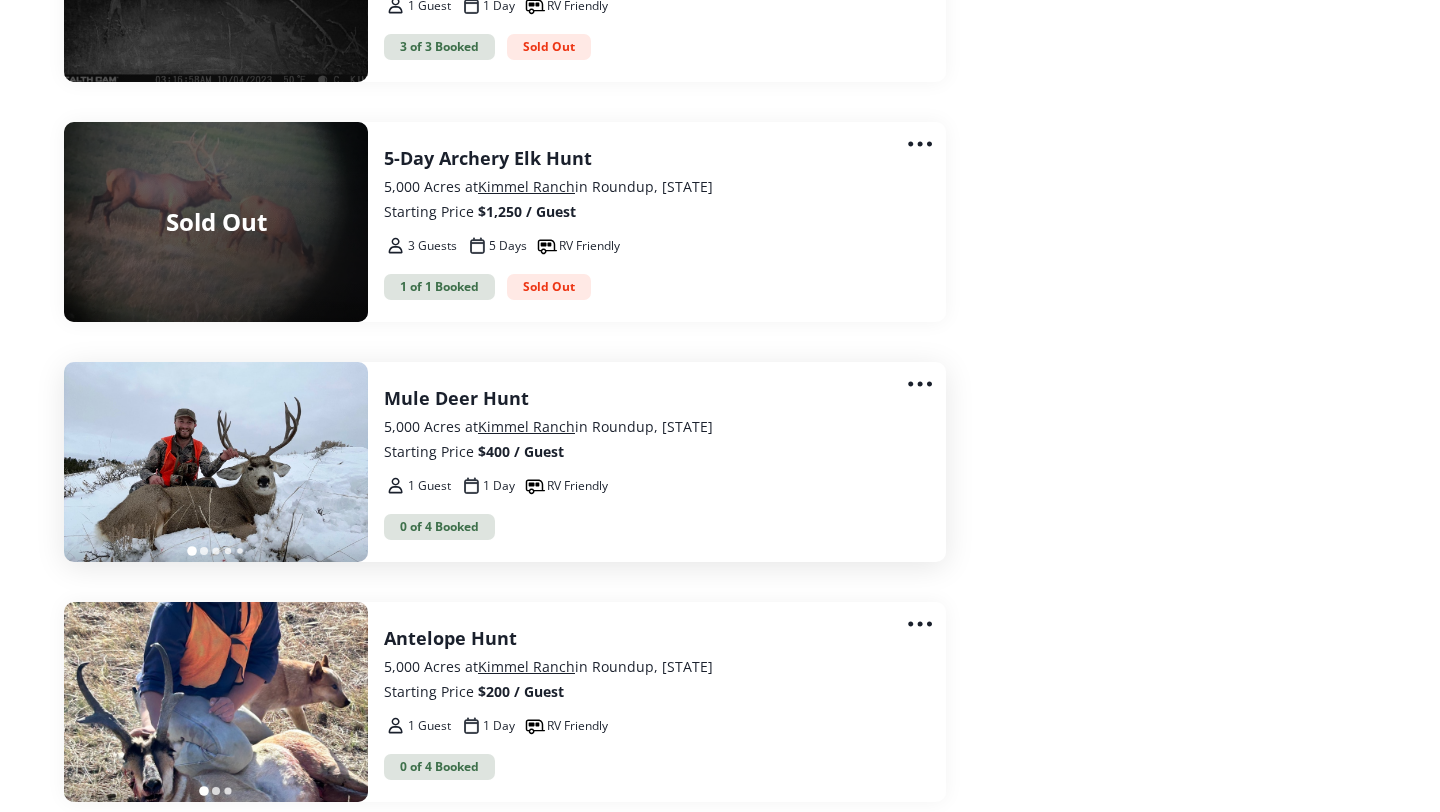 click on "Mule Deer Hunt 5,000 Acres at  Kimmel Ranch  in Roundup, MT Starting Price   $400 / Guest" at bounding box center (649, 423) 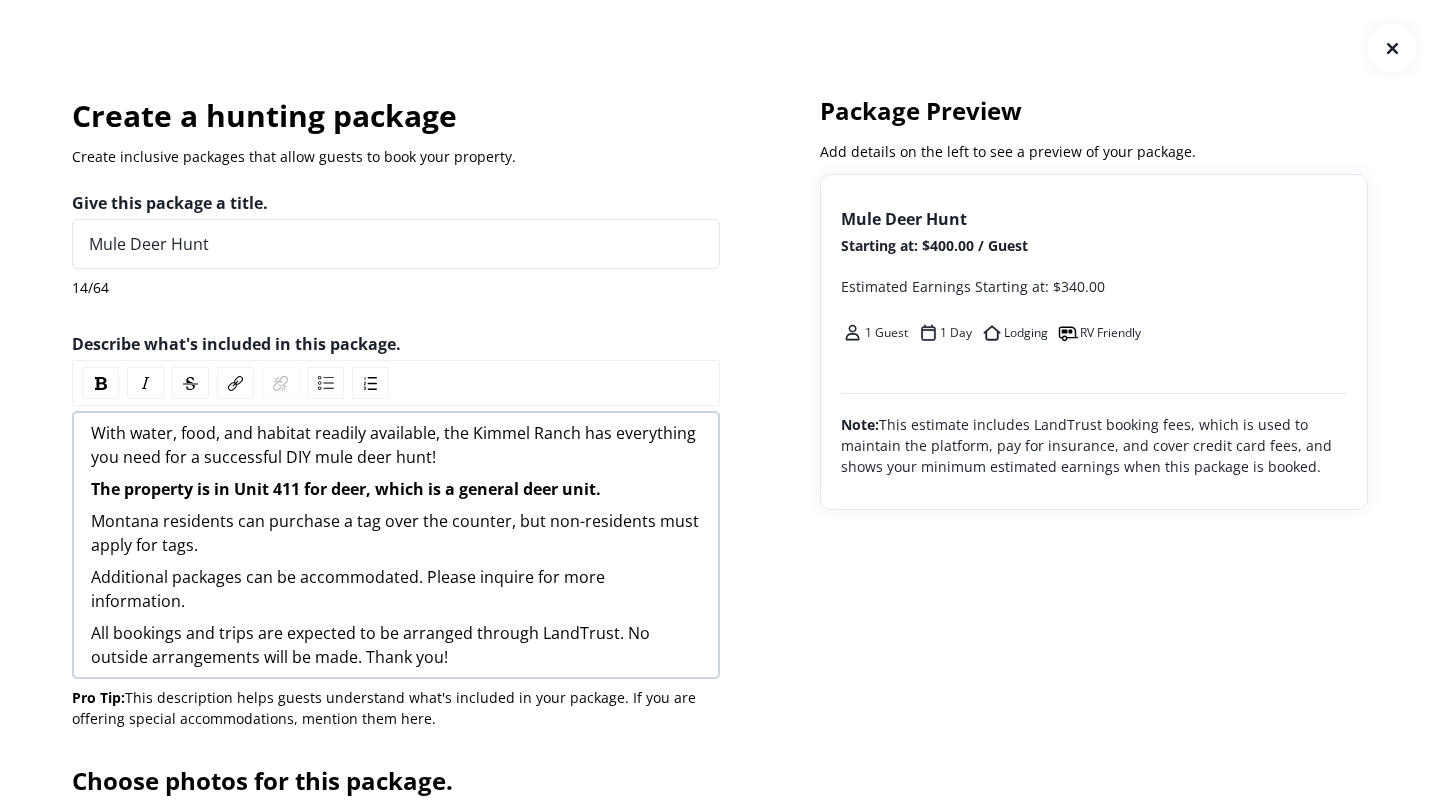 scroll, scrollTop: 0, scrollLeft: 0, axis: both 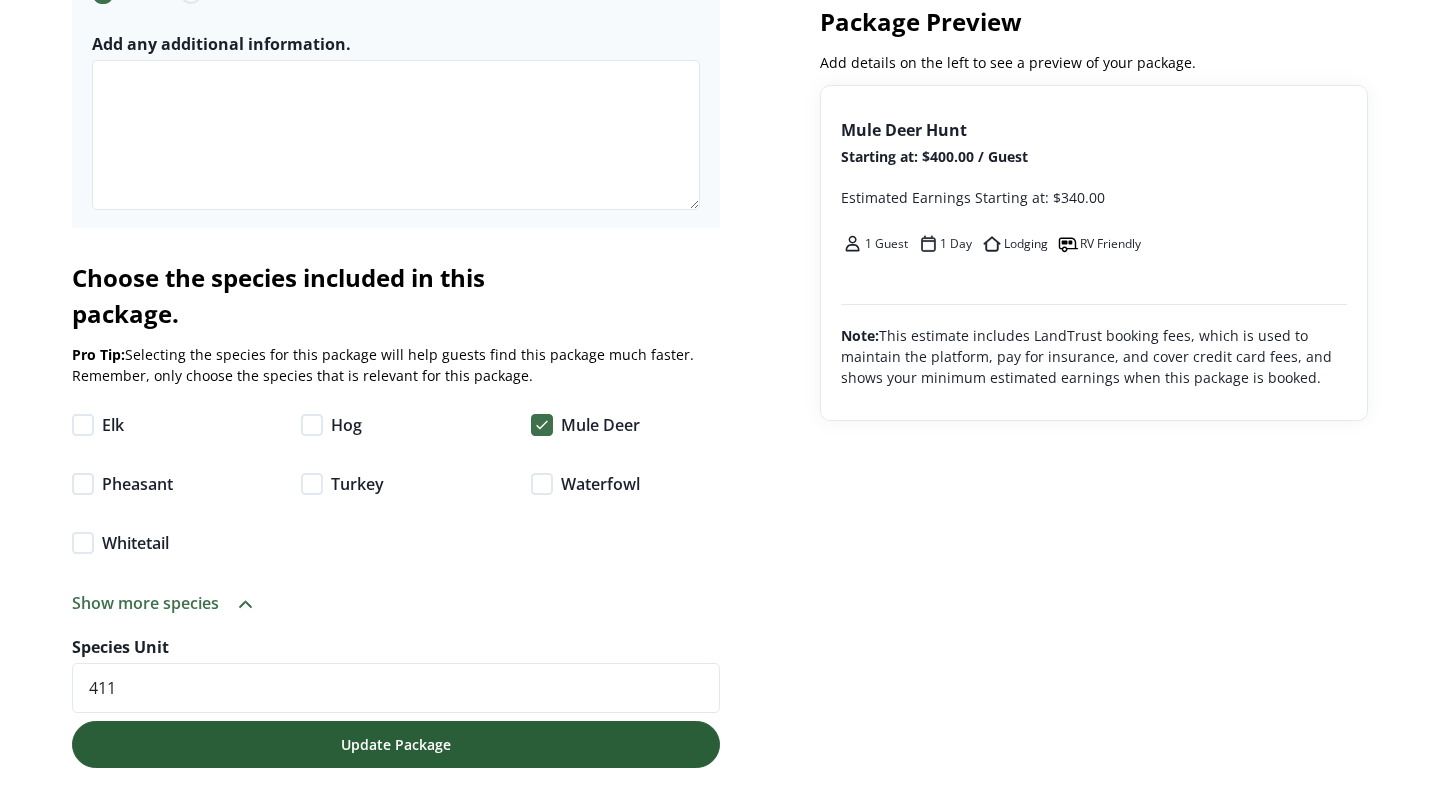 click on "Update Package" at bounding box center [396, 744] 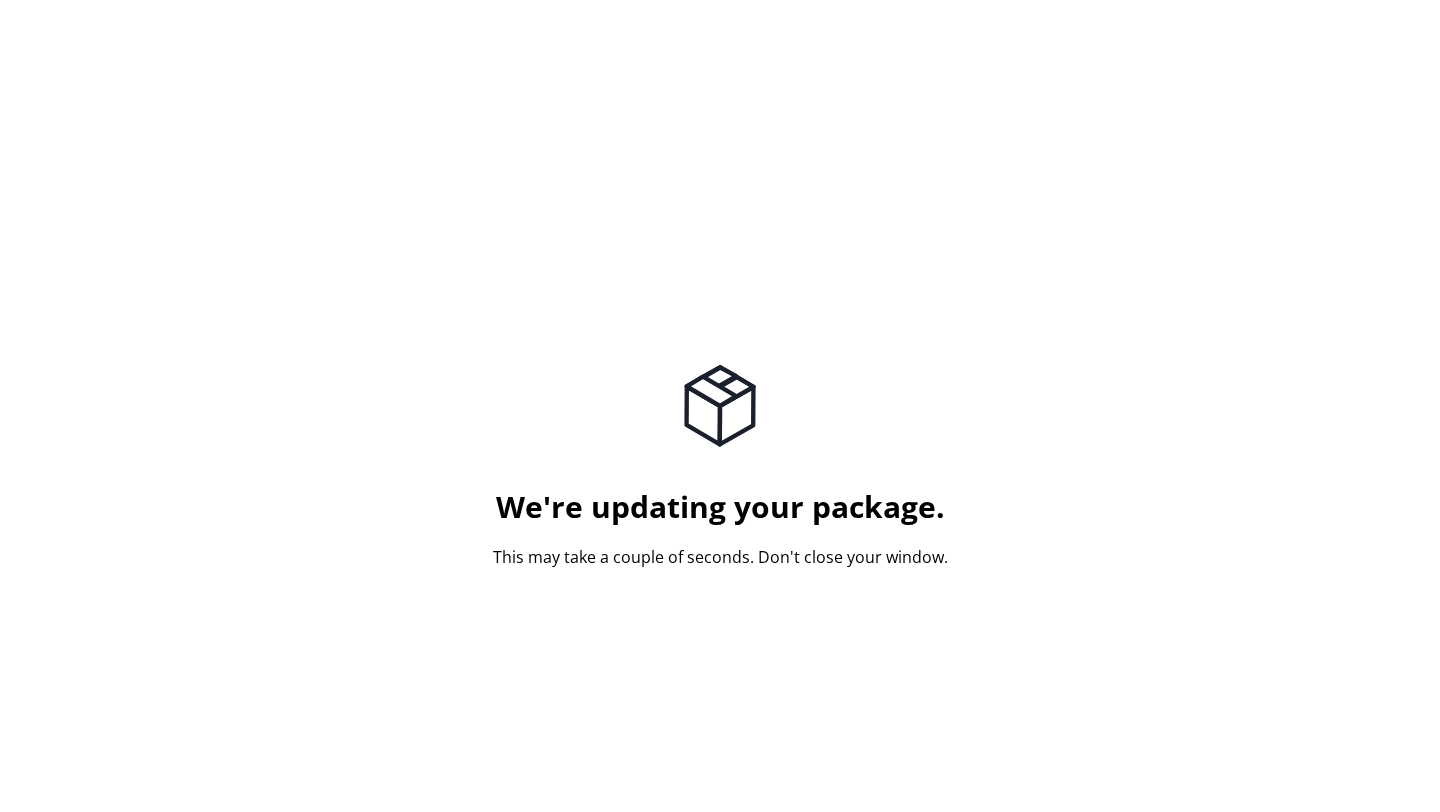 scroll, scrollTop: 0, scrollLeft: 0, axis: both 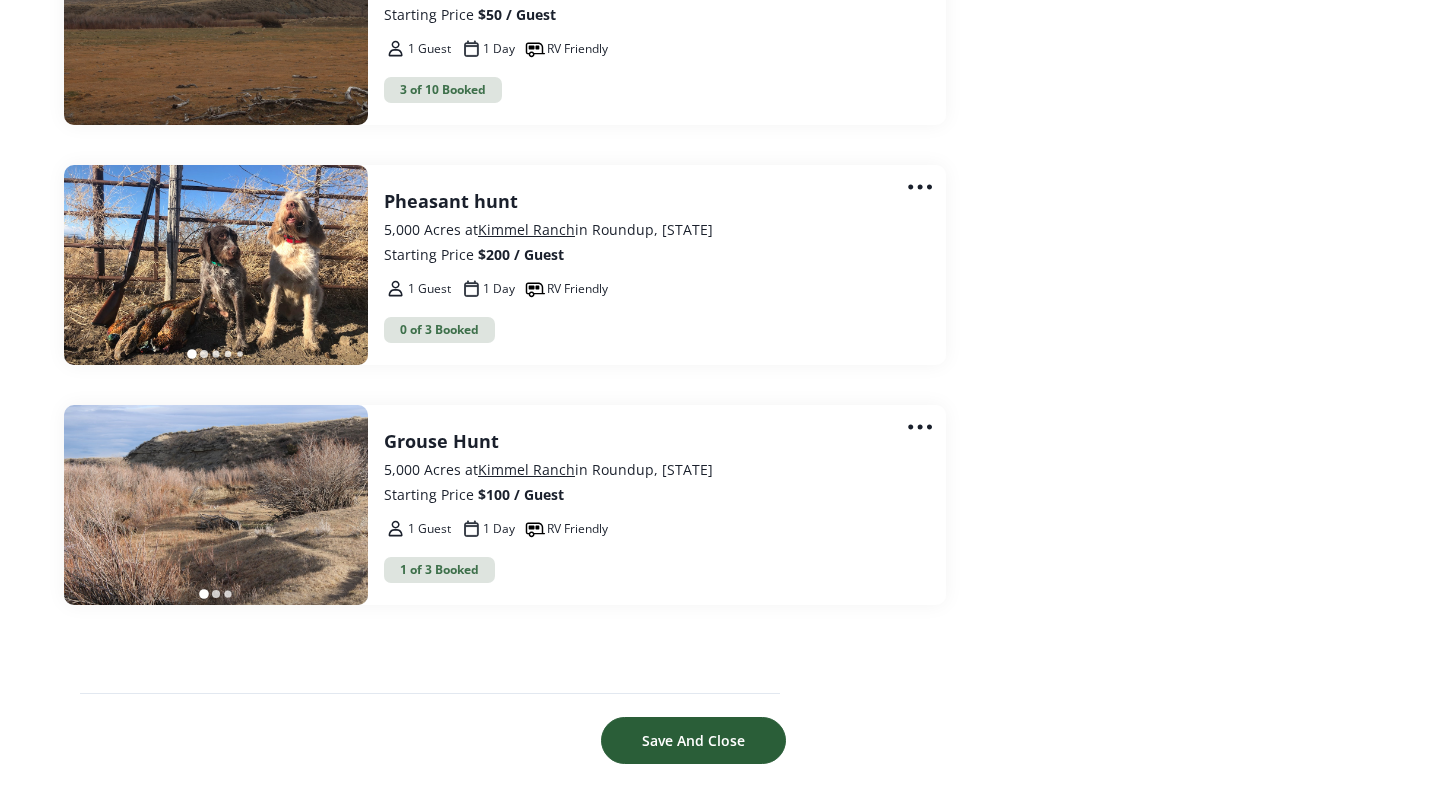 click on "Save And Close" at bounding box center (693, 740) 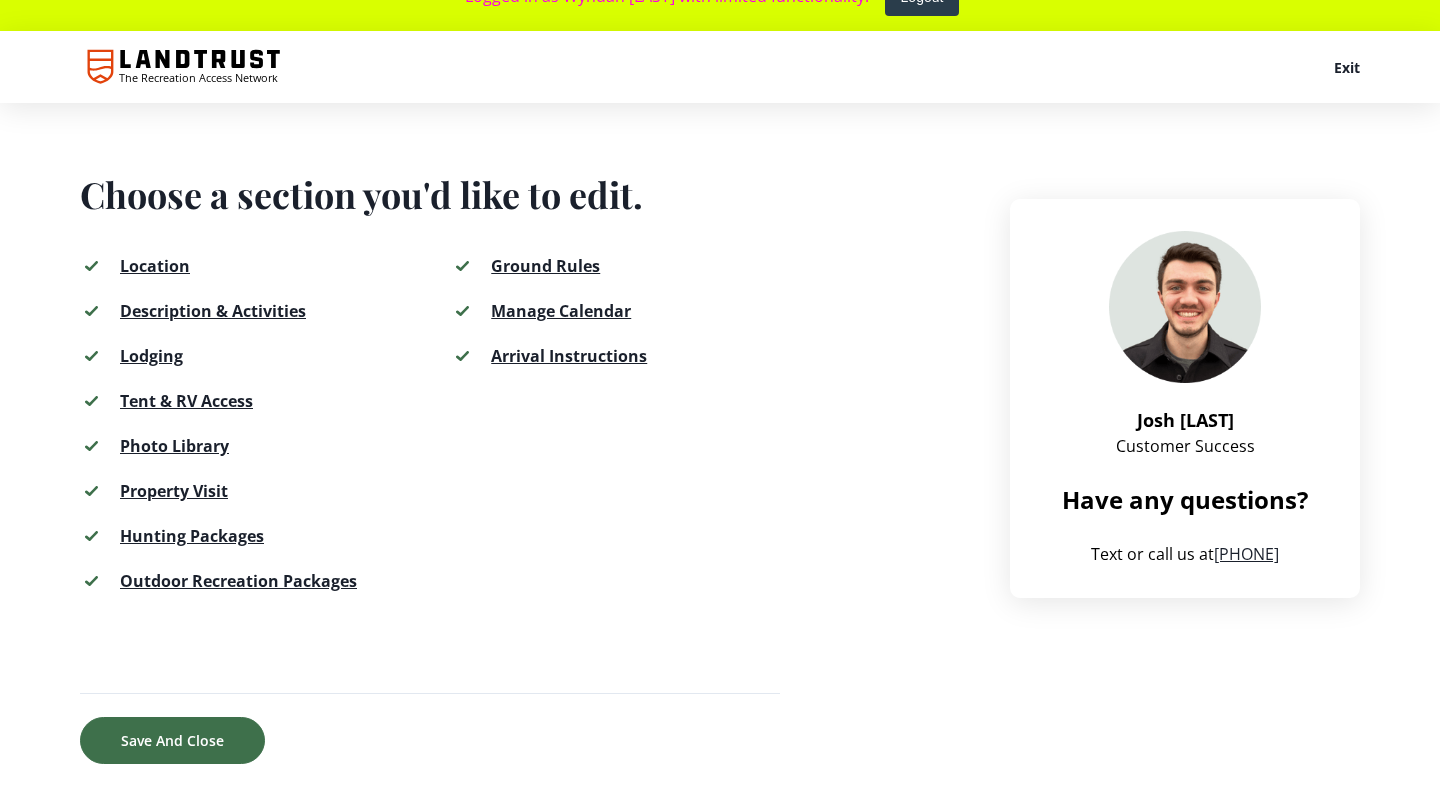scroll, scrollTop: 0, scrollLeft: 0, axis: both 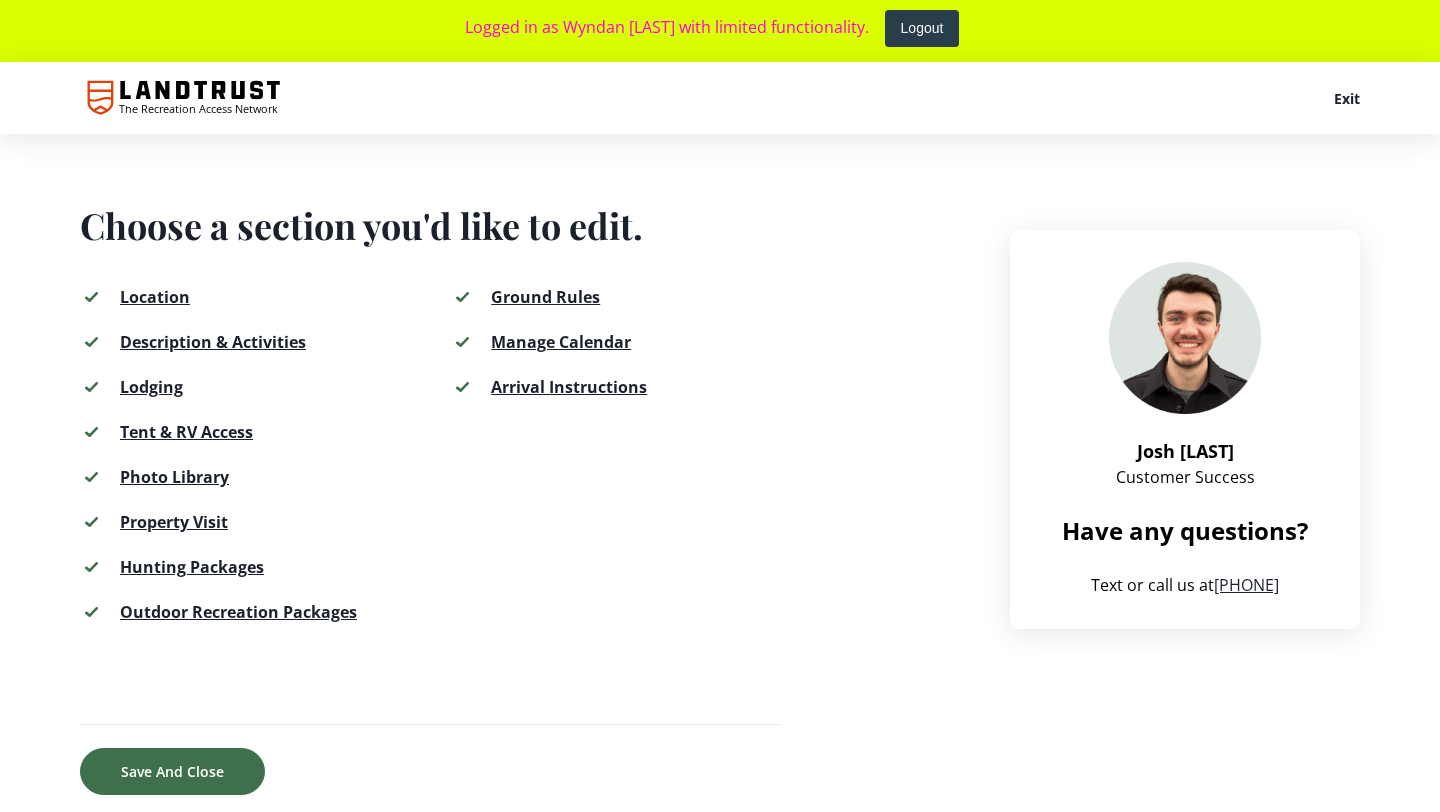 click on "Lodging" at bounding box center [151, 387] 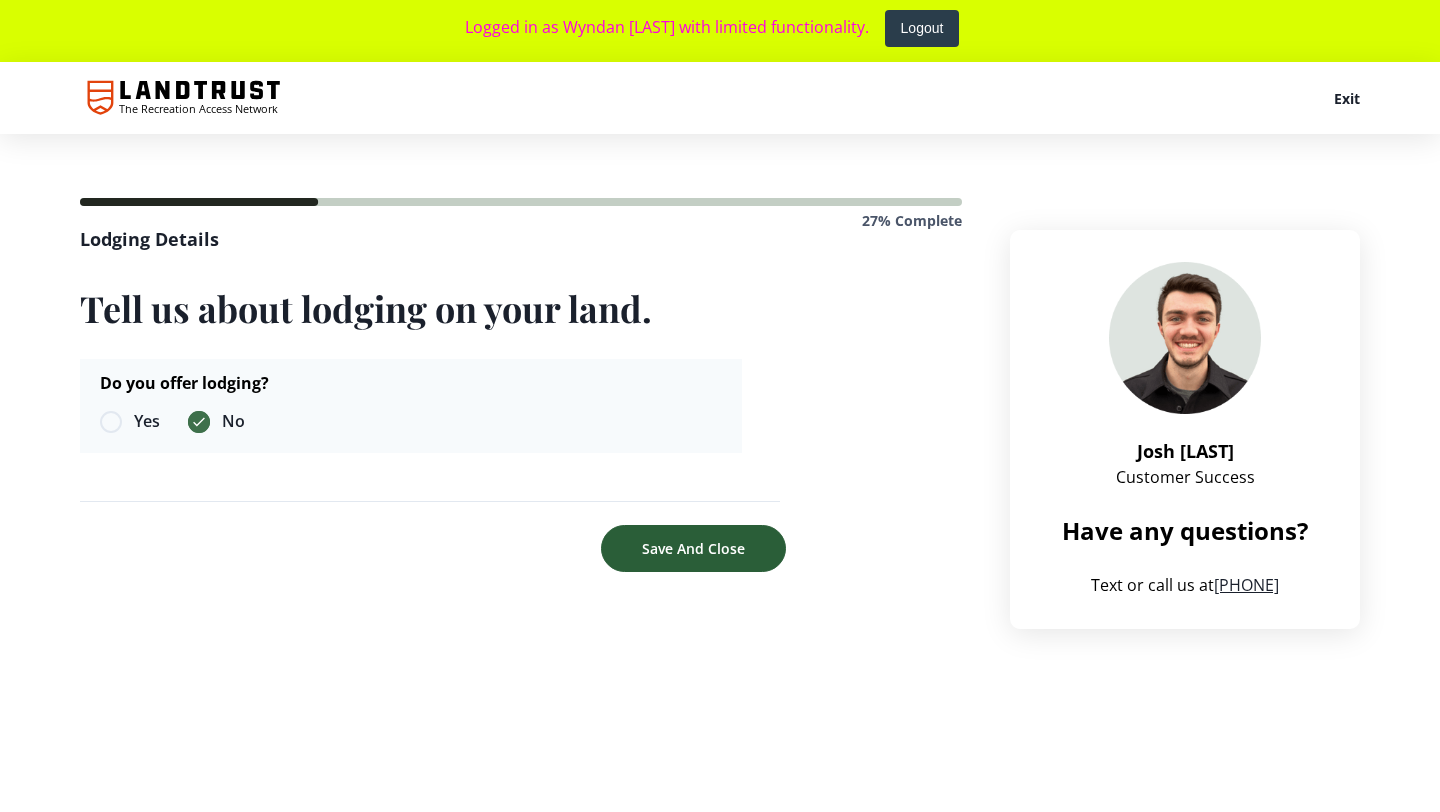 click on "Save And Close" at bounding box center [693, 548] 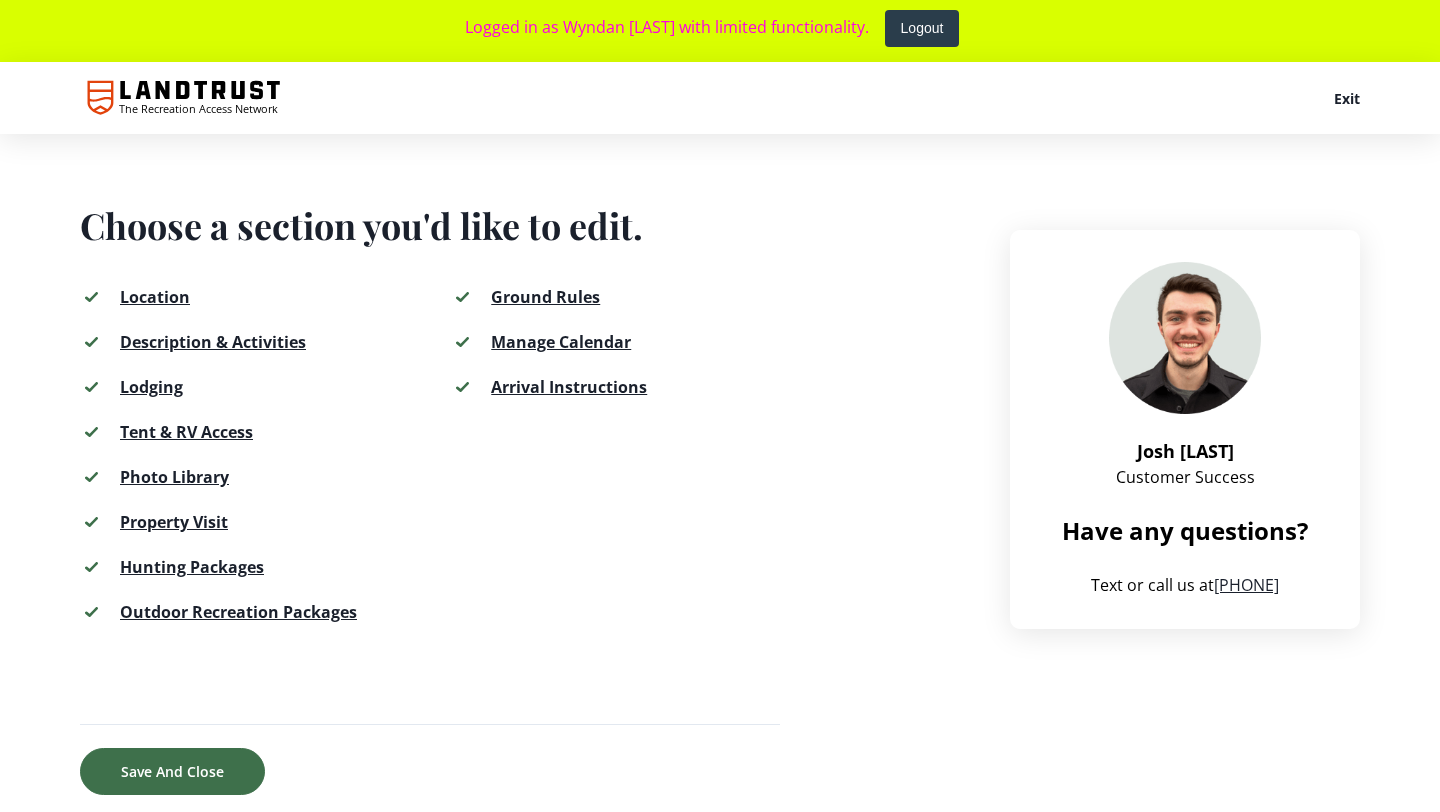 click on "Tent & RV Access" at bounding box center [186, 432] 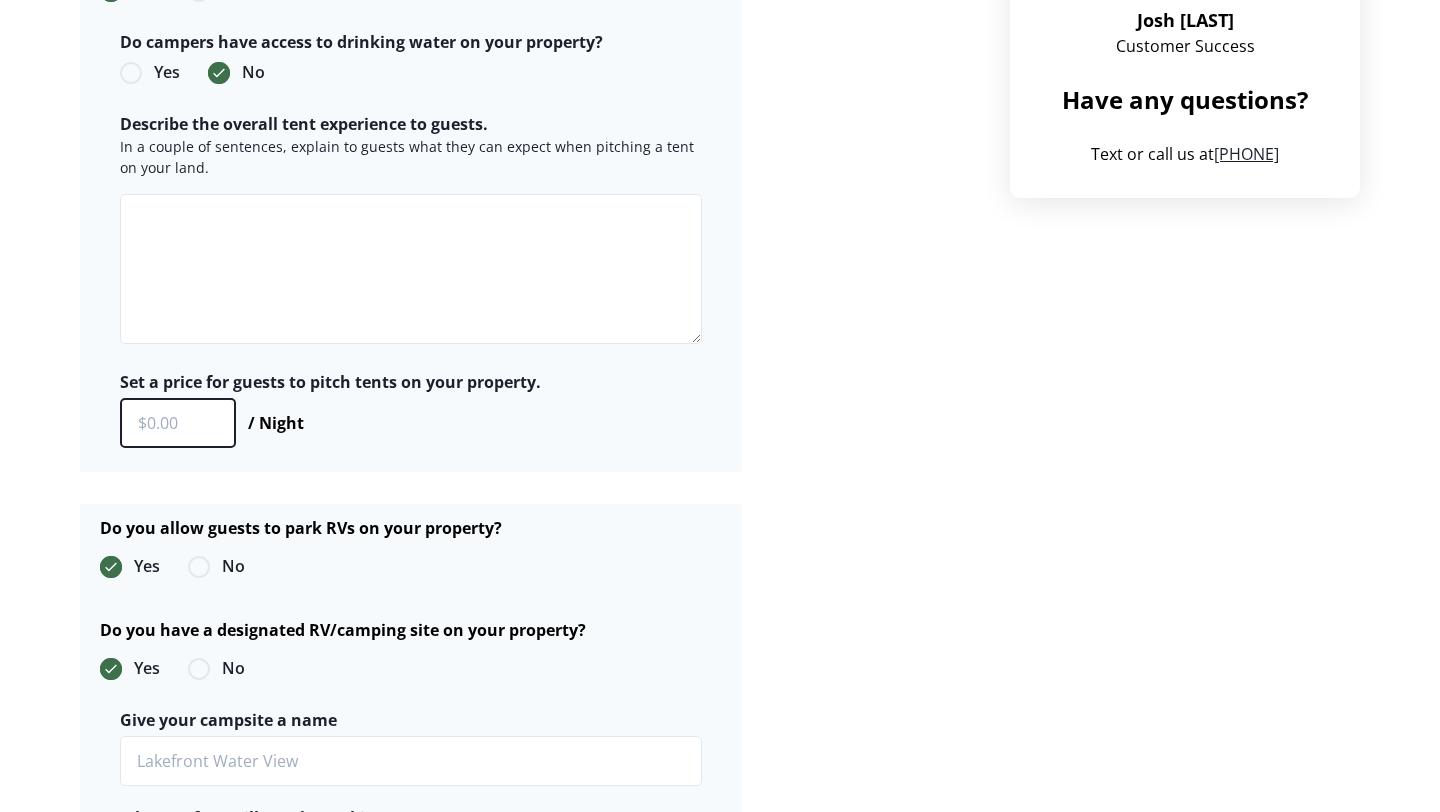 click on "Set a price for guests to pitch tents on your property." at bounding box center [178, 423] 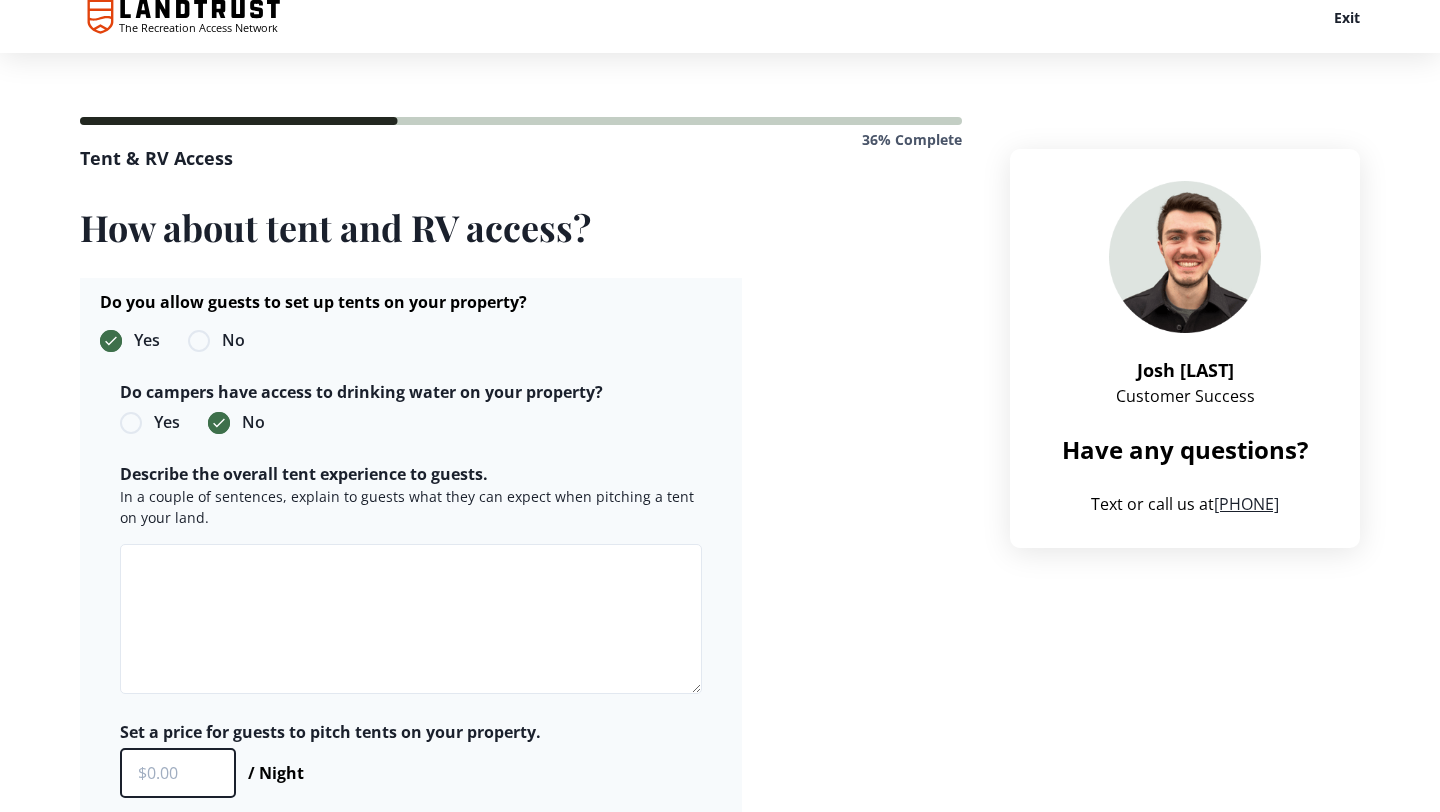 scroll, scrollTop: 200, scrollLeft: 0, axis: vertical 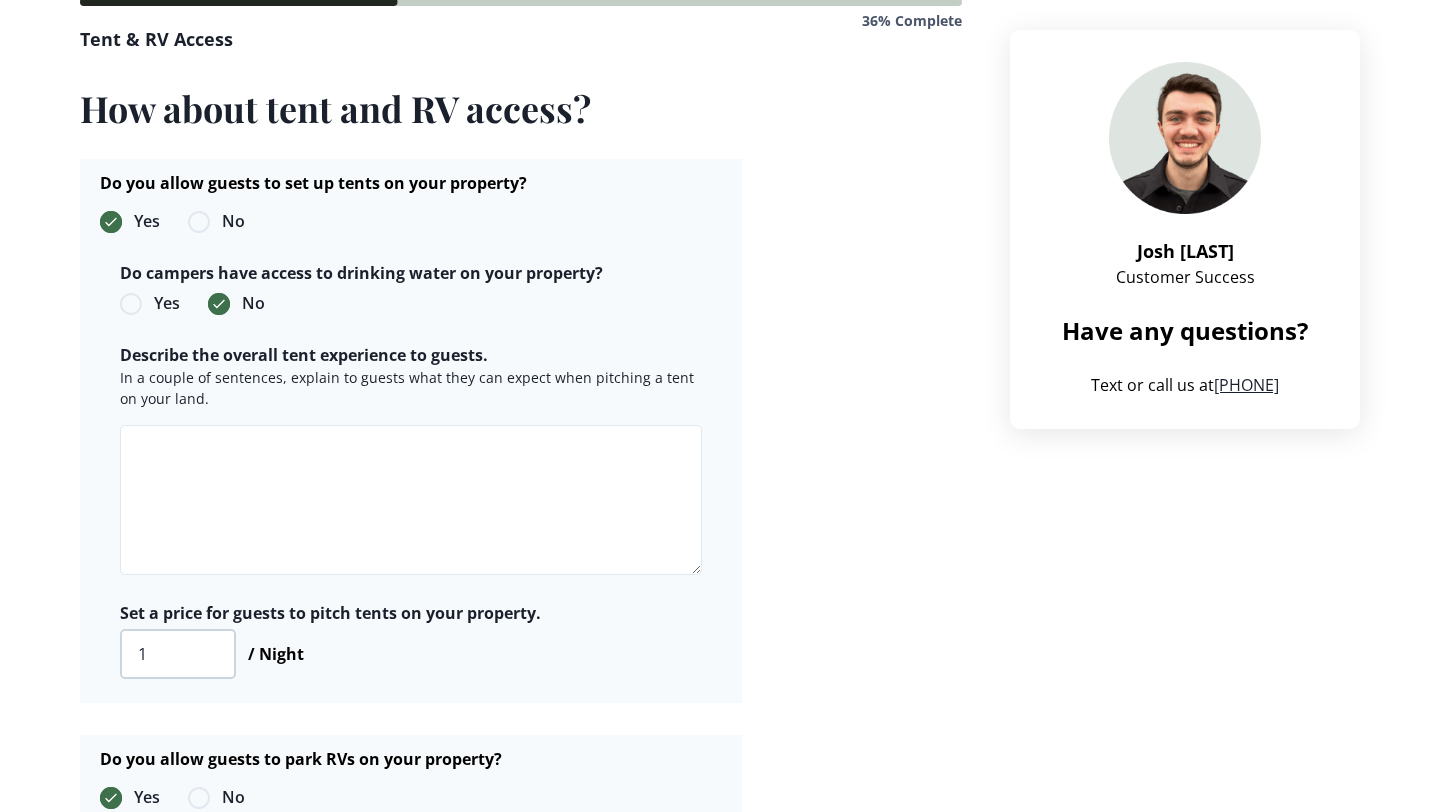 type on "$1.00" 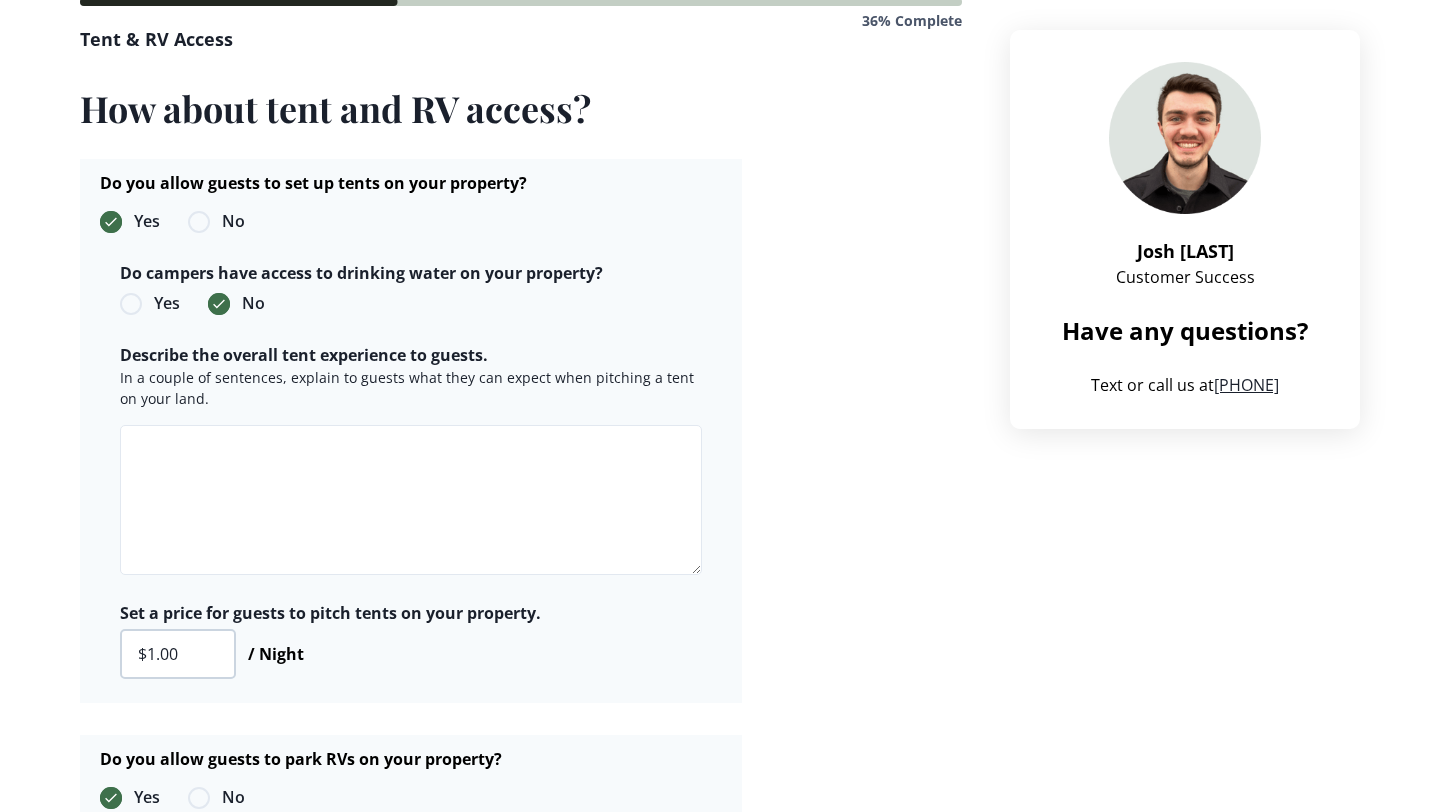 click on "Do you allow guests to set up tents on your property? Yes No Do campers have access to drinking water on your property? Yes No Describe the overall tent experience to guests. In a couple of sentences, explain to guests what they can expect when pitching a tent on your land. Set a price for guests to pitch tents on your property. $1.00 / Night Do you allow guests to park RVs on your property? Yes No Do you have a designated RV/camping site on your property? Yes No Give your campsite a name What surface will RV's be parking on? Concrete pad Loose gravel Grass Dirt Is the surface level? Yes No Add additional information. What is the size of the available surface for an RV to park? Length 60 ft Width 30 ft What types of vehicles can you accommodate on this site? Travel Trailer Fifth Wheel Pop Up Camper Class A Class B Class C Campervan Car Toy Hauler Other What's the max length of RV you can accommodate? 40 ft How is the RV site accessed? Pull in Pull through Back in Dirt Gravel Paved Yes No Yes No 30 Amps Yes No" at bounding box center [521, 2210] 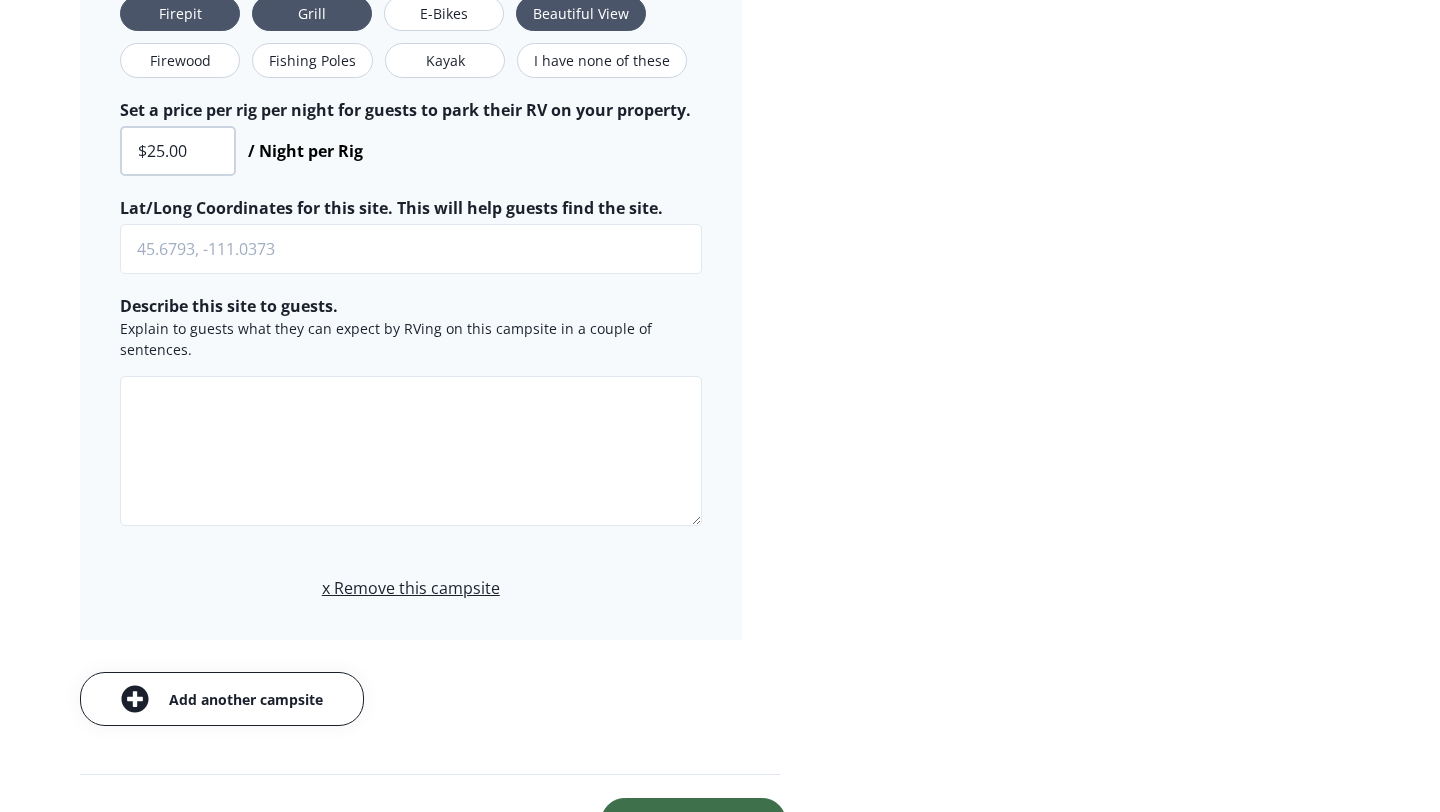 scroll, scrollTop: 3903, scrollLeft: 0, axis: vertical 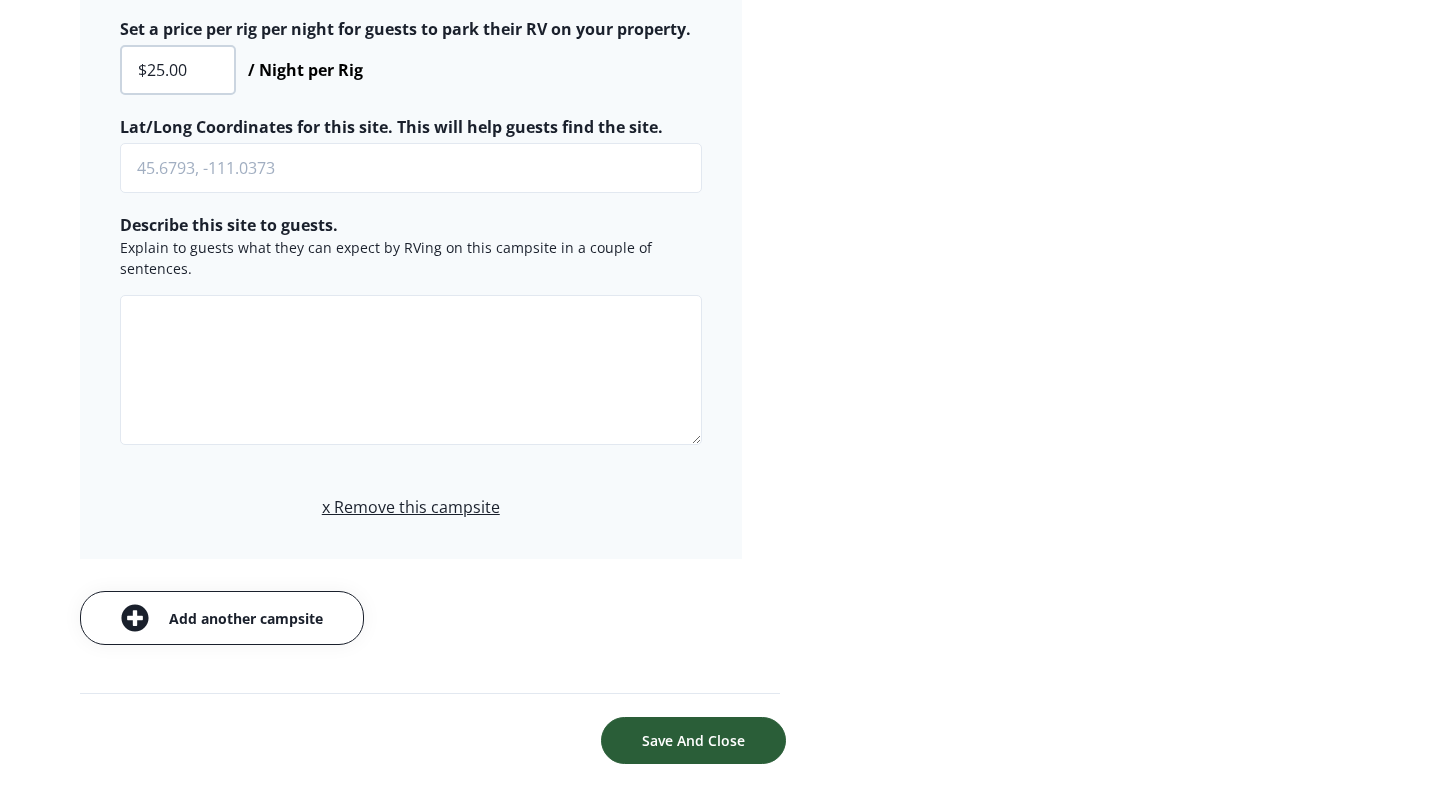 click on "Save And Close" at bounding box center [693, 740] 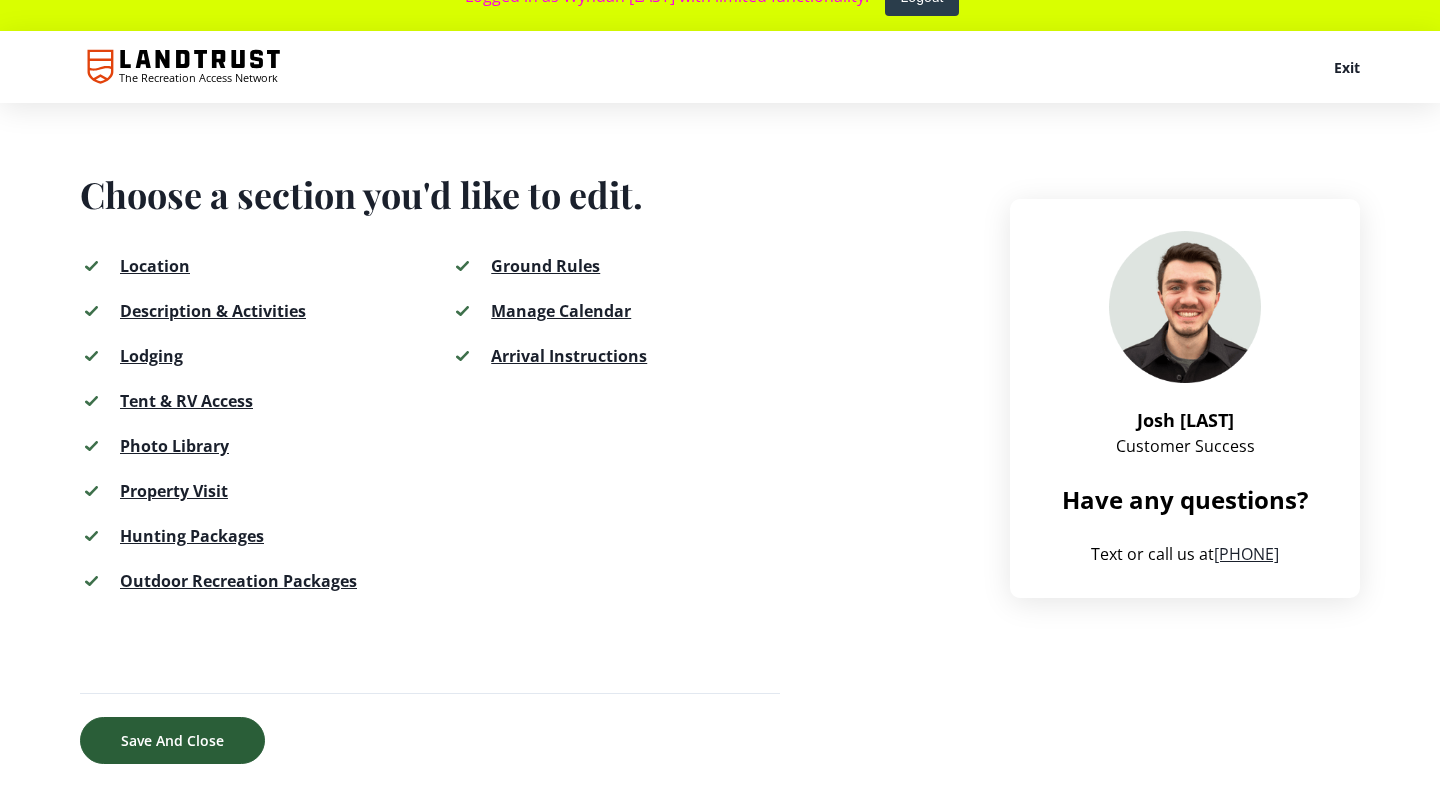 scroll, scrollTop: 0, scrollLeft: 0, axis: both 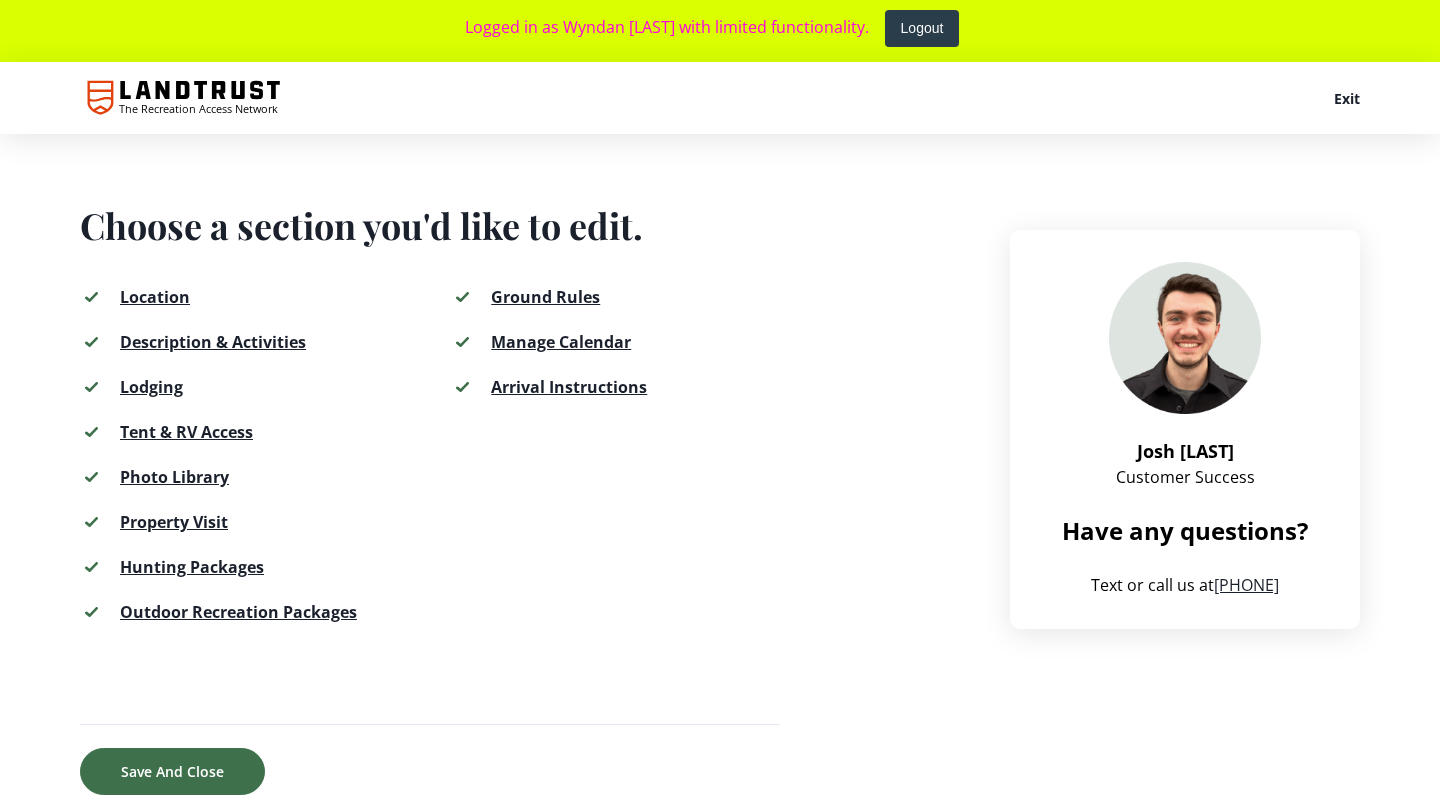 click on "Hunting Packages" at bounding box center [192, 567] 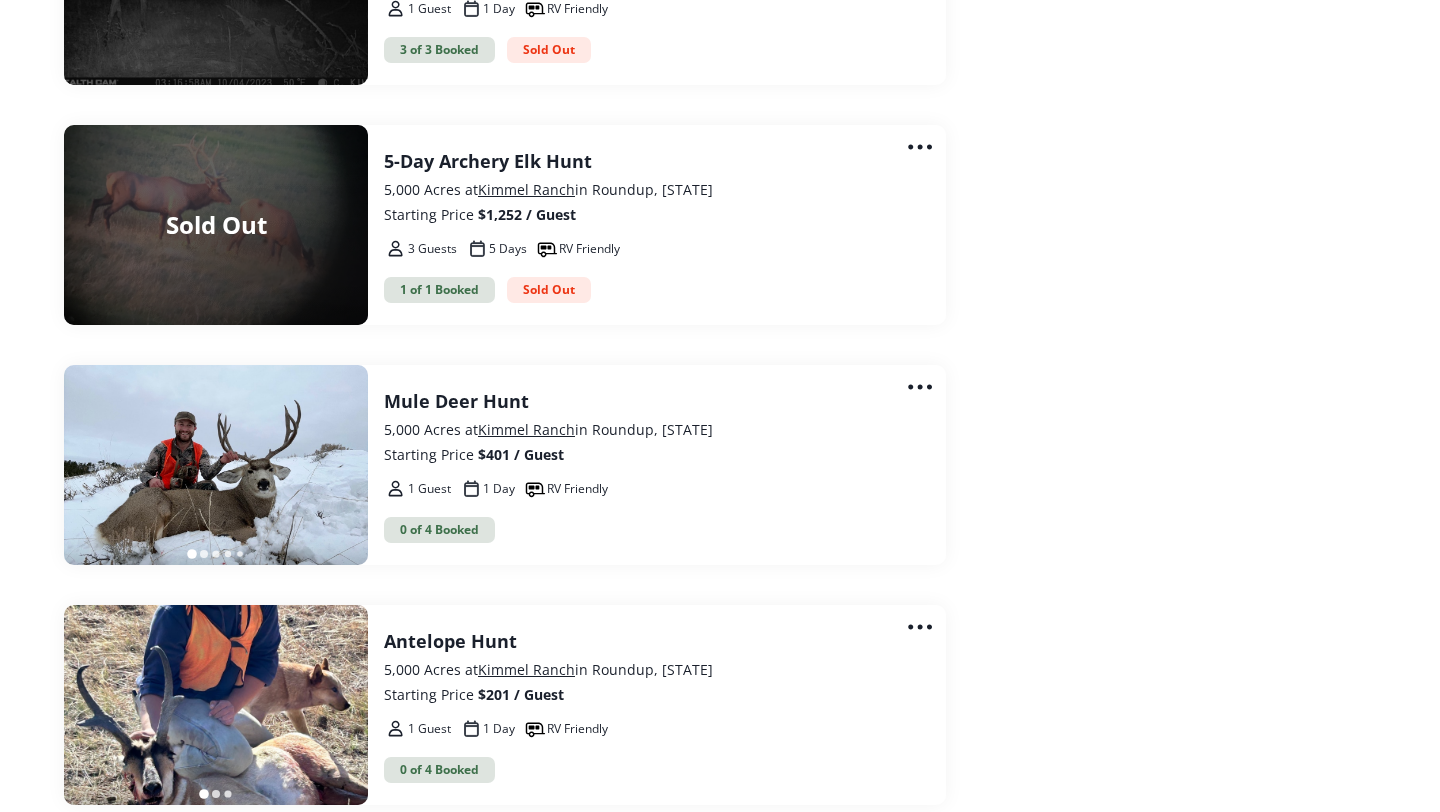 scroll, scrollTop: 3833, scrollLeft: 0, axis: vertical 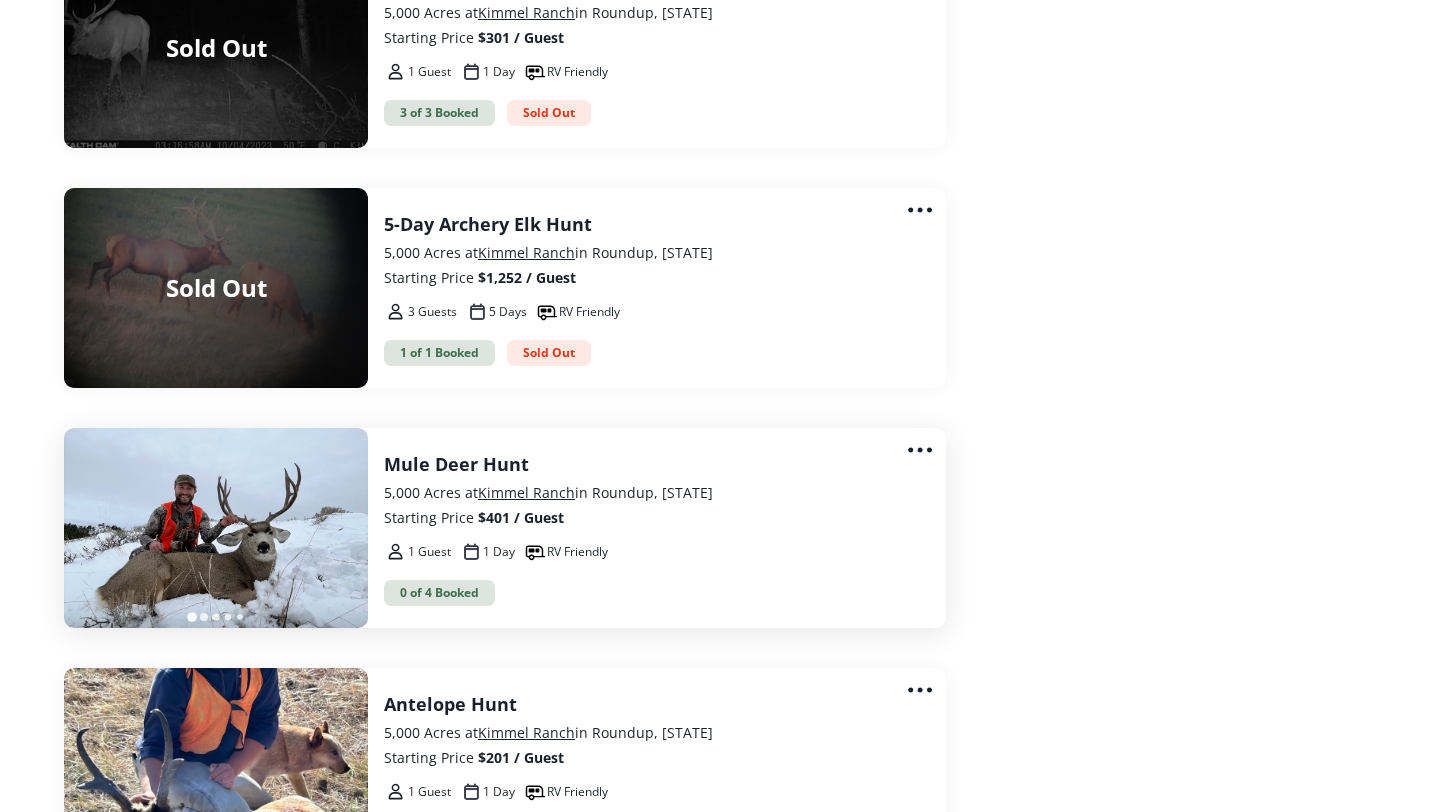 click on "Mule Deer Hunt 5,000 Acres at  Kimmel Ranch  in Roundup, MT Starting Price   $401 / Guest" at bounding box center [649, 489] 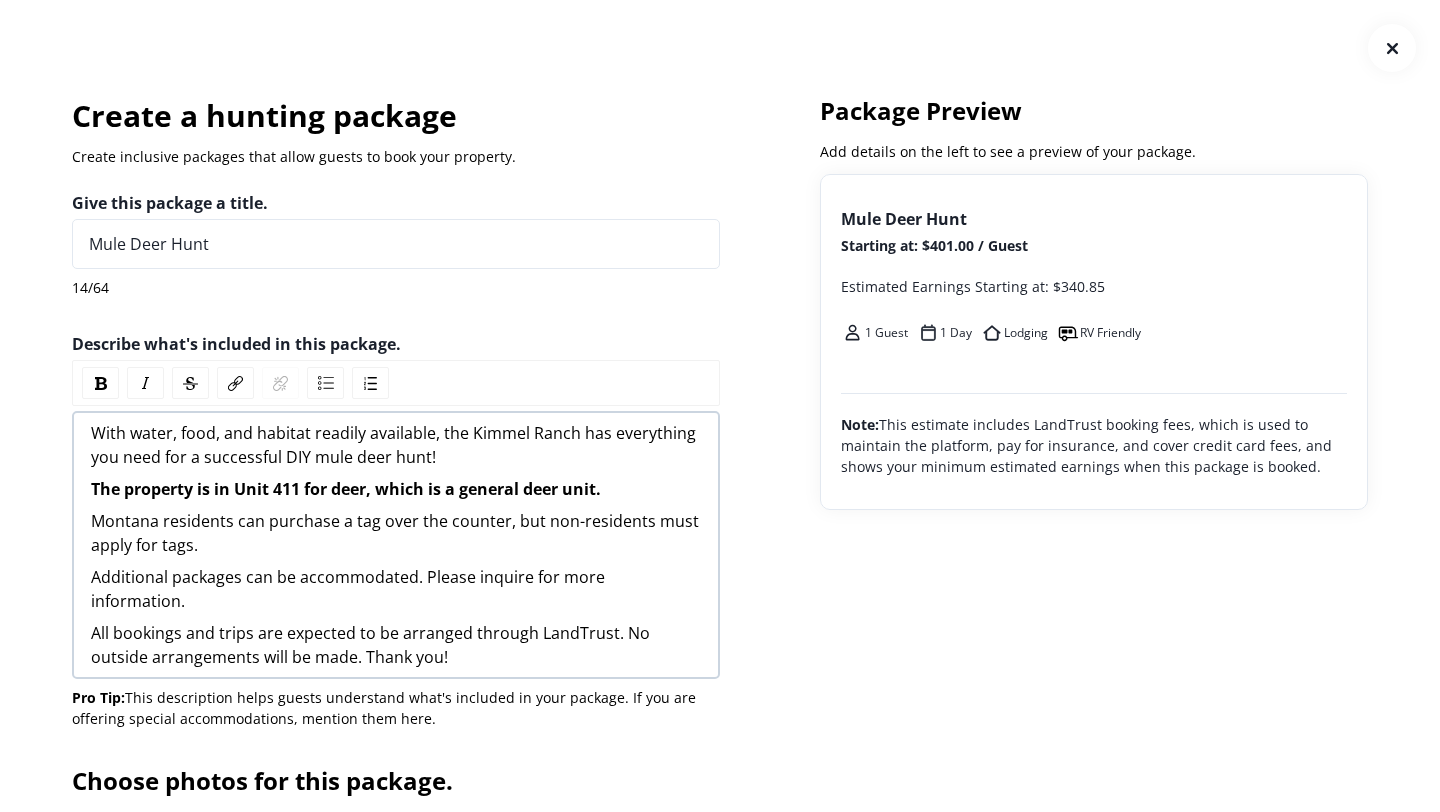 scroll, scrollTop: 0, scrollLeft: 0, axis: both 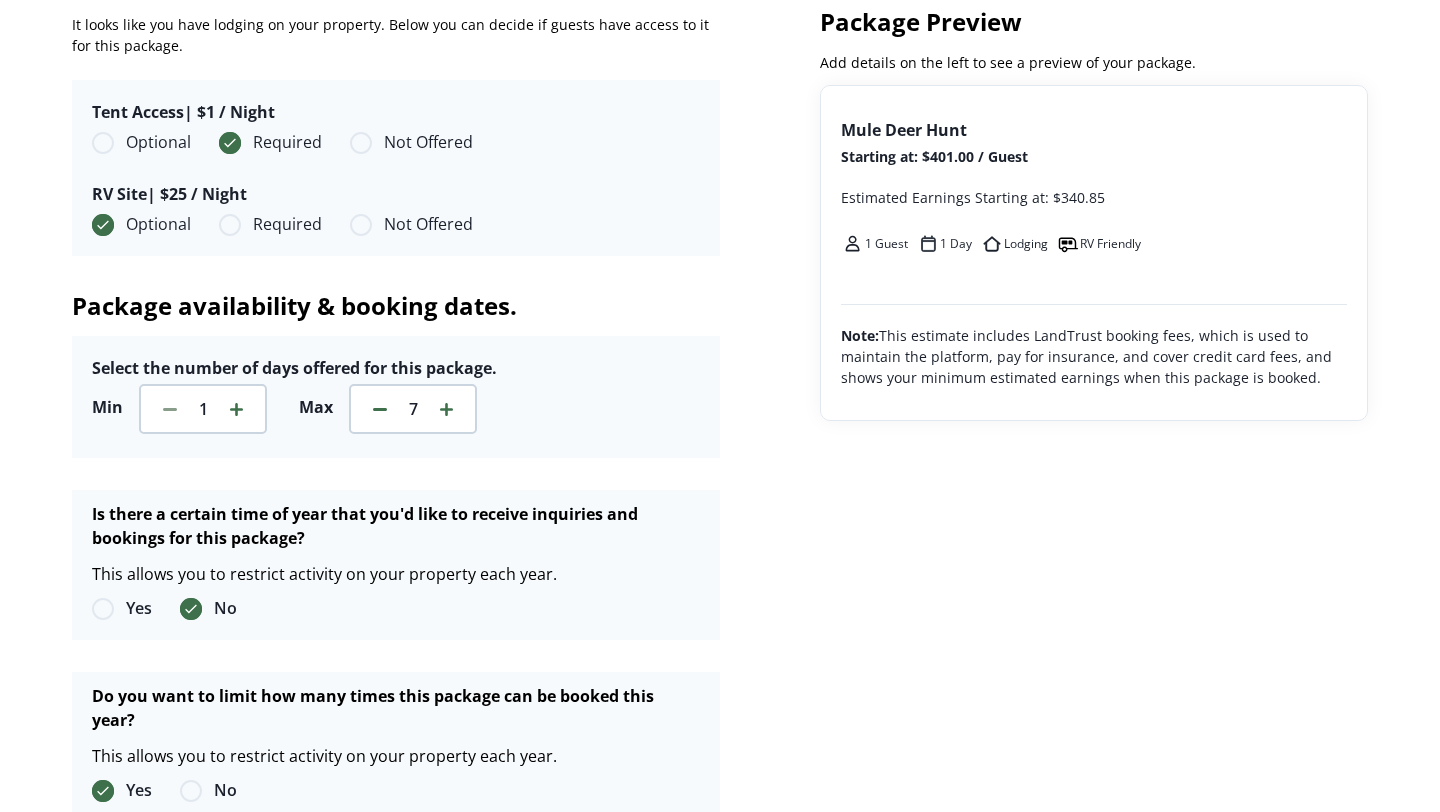 click on "Required" at bounding box center [270, 225] 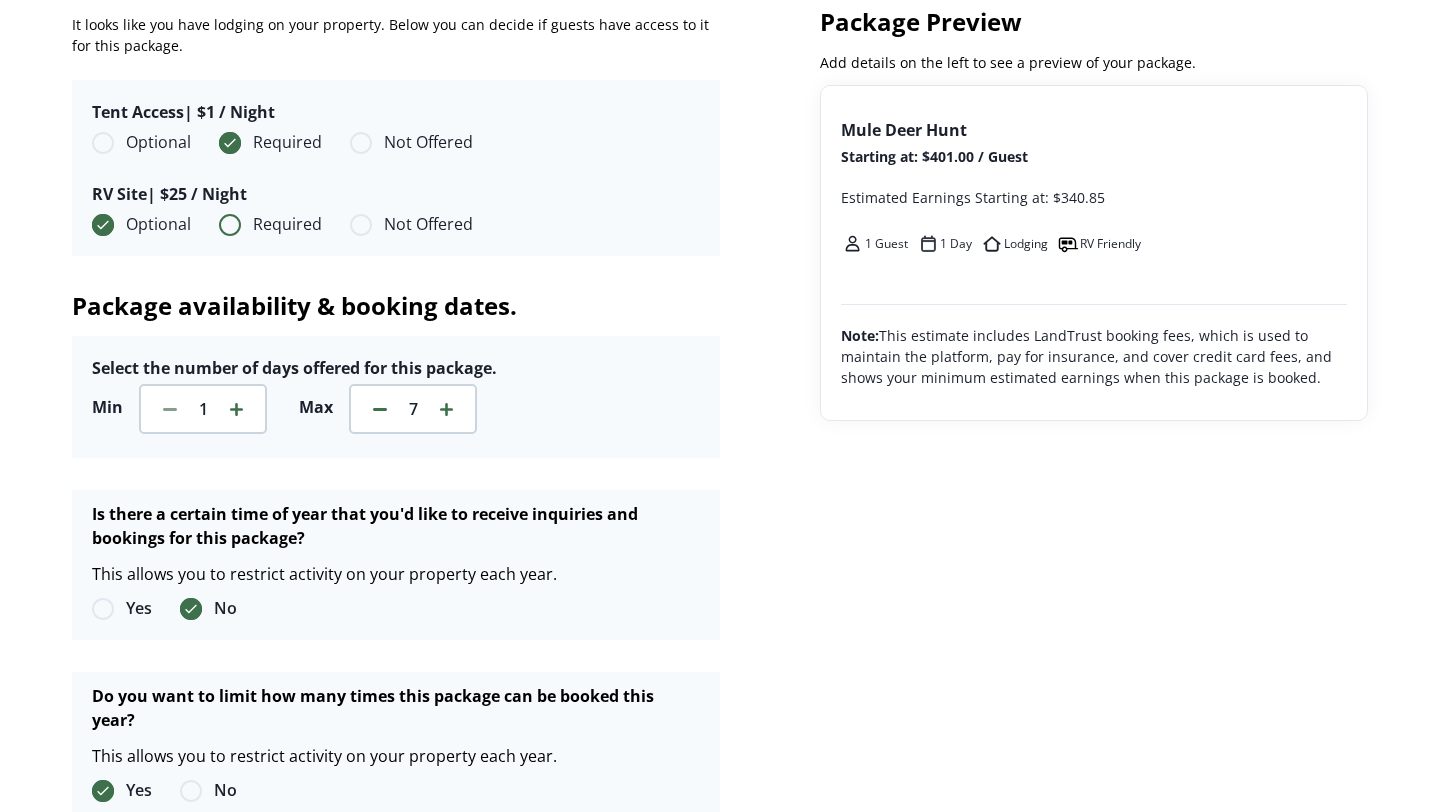 click on "Required" at bounding box center (219, 235) 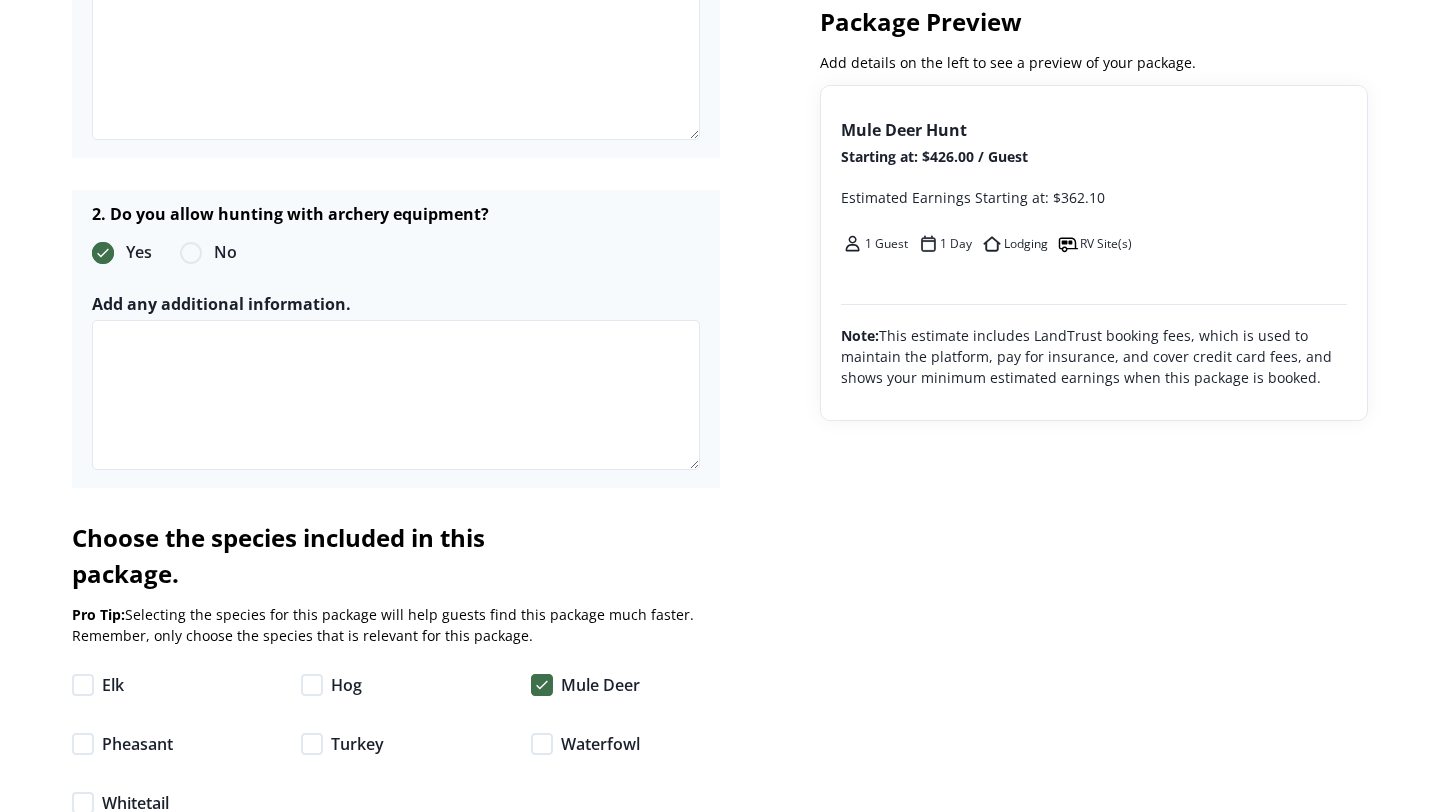 scroll, scrollTop: 3800, scrollLeft: 0, axis: vertical 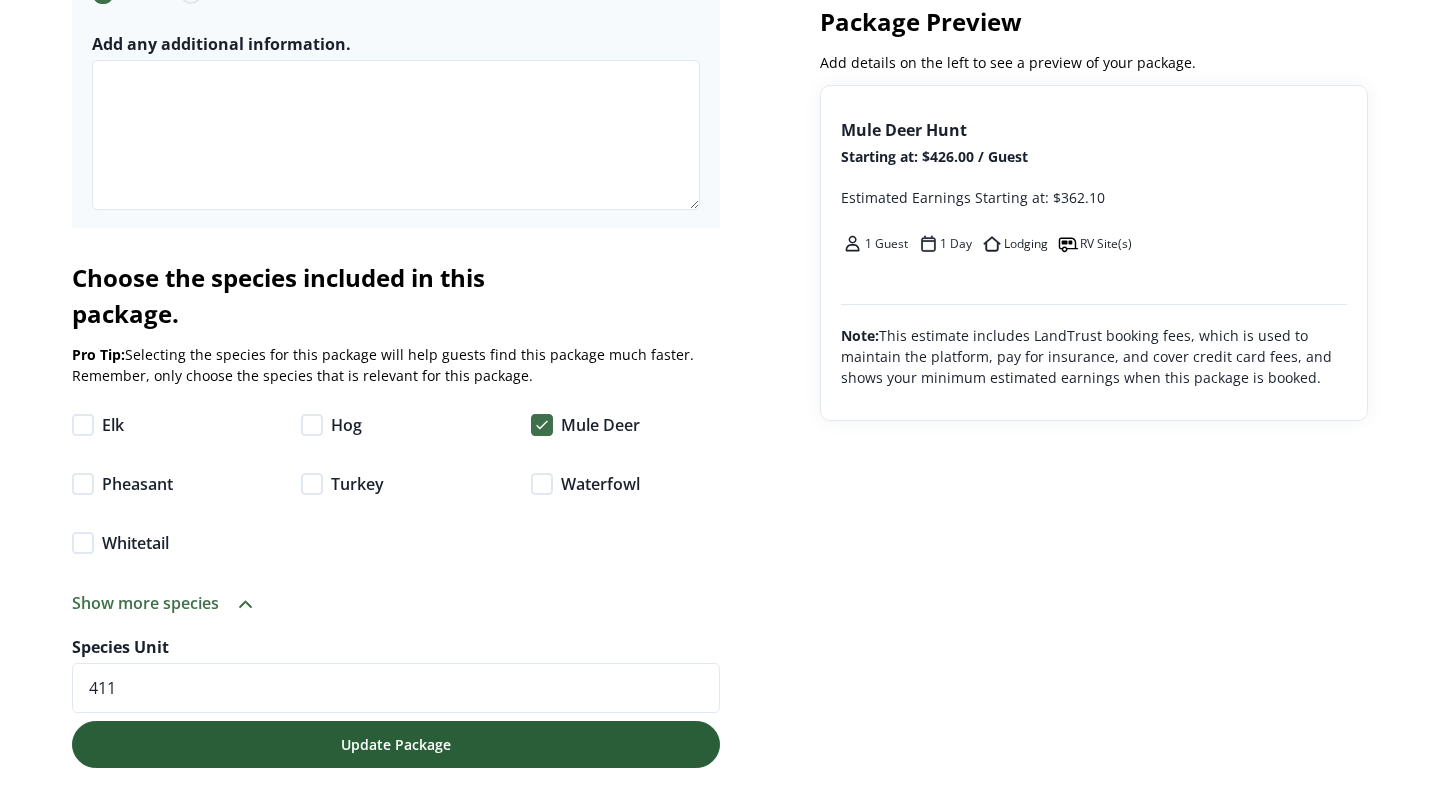 click on "Update Package" at bounding box center [396, 744] 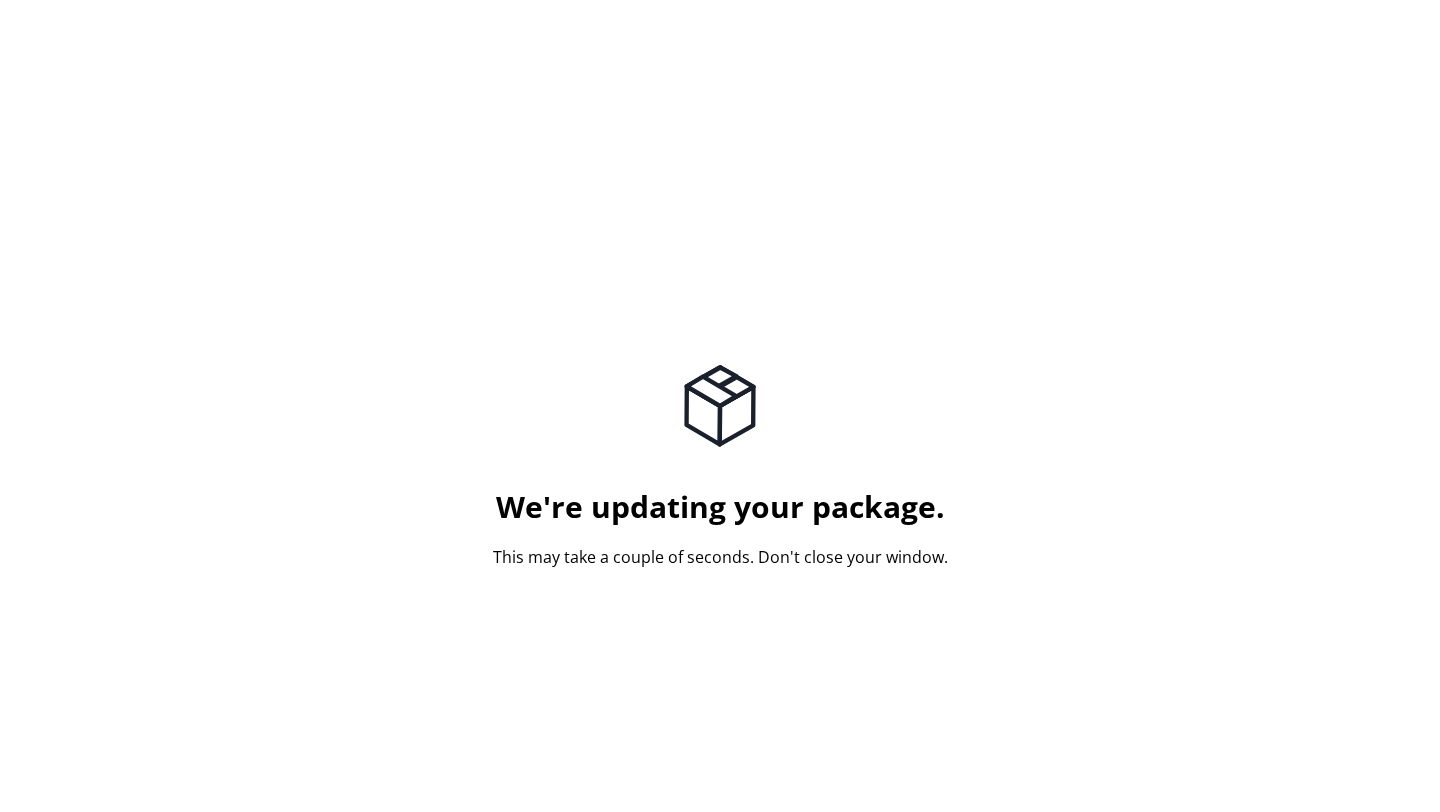 scroll, scrollTop: 0, scrollLeft: 0, axis: both 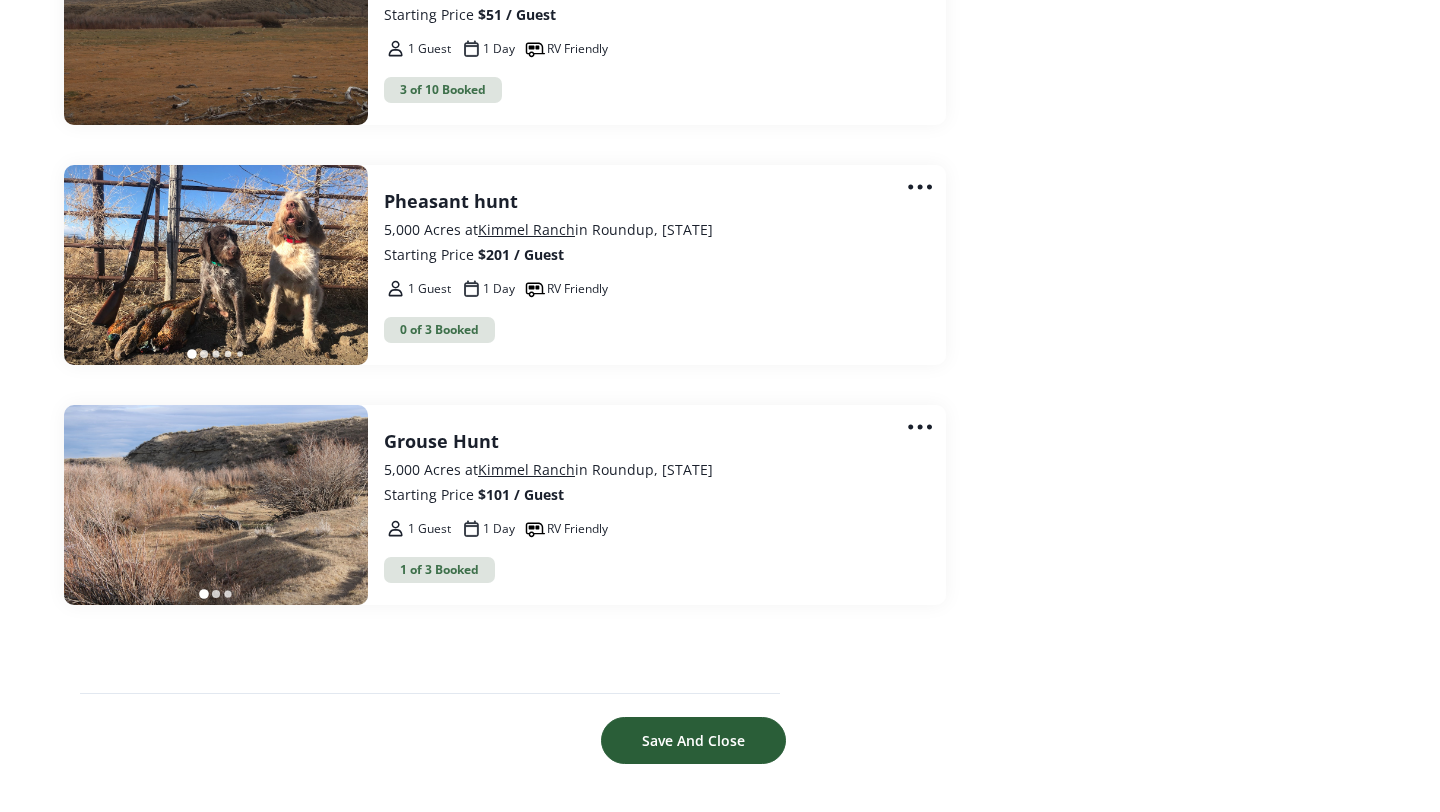 click on "Save And Close" at bounding box center (693, 740) 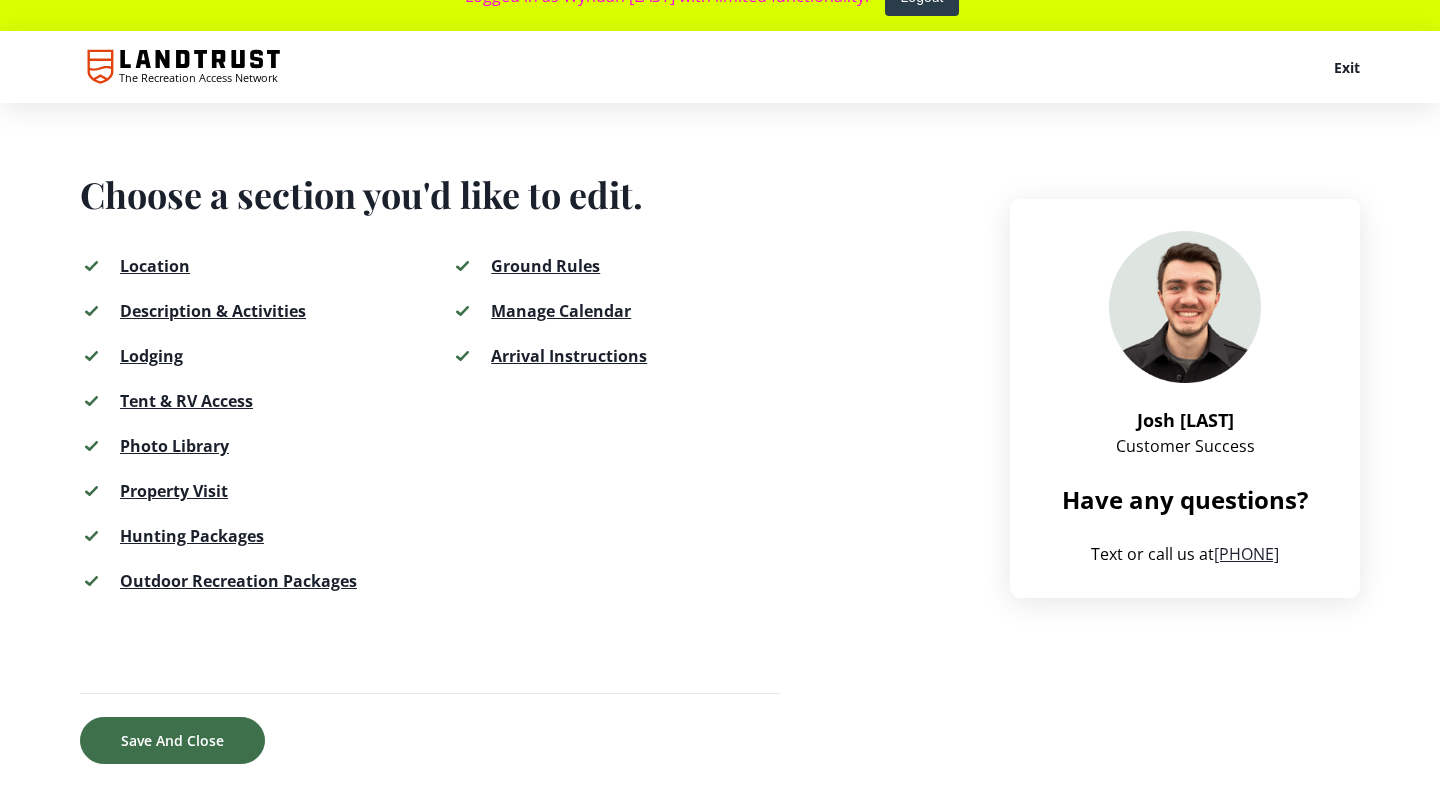 scroll, scrollTop: 0, scrollLeft: 0, axis: both 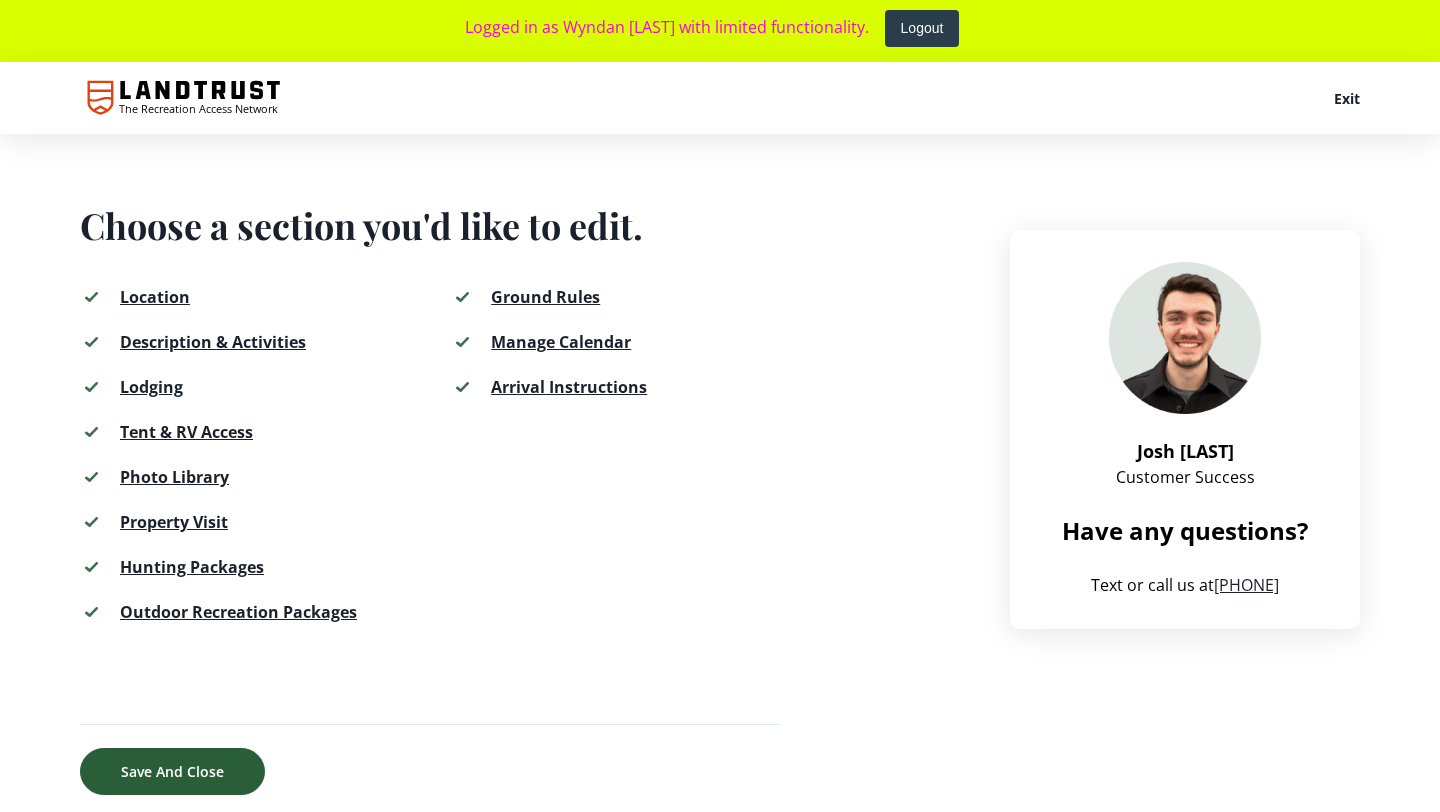 click on "Save And Close" at bounding box center (172, 771) 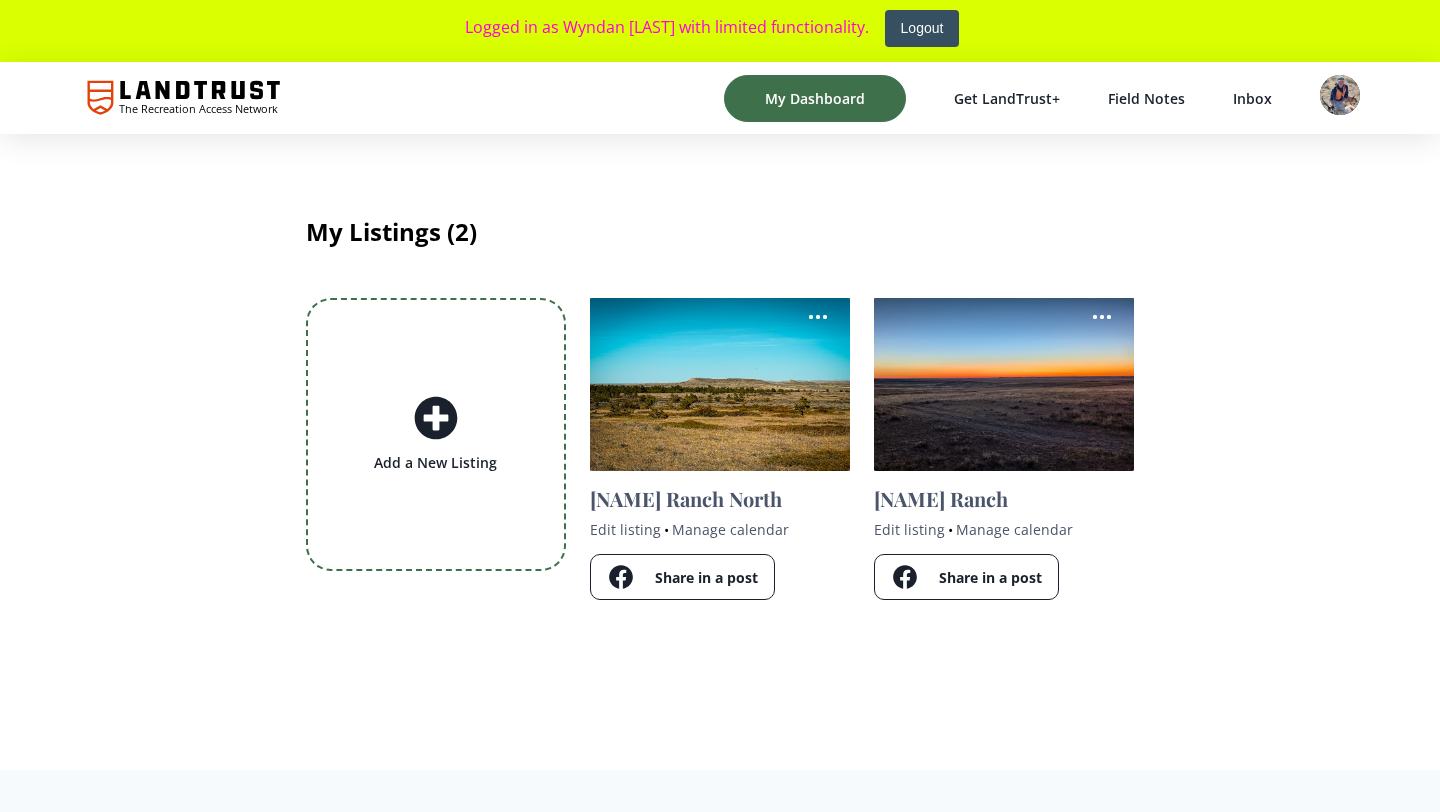 click on "Logout" at bounding box center (922, 28) 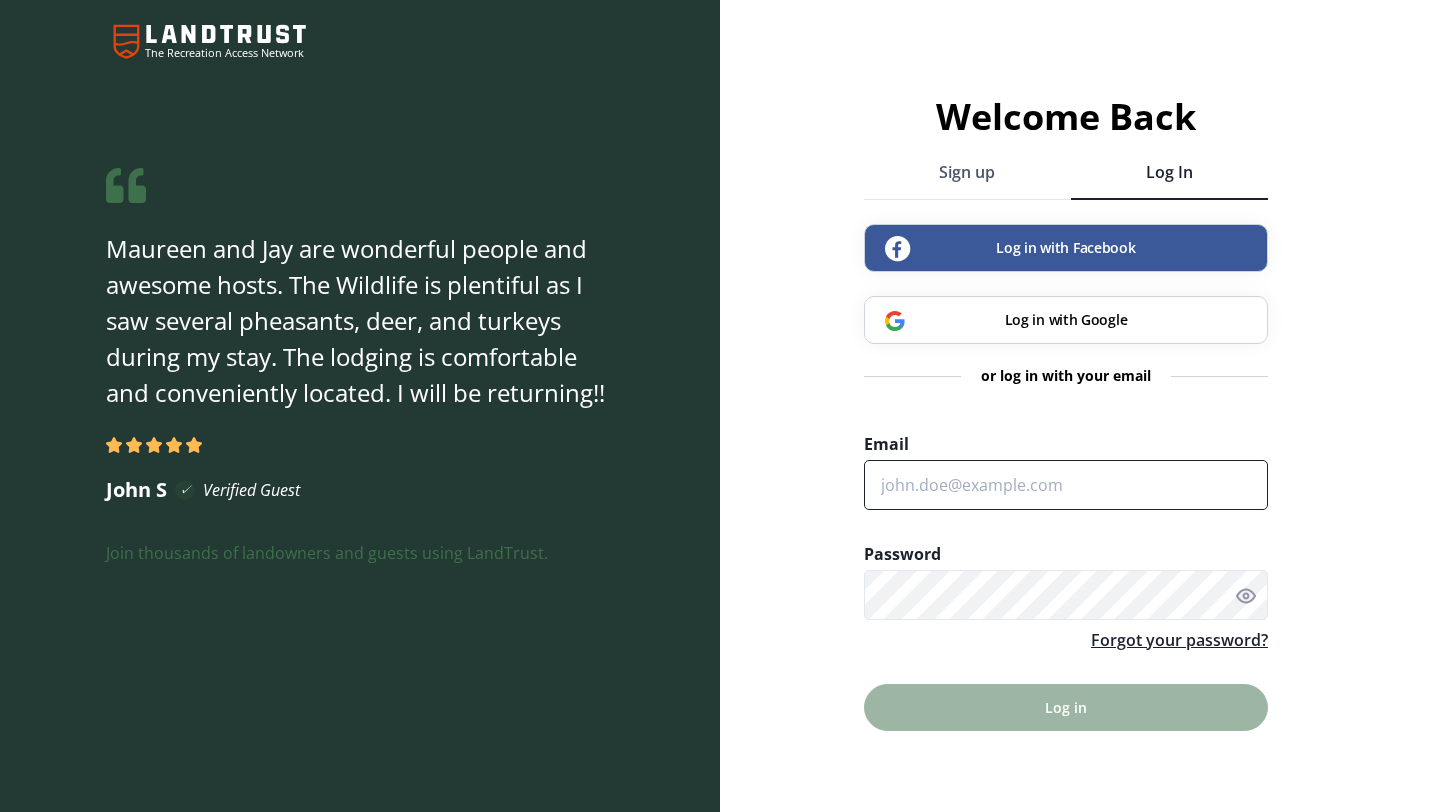 type on "[EMAIL]" 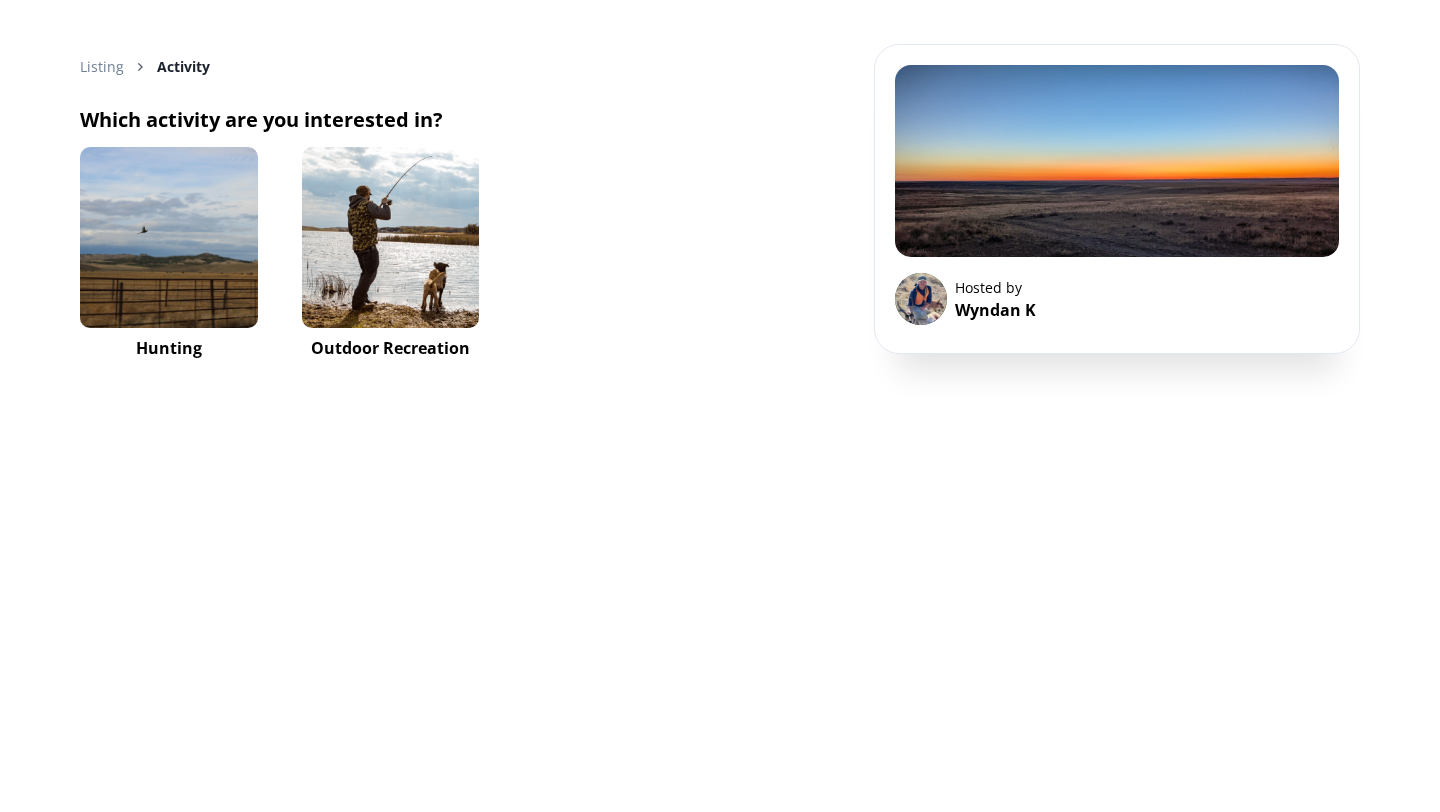scroll, scrollTop: 0, scrollLeft: 0, axis: both 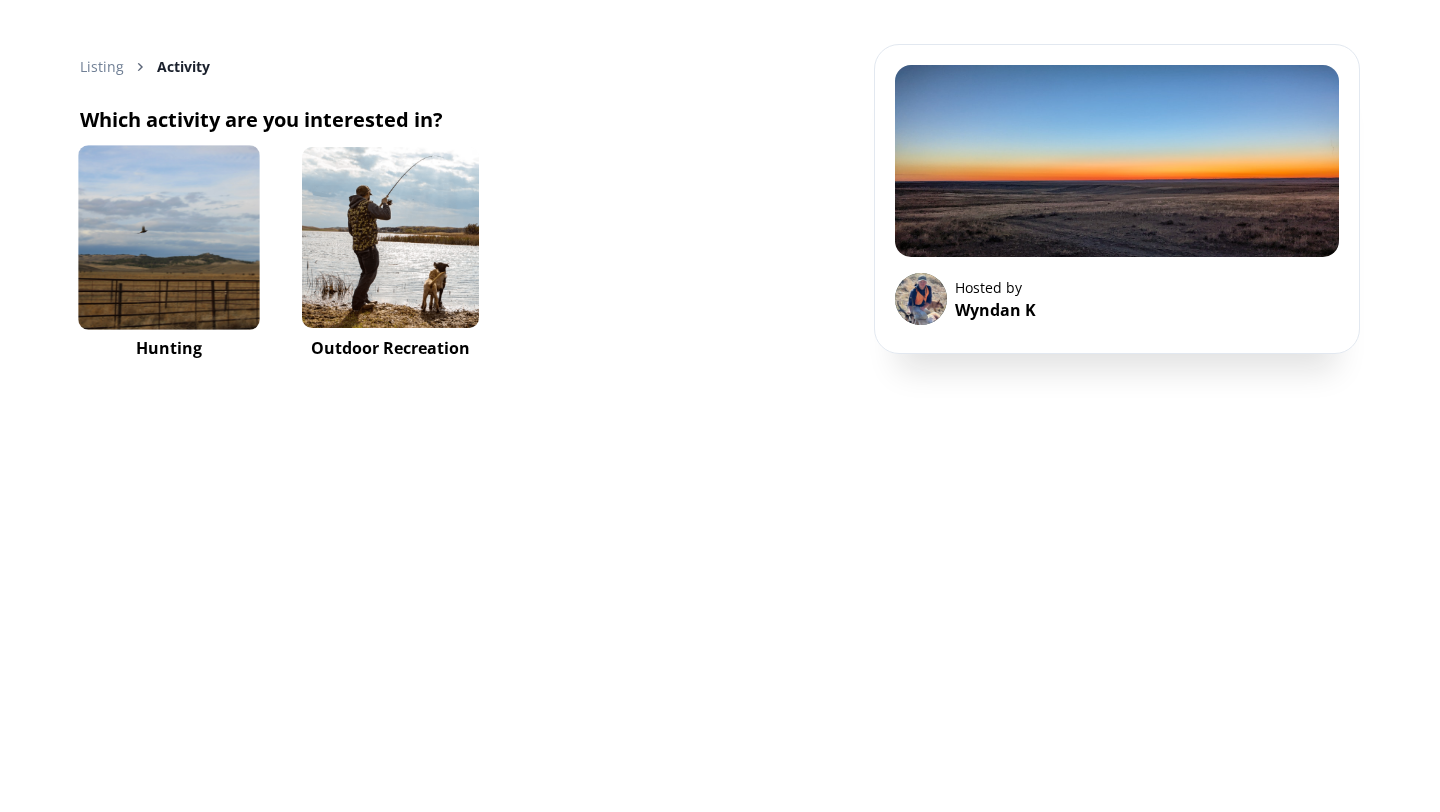 click at bounding box center [168, 237] 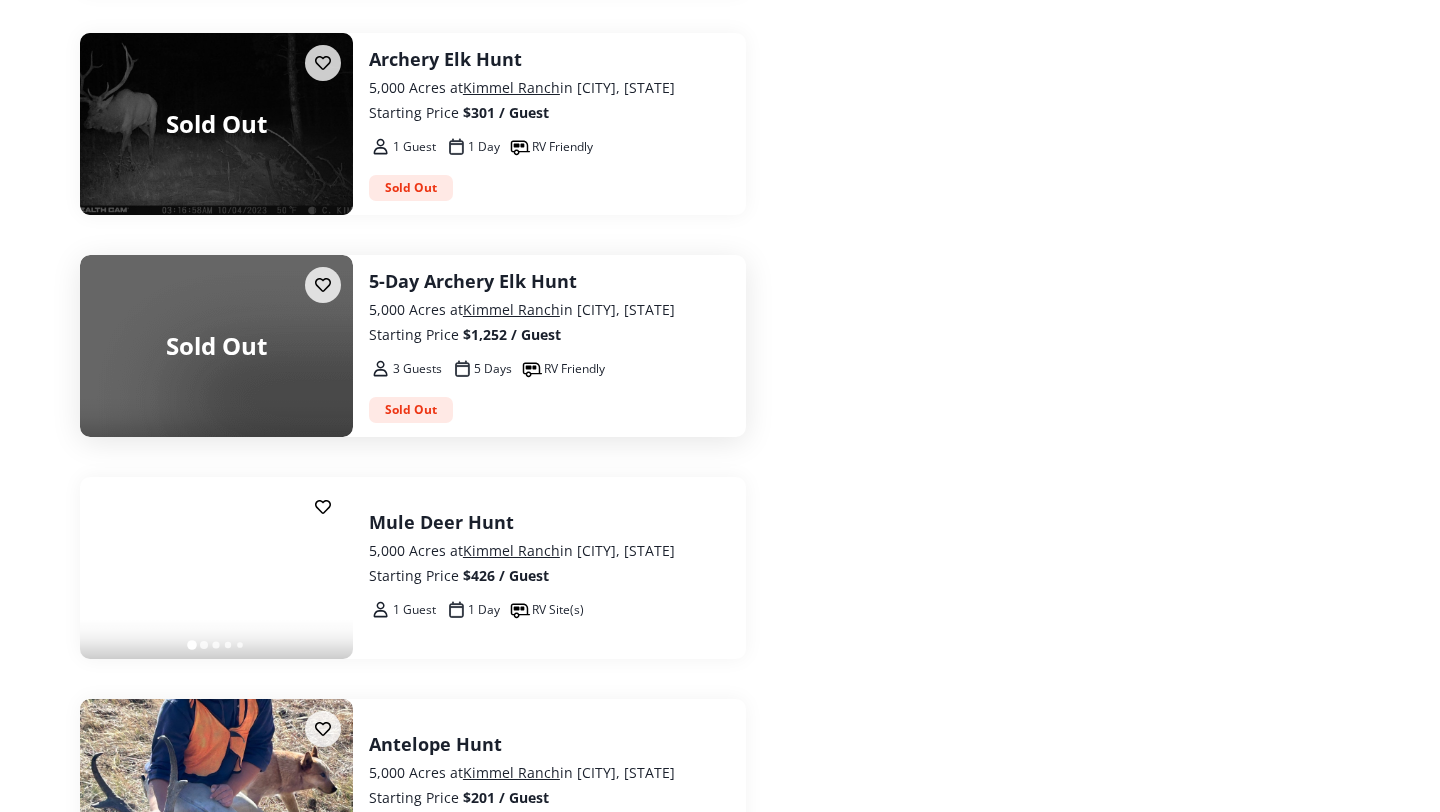 scroll, scrollTop: 563, scrollLeft: 0, axis: vertical 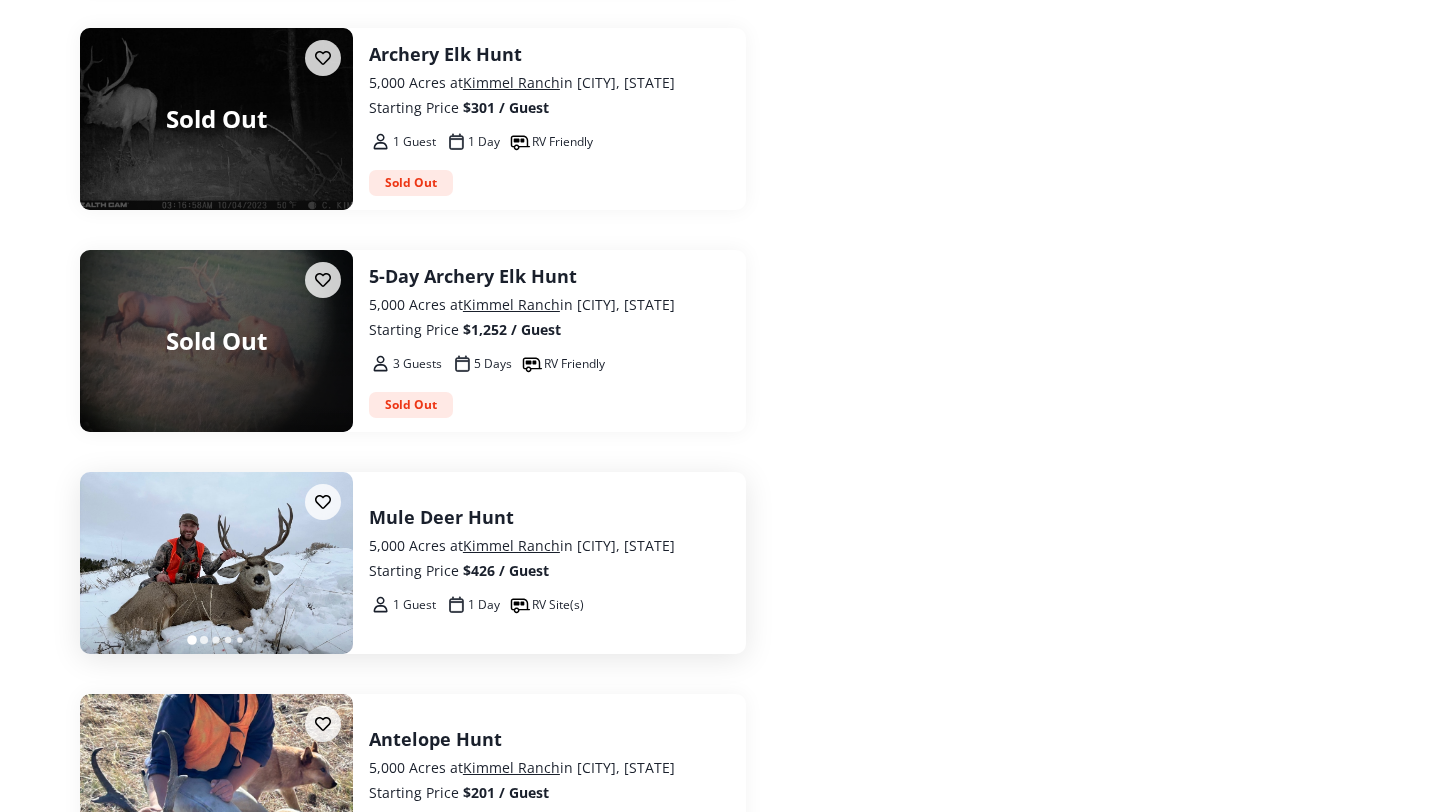 click on "Mule Deer Hunt" at bounding box center (549, 517) 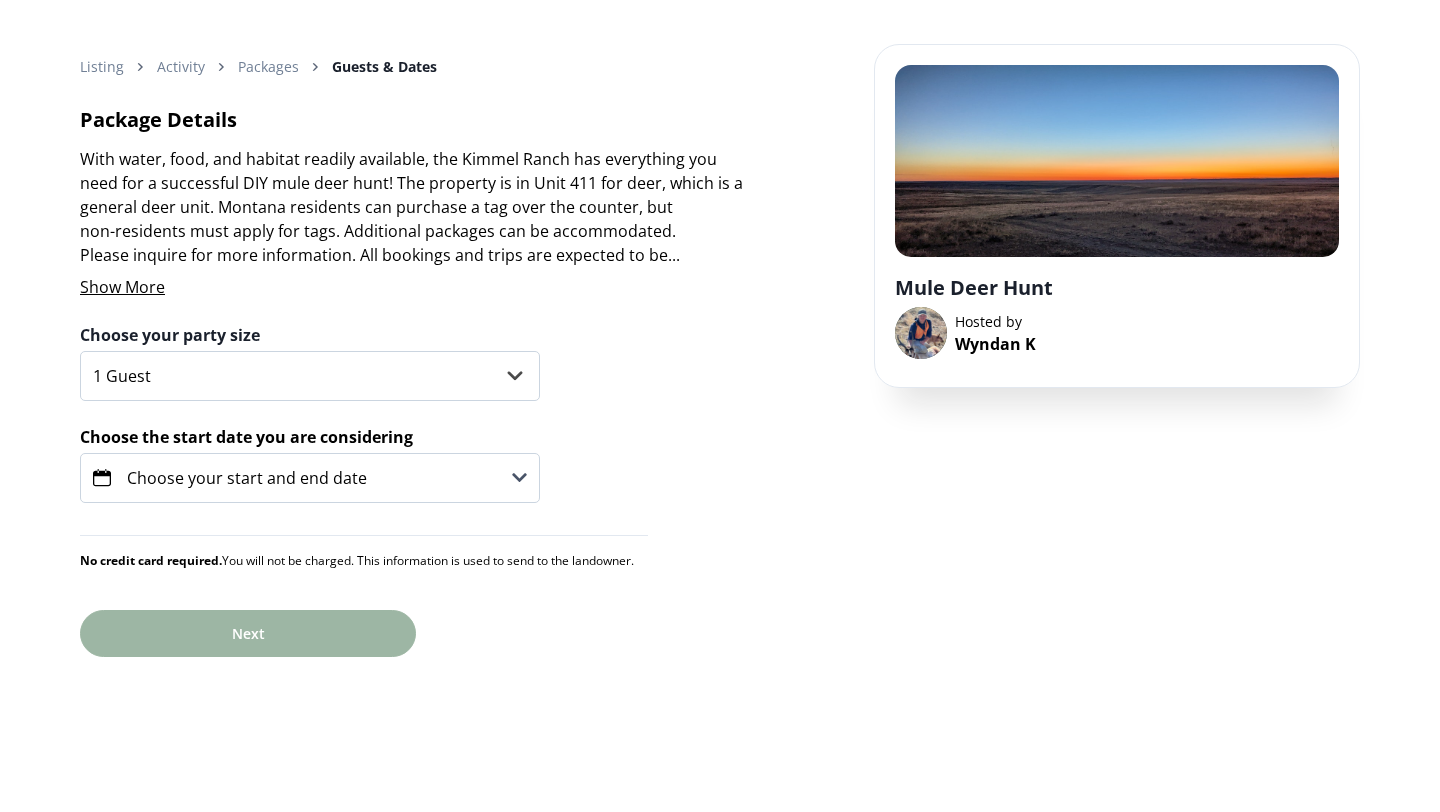 scroll, scrollTop: 57, scrollLeft: 0, axis: vertical 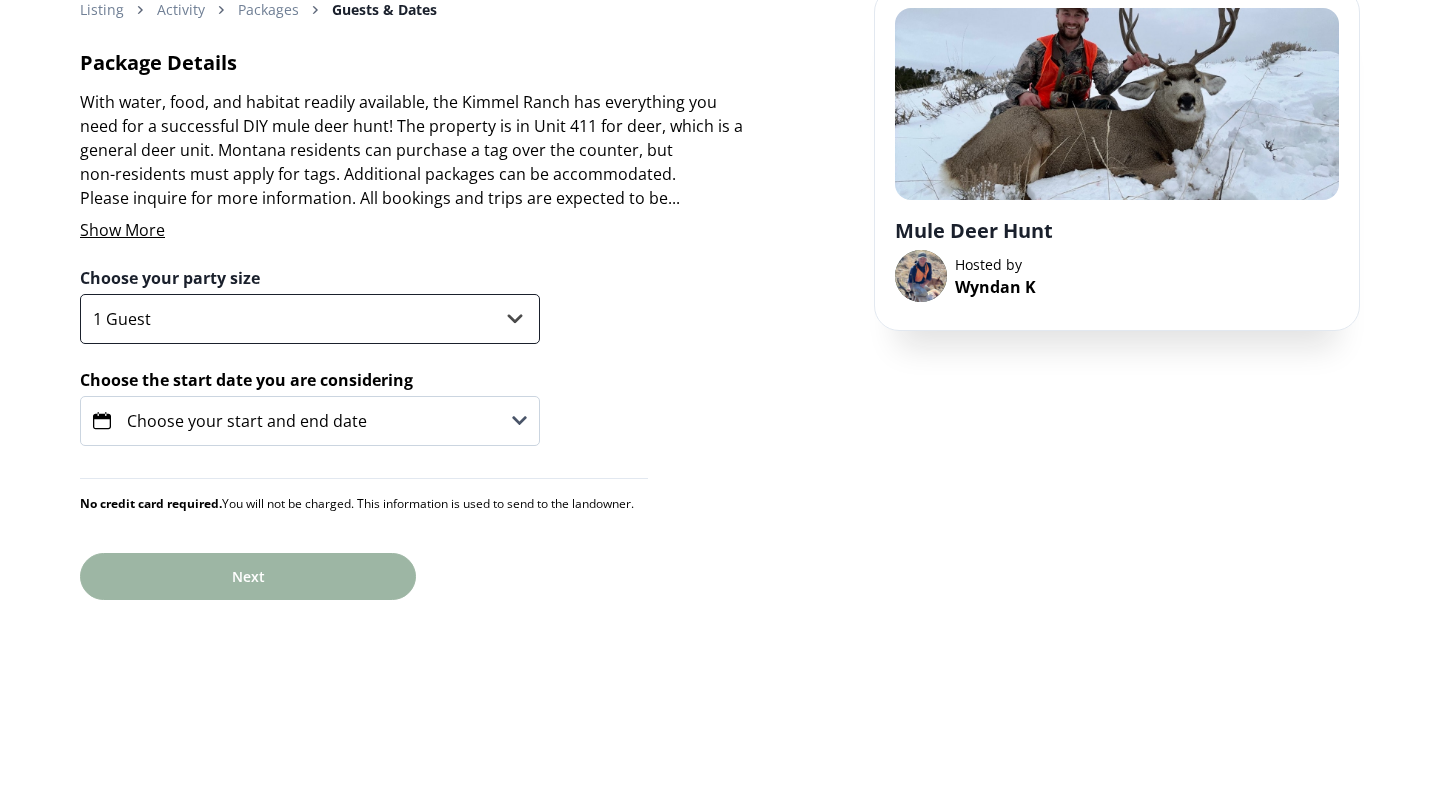 click on "1  Guest 2  Guests 3  Guests" at bounding box center (310, 319) 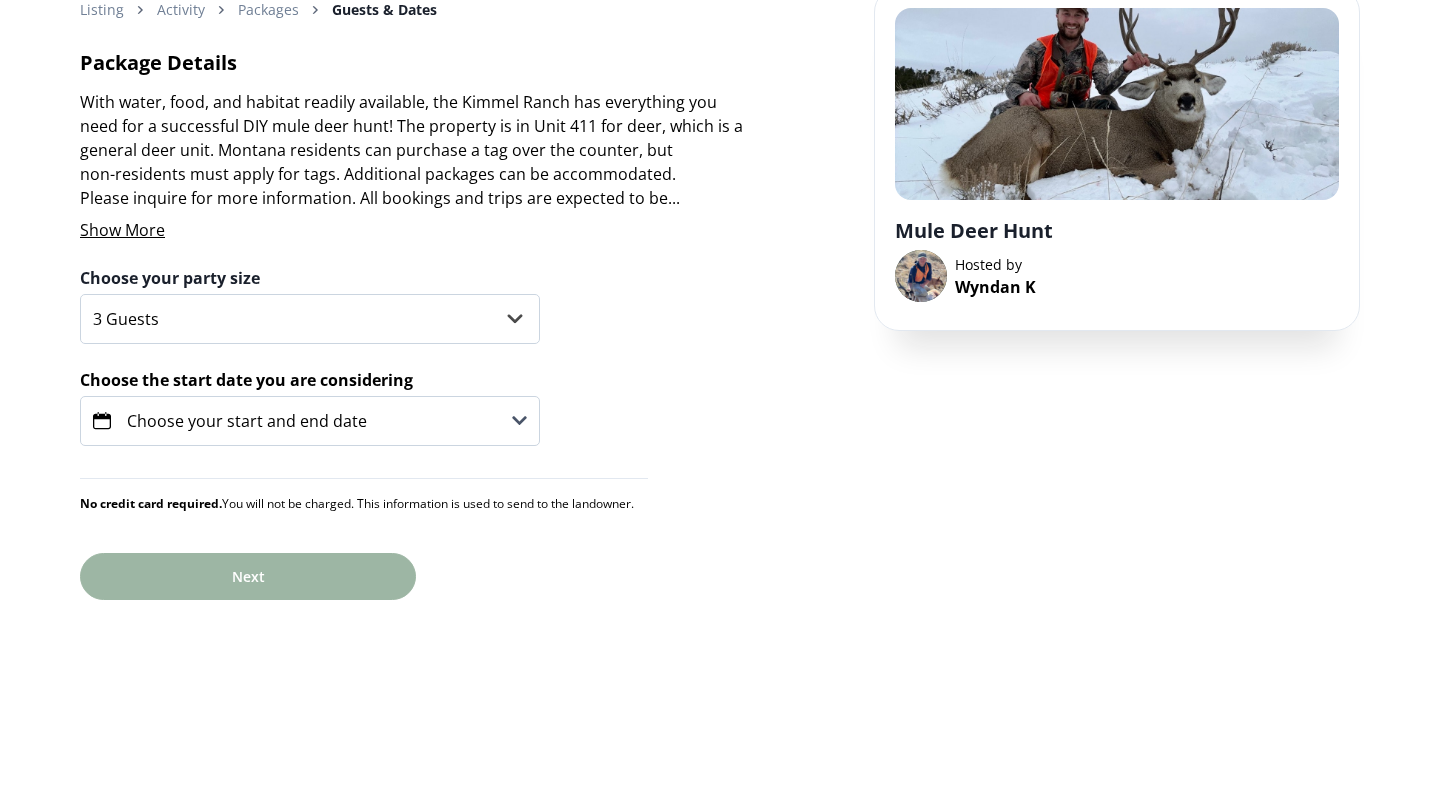 click on "Choose your start and end date" at bounding box center [247, 421] 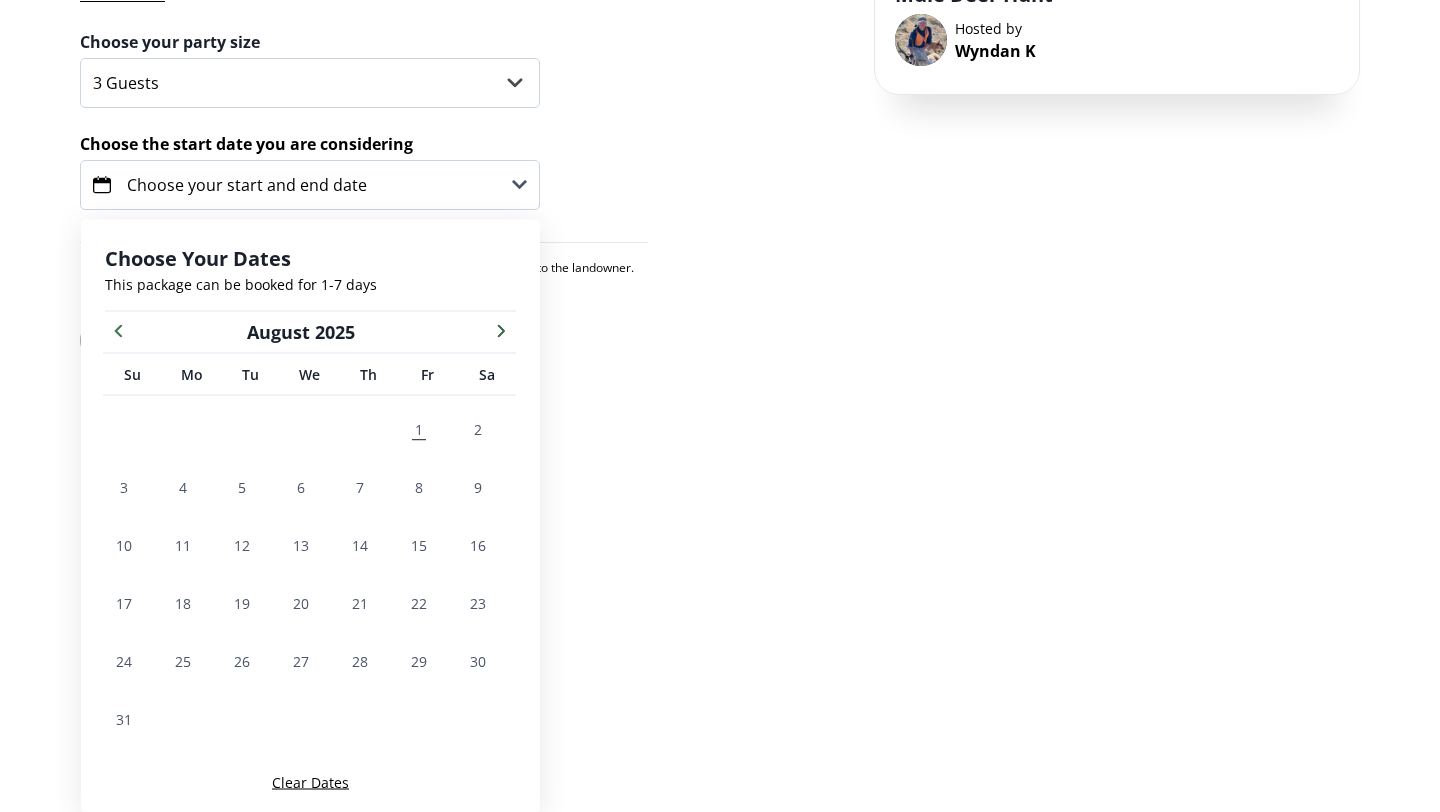 scroll, scrollTop: 293, scrollLeft: 0, axis: vertical 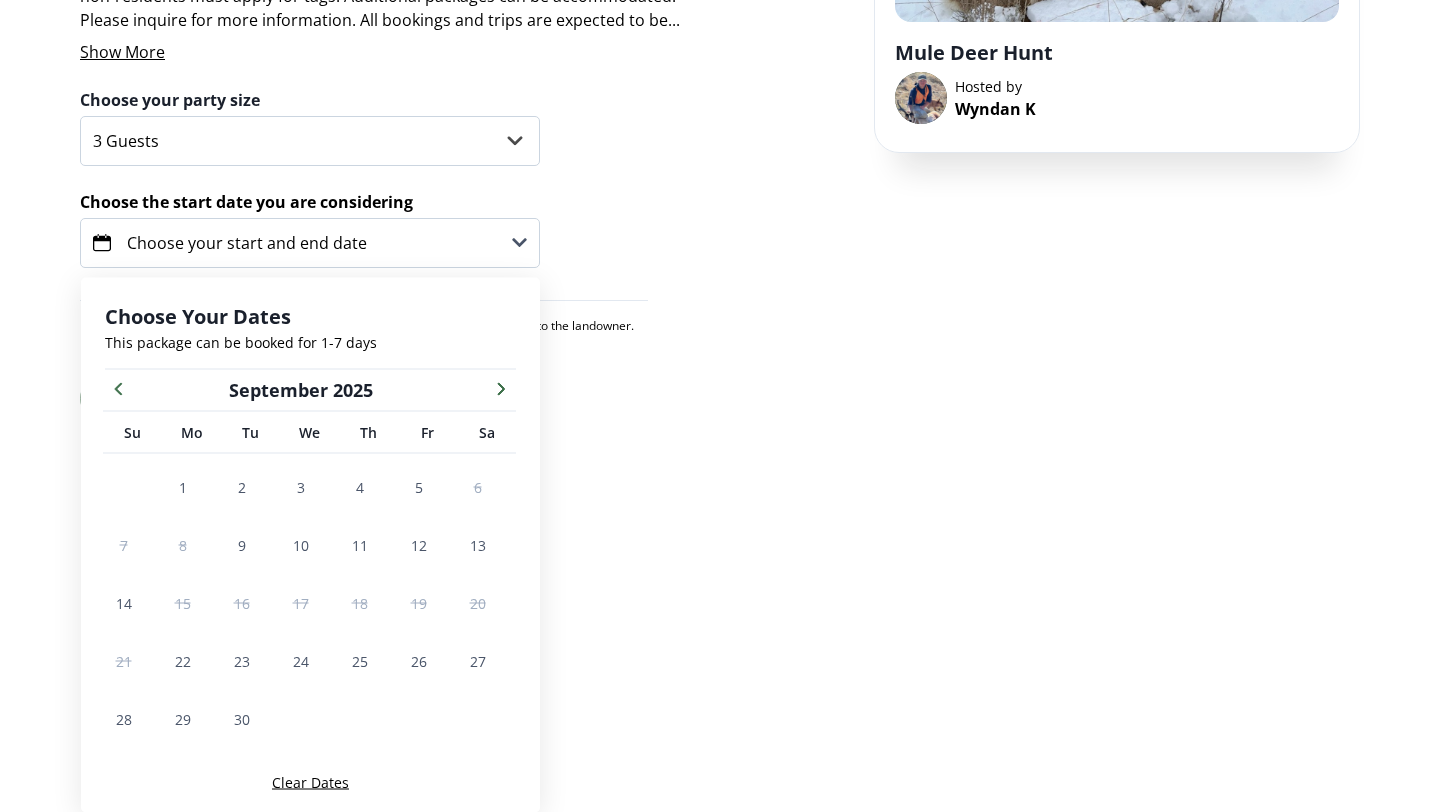 click at bounding box center (501, 388) 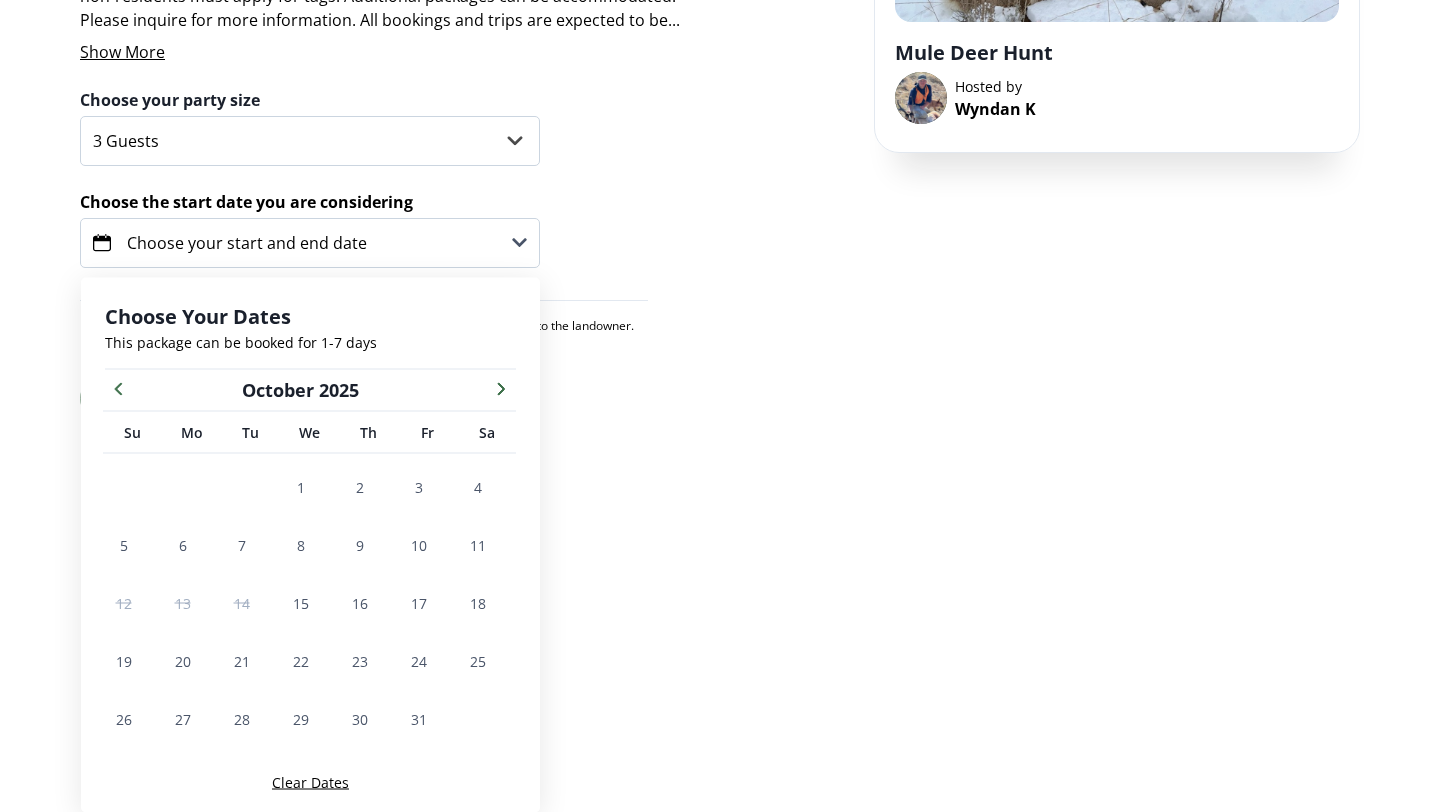 click at bounding box center (501, 388) 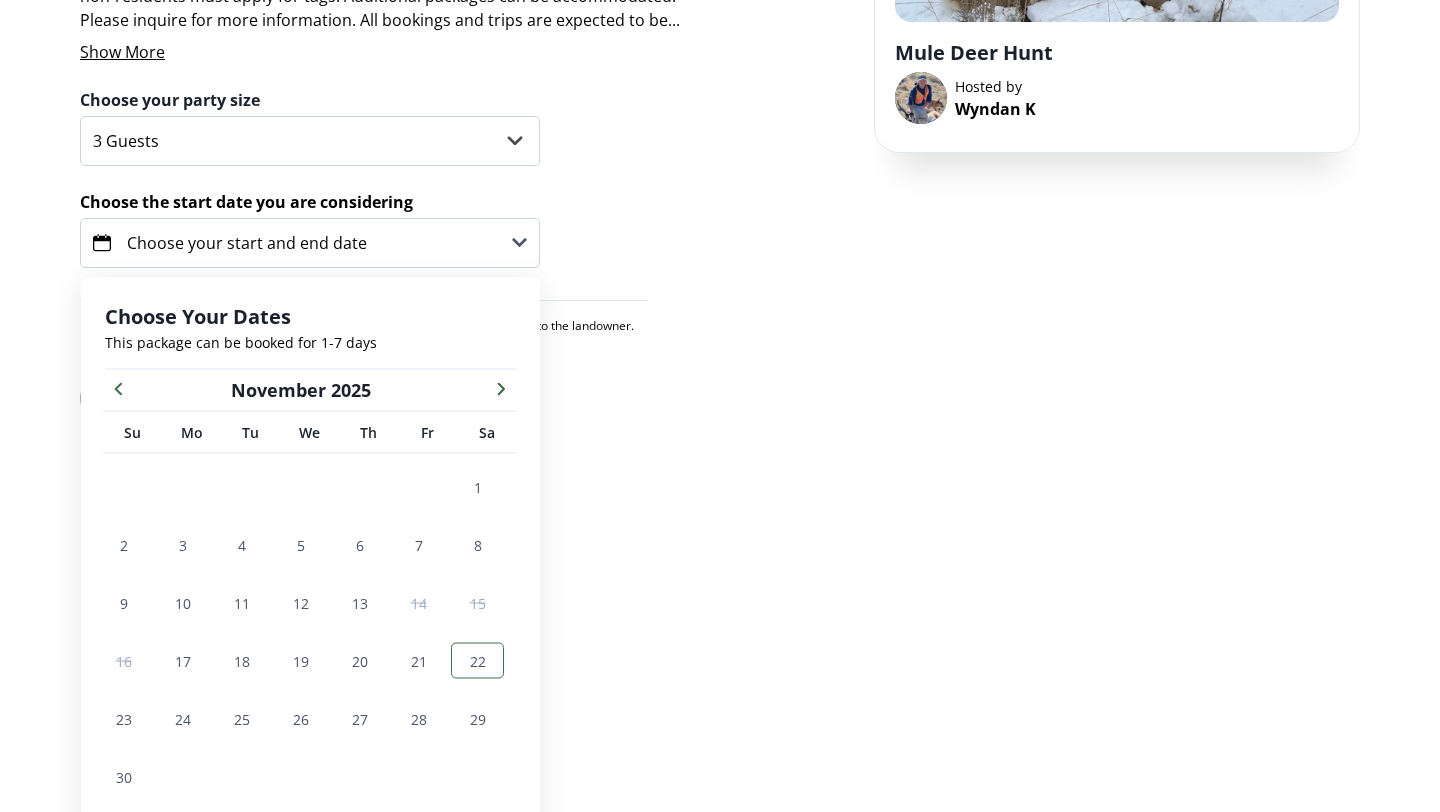 click on "22" at bounding box center [478, 660] 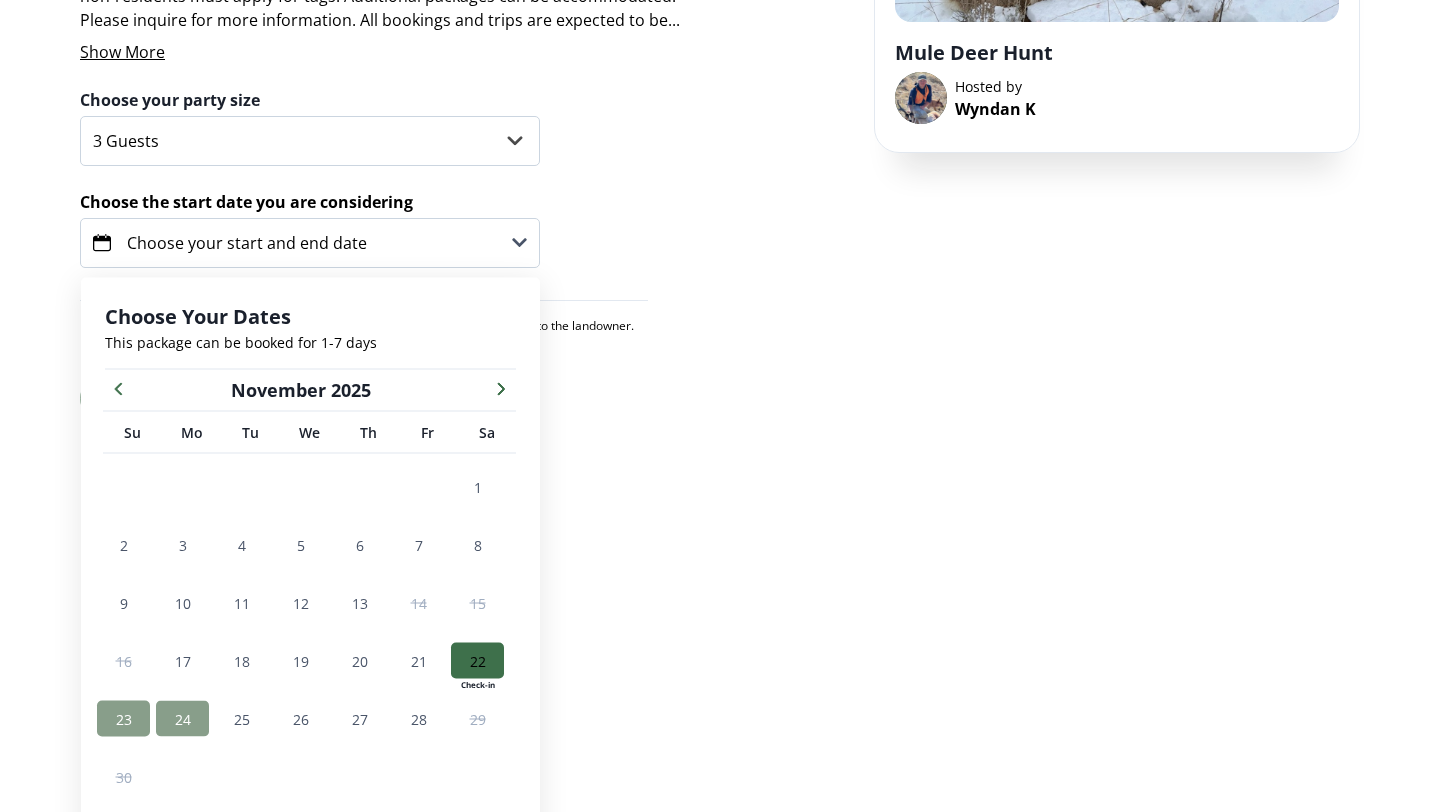 click on "24" at bounding box center (182, 719) 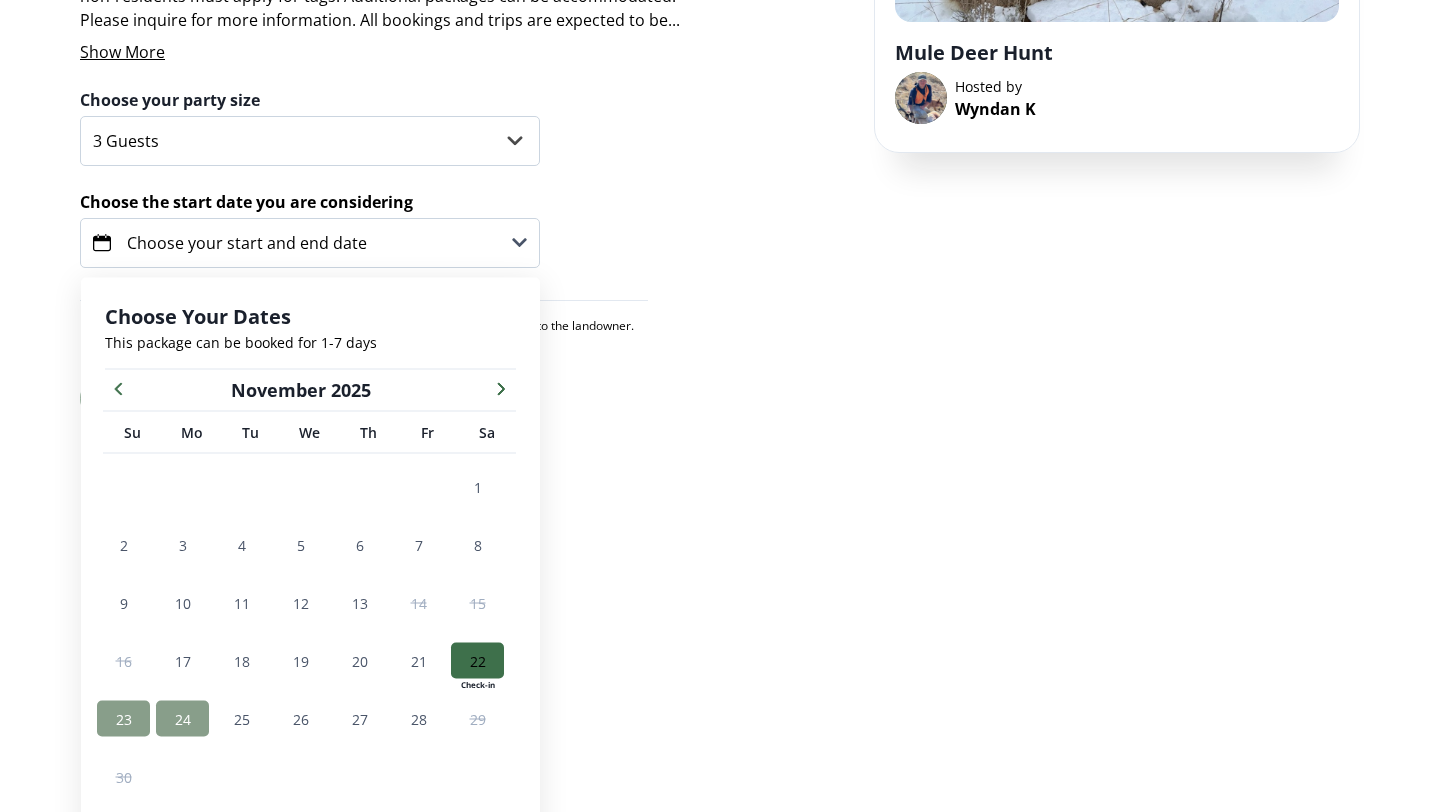 scroll, scrollTop: 104, scrollLeft: 0, axis: vertical 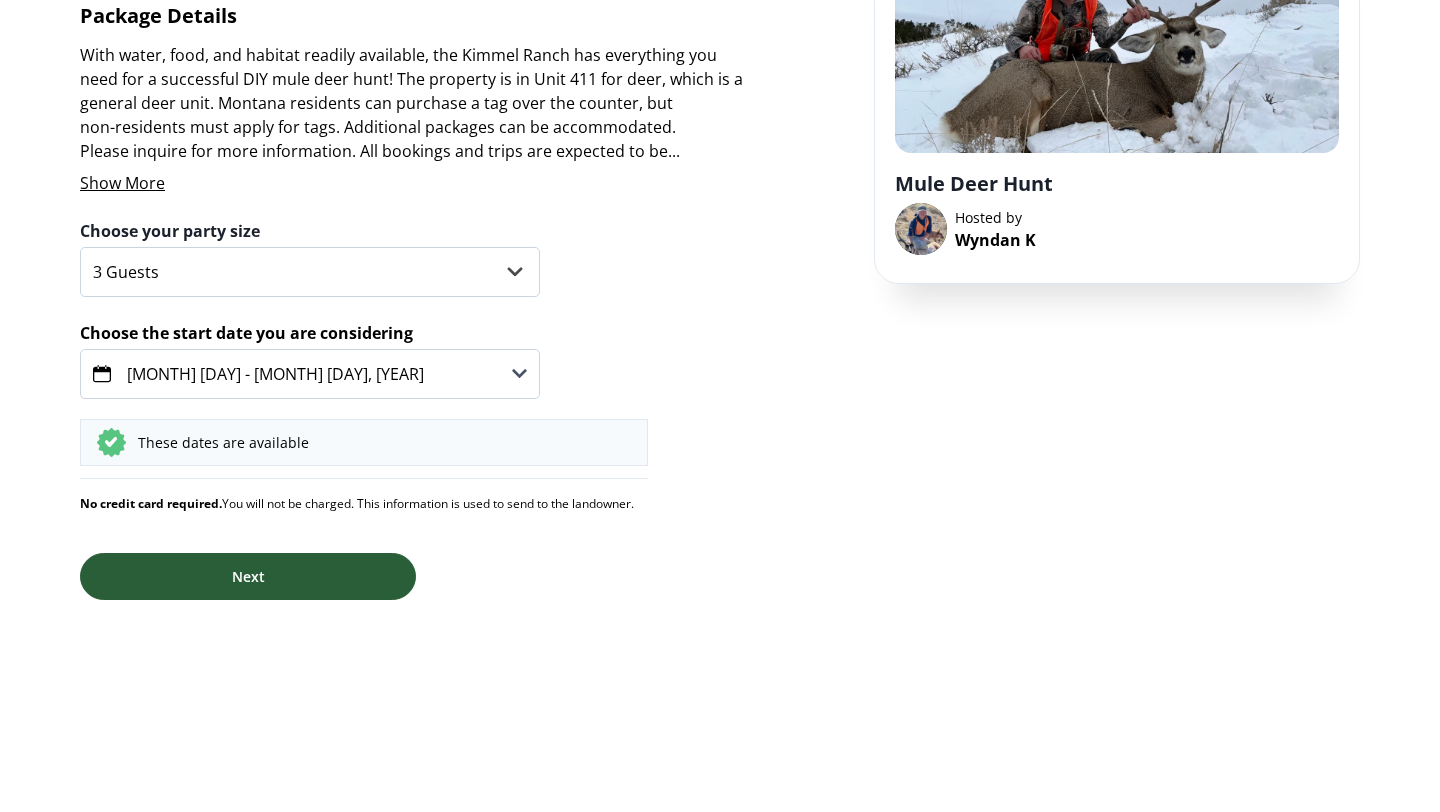 click on "Next" at bounding box center (248, 576) 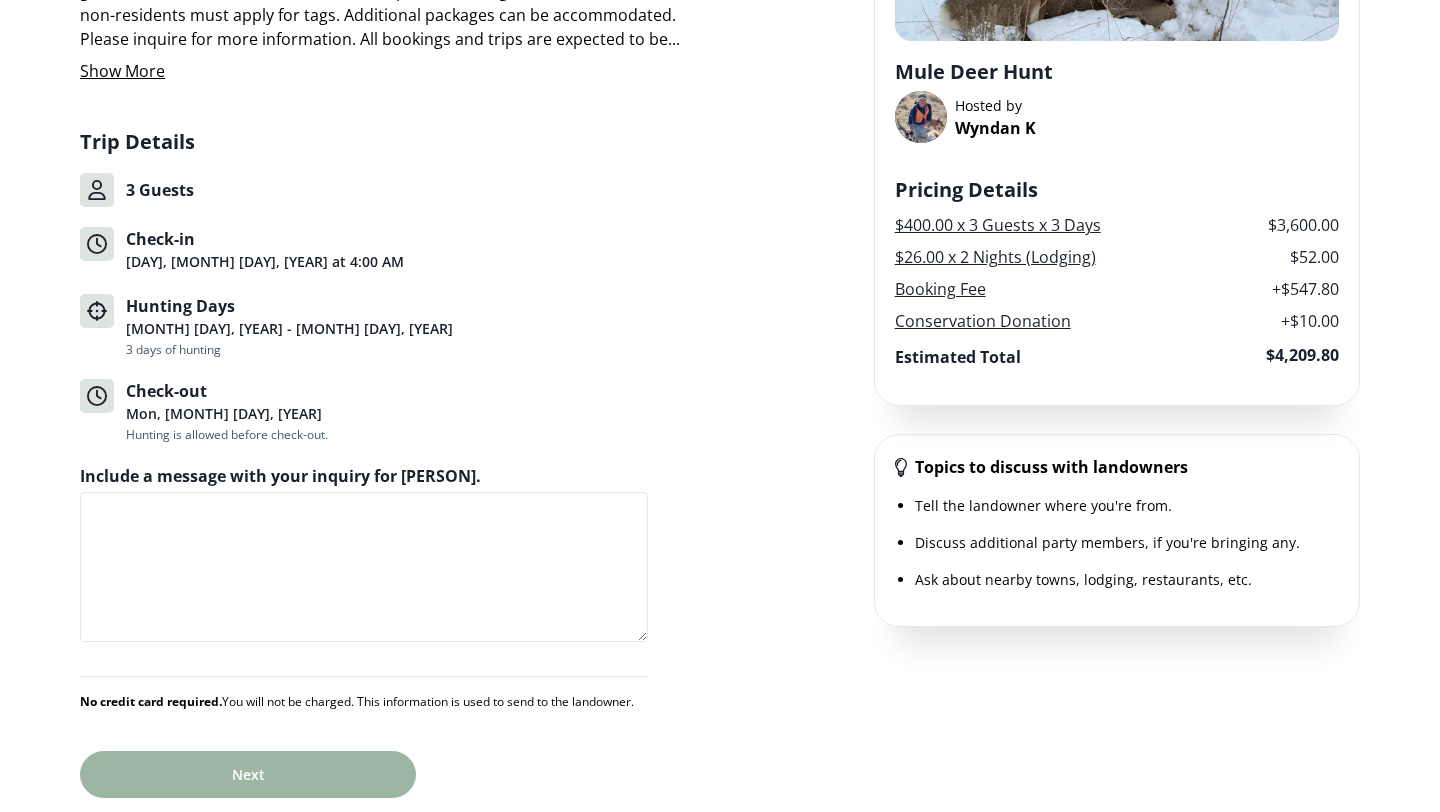 scroll, scrollTop: 217, scrollLeft: 0, axis: vertical 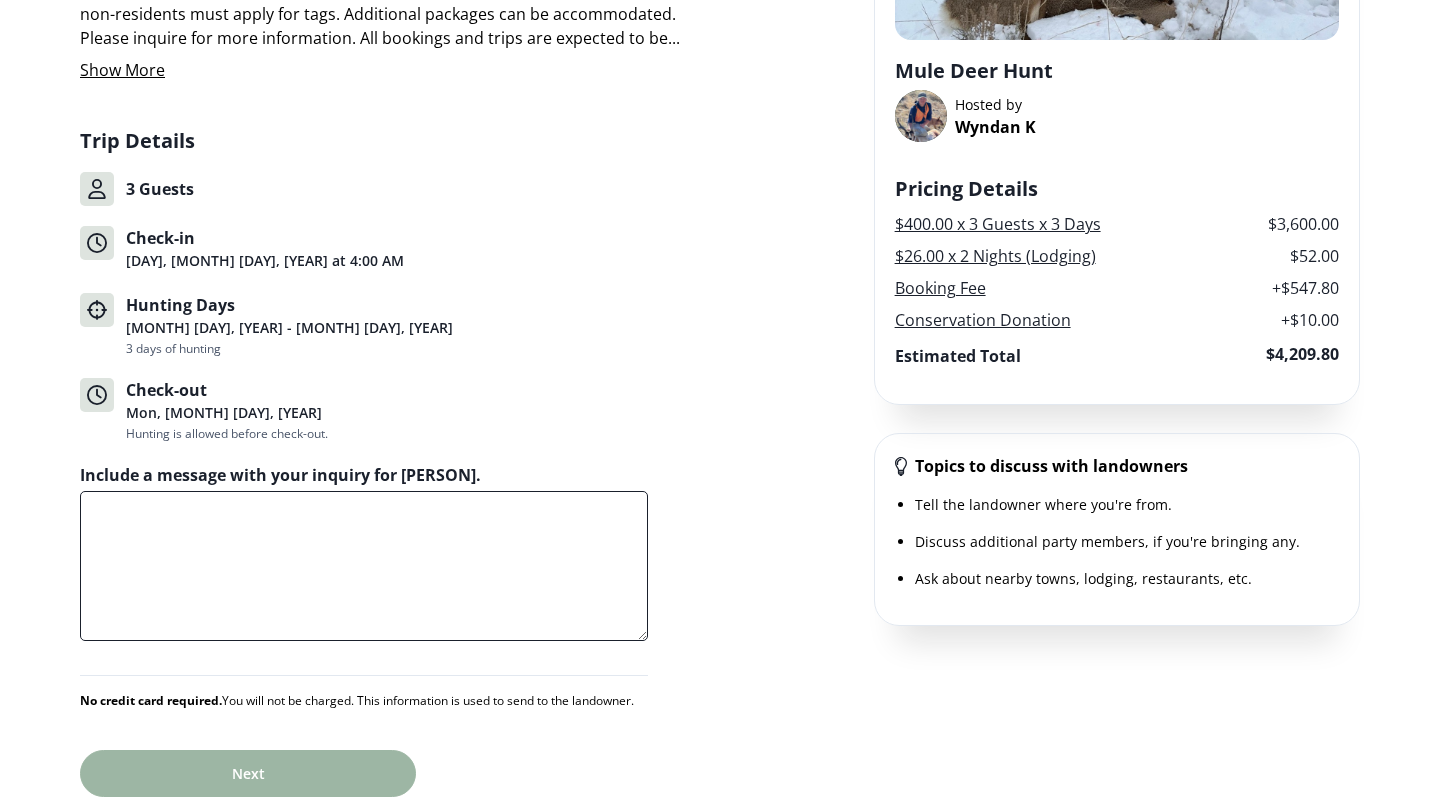 click on "Include a message with your inquiry for [PERSON]." at bounding box center [364, 566] 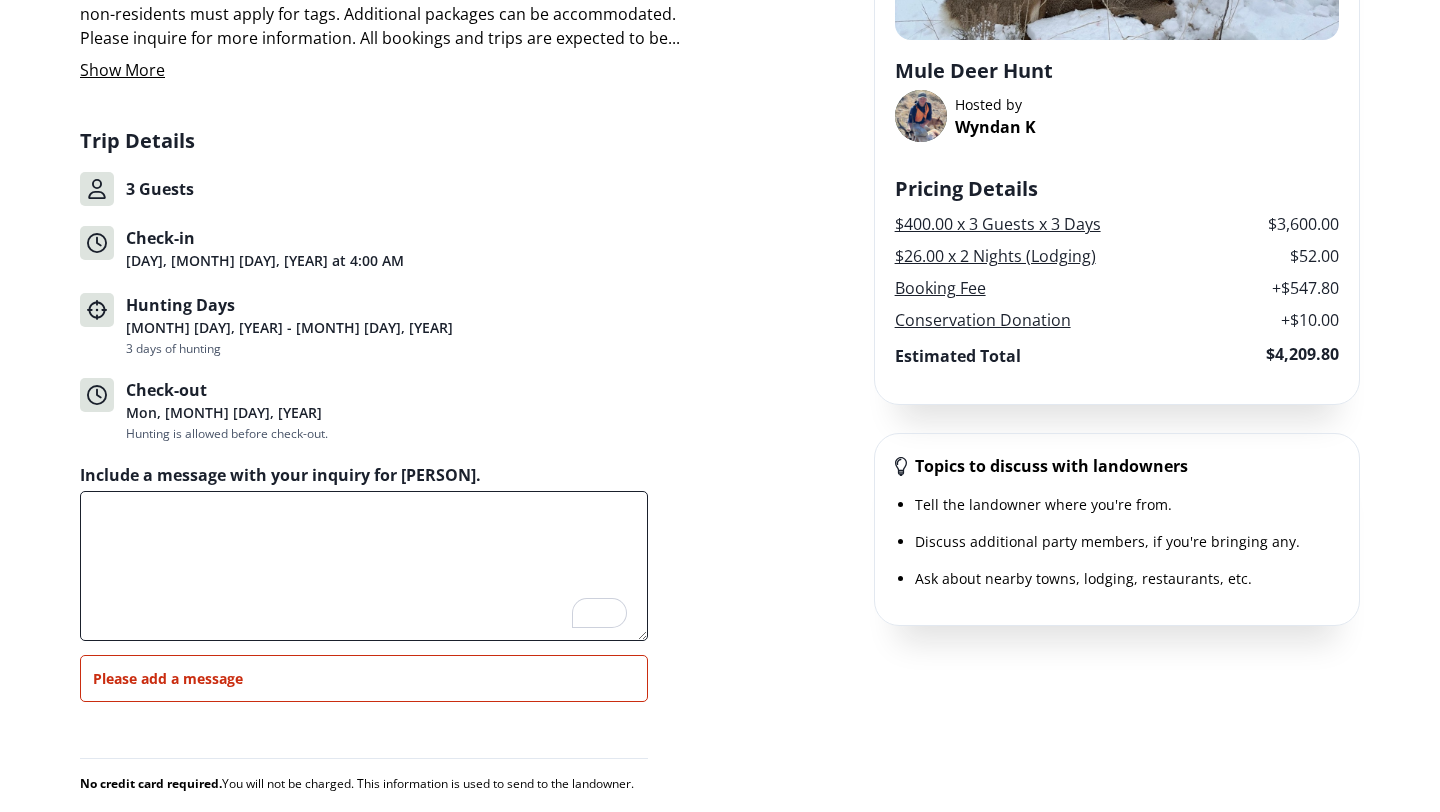 paste on "Hello [PERSON], hope you are doing well. We spoke a couple of months back, and I just wanted to reach back out and reconfirm a few things. One is if you would be willing to accommodate 4 people instead of the listed max of 3. Second, do you know what the nearest lodging would be to your property? I look forward to reconnecting. Have a great night!" 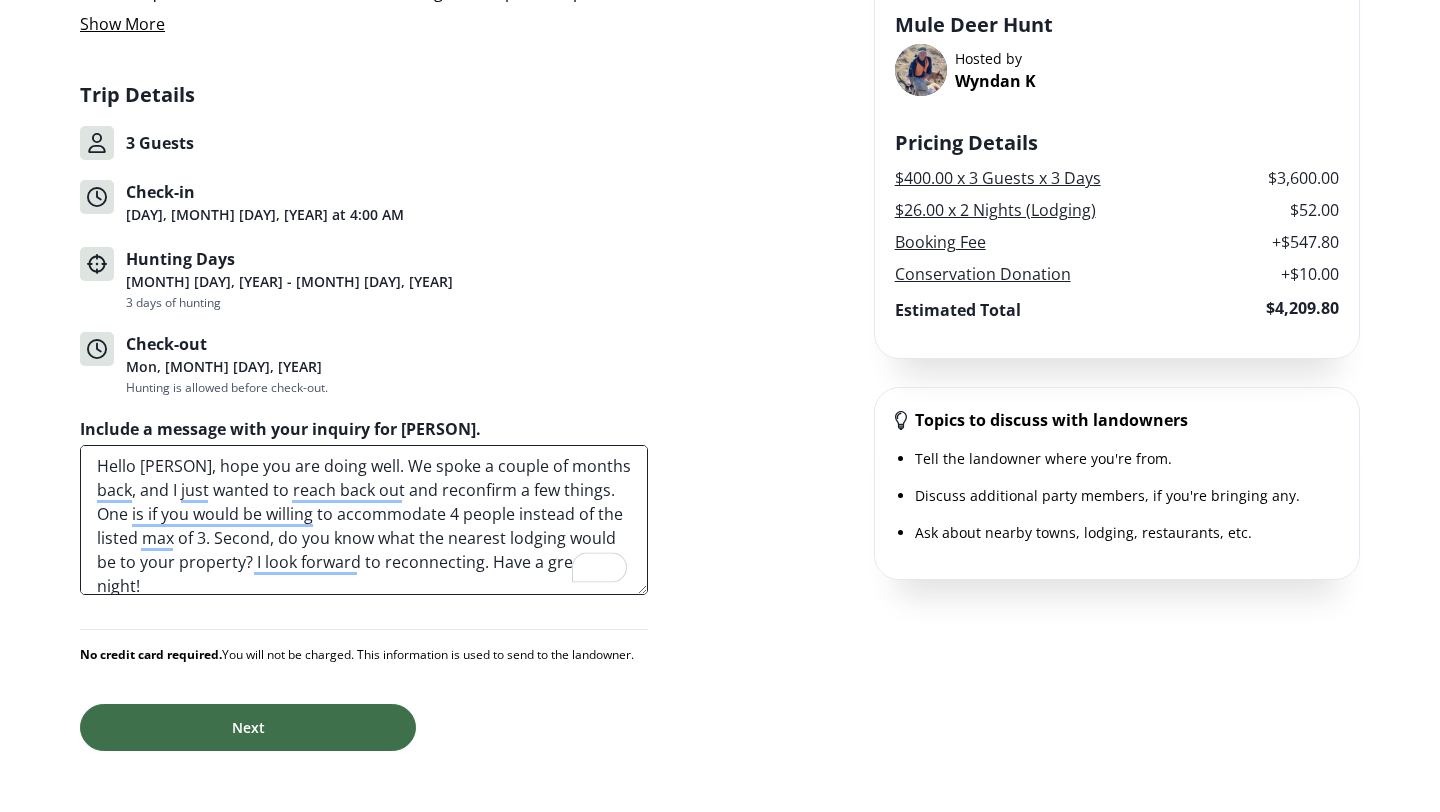 scroll, scrollTop: 291, scrollLeft: 0, axis: vertical 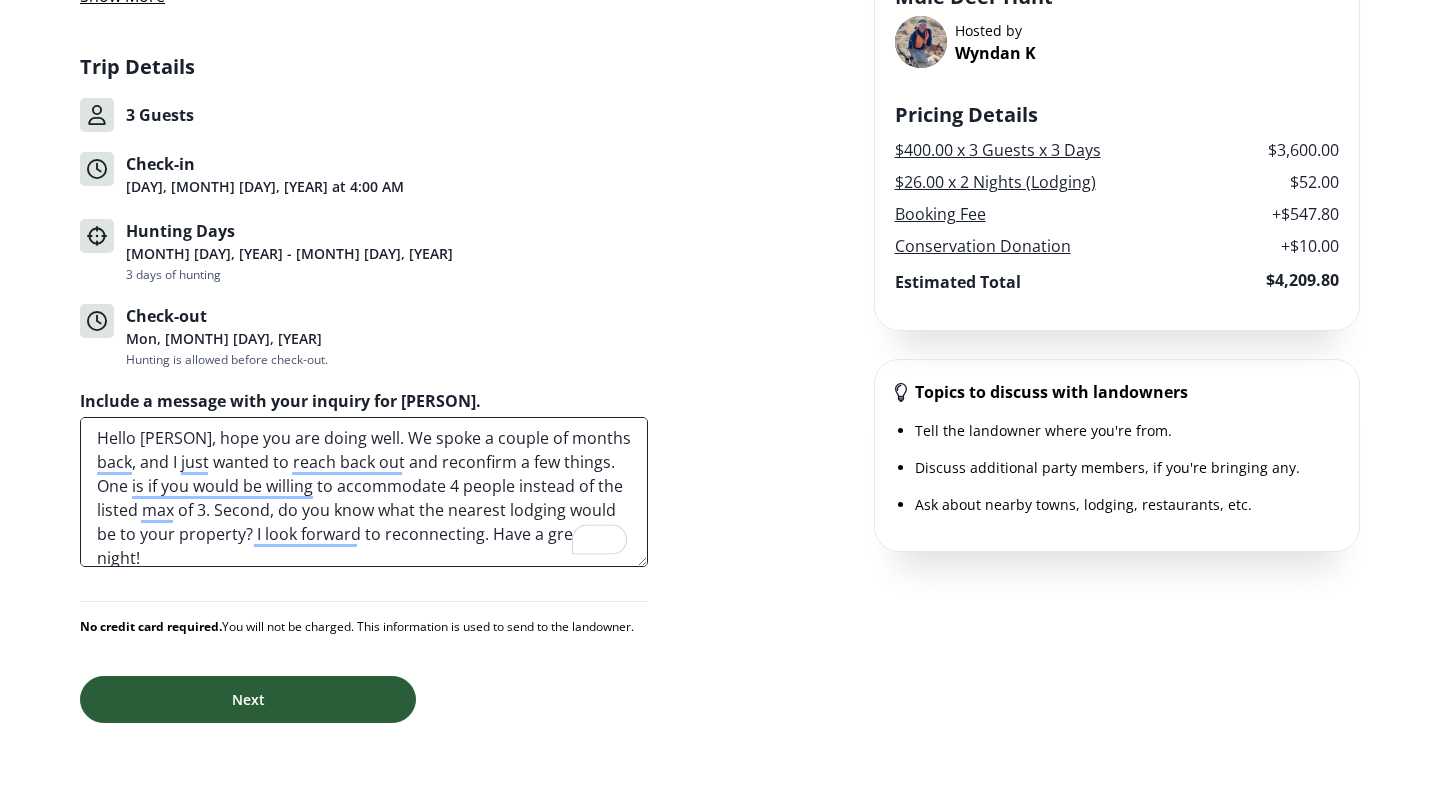 type on "Hello [PERSON], hope you are doing well. We spoke a couple of months back, and I just wanted to reach back out and reconfirm a few things. One is if you would be willing to accommodate 4 people instead of the listed max of 3. Second, do you know what the nearest lodging would be to your property? I look forward to reconnecting. Have a great night!" 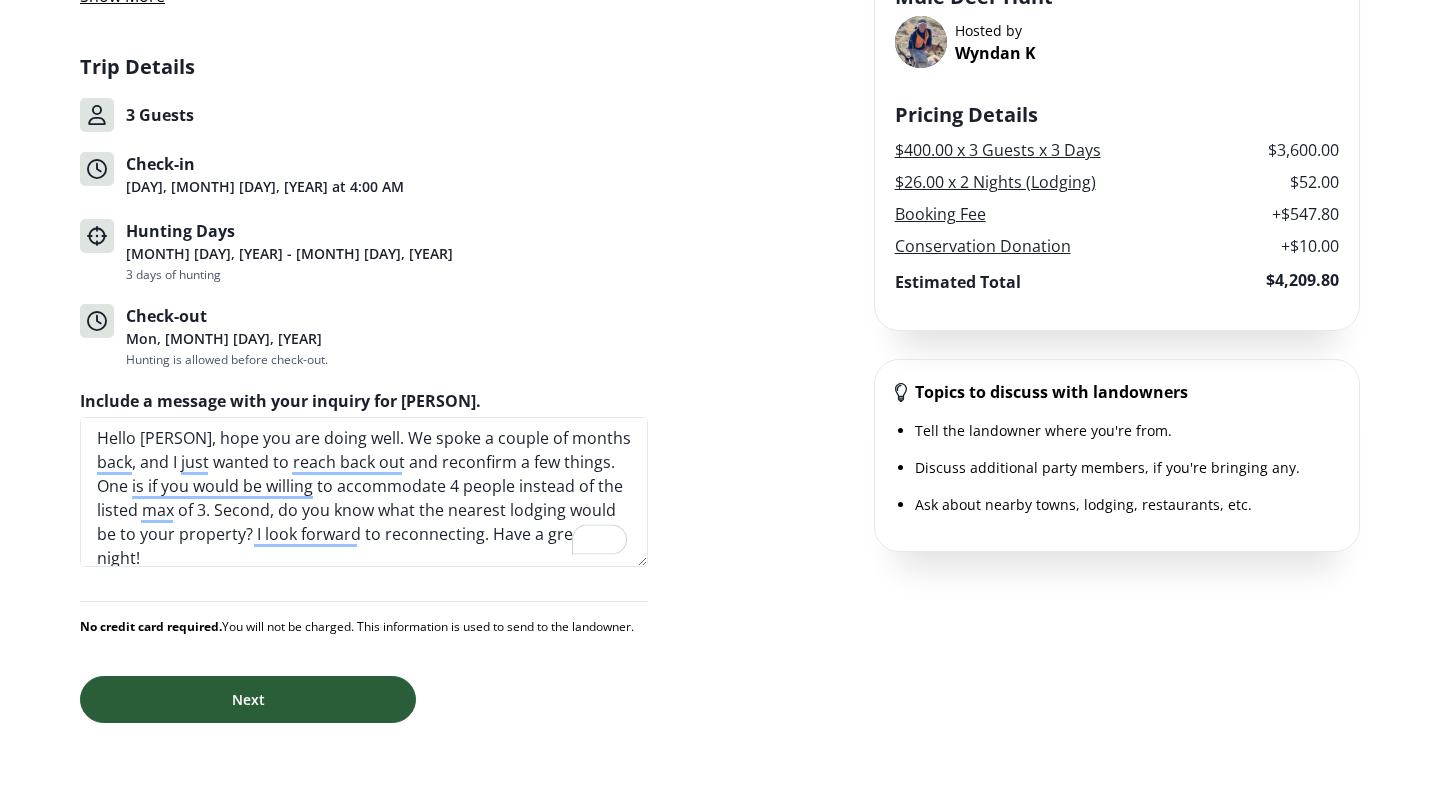 click on "Next" at bounding box center (248, 699) 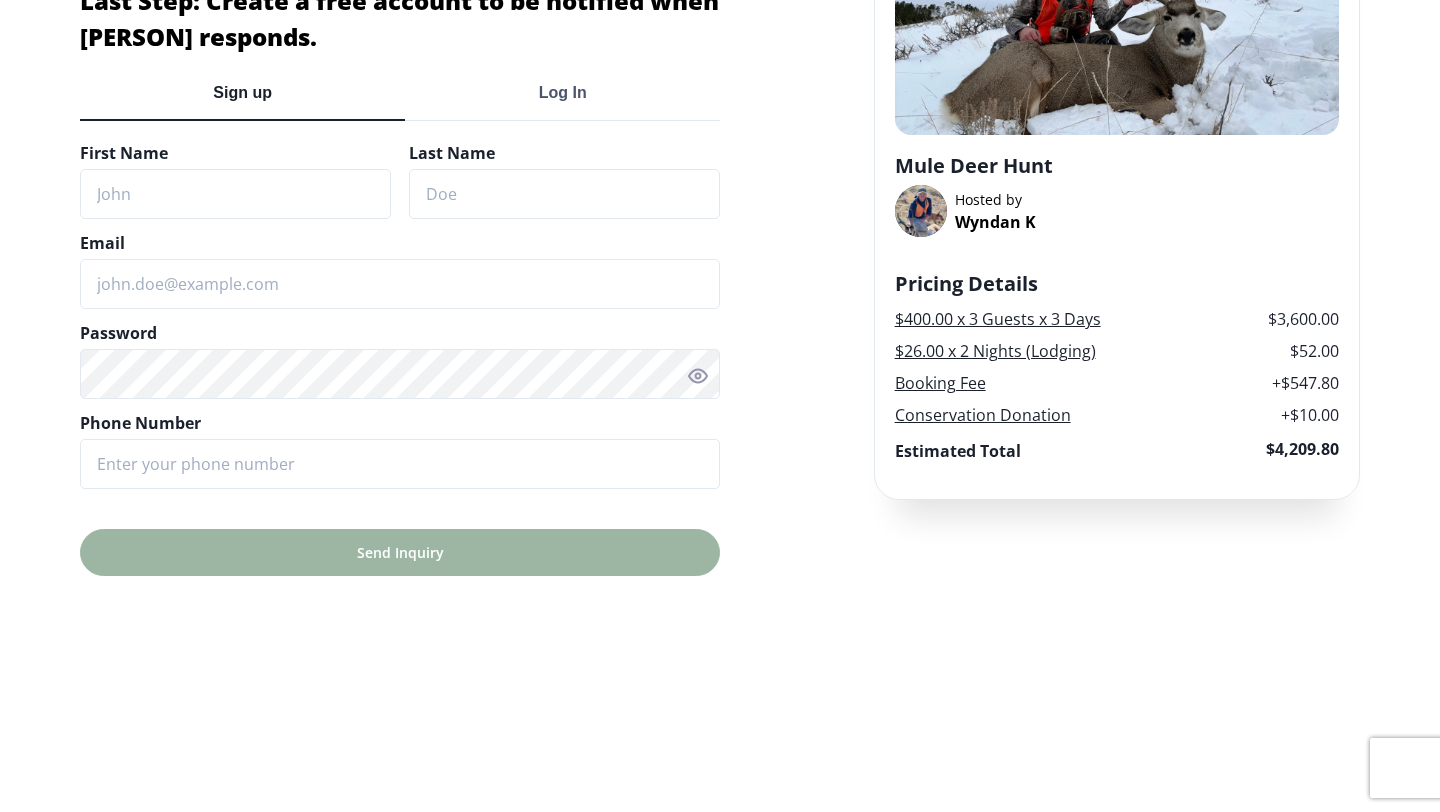scroll, scrollTop: 0, scrollLeft: 0, axis: both 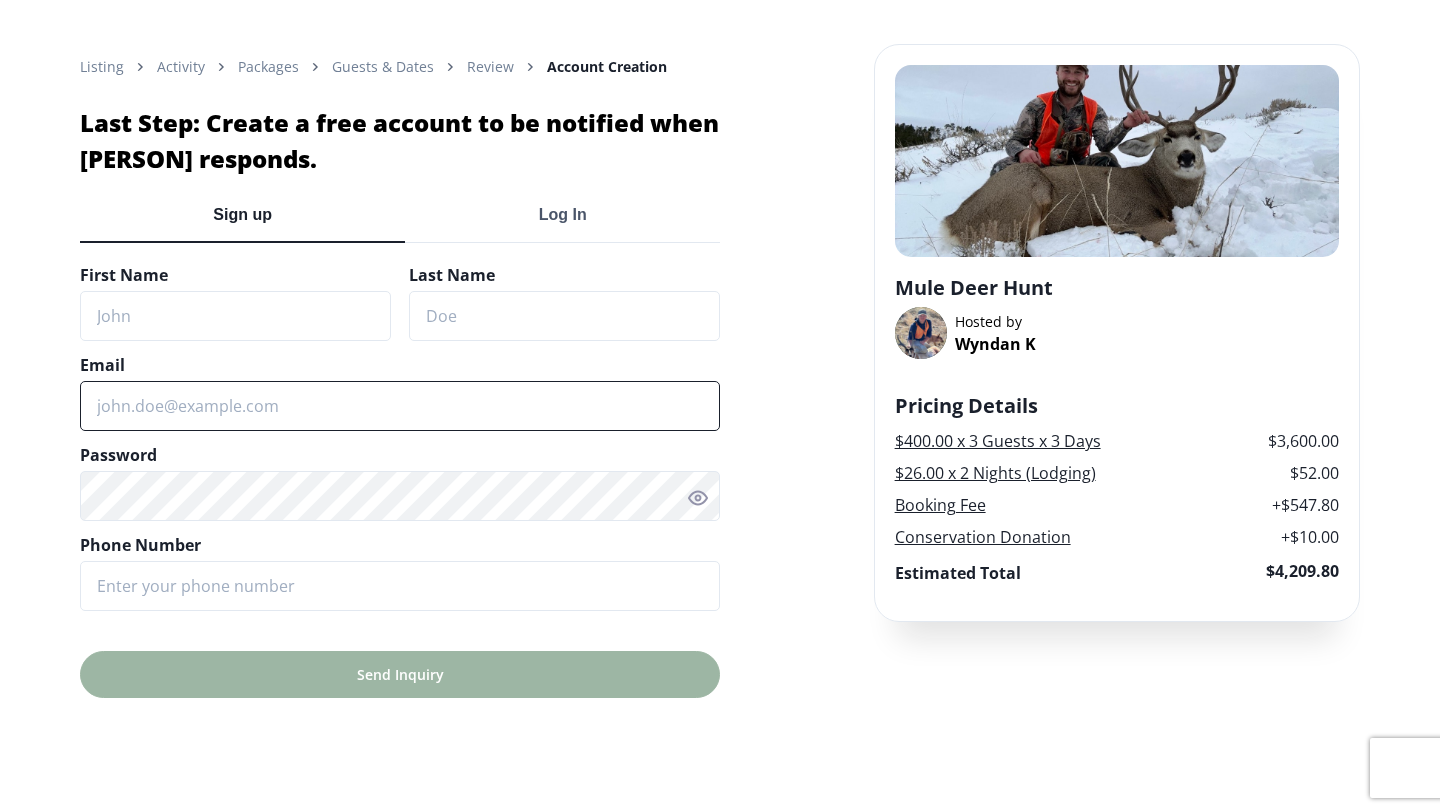 type on "[EMAIL]" 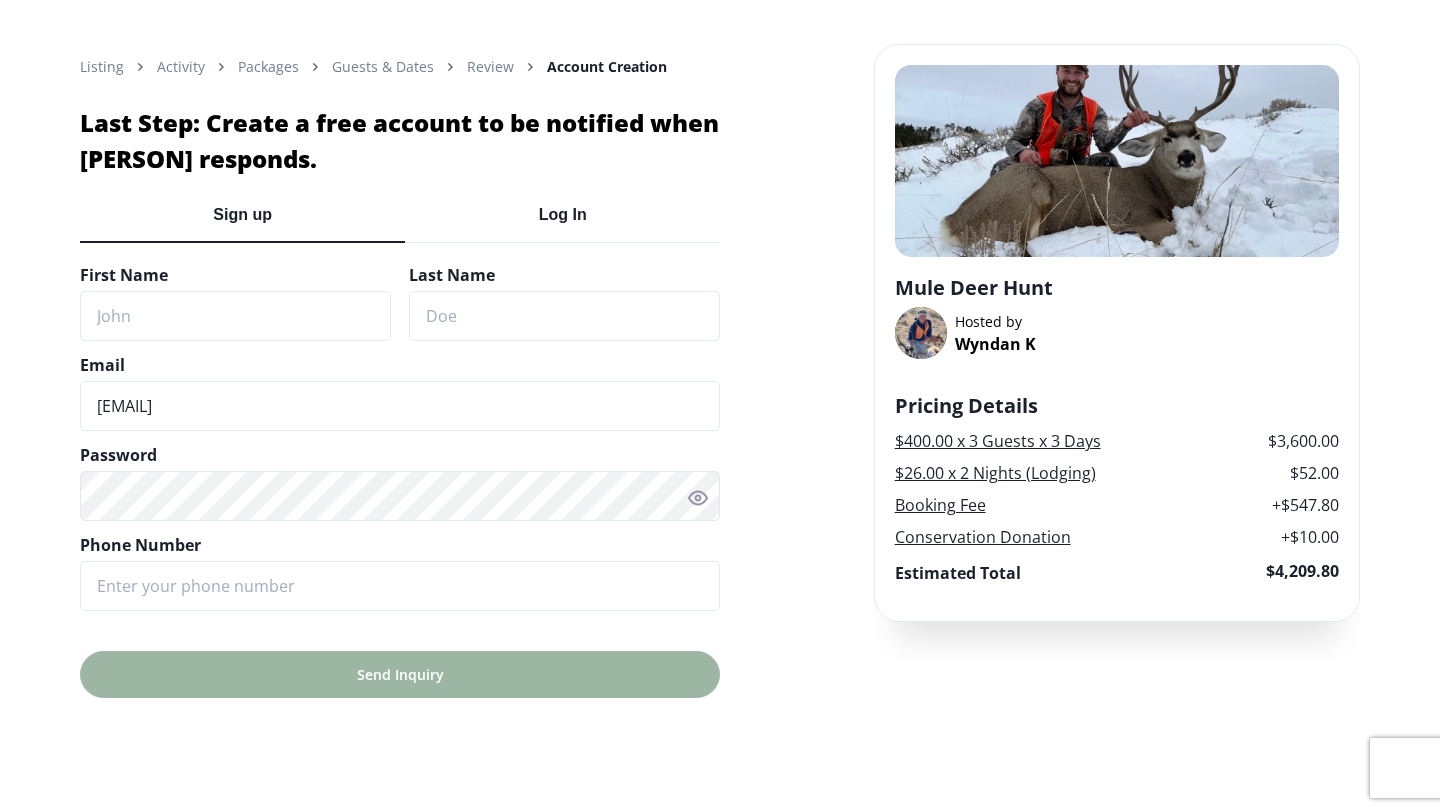 click on "Log In" at bounding box center (563, 214) 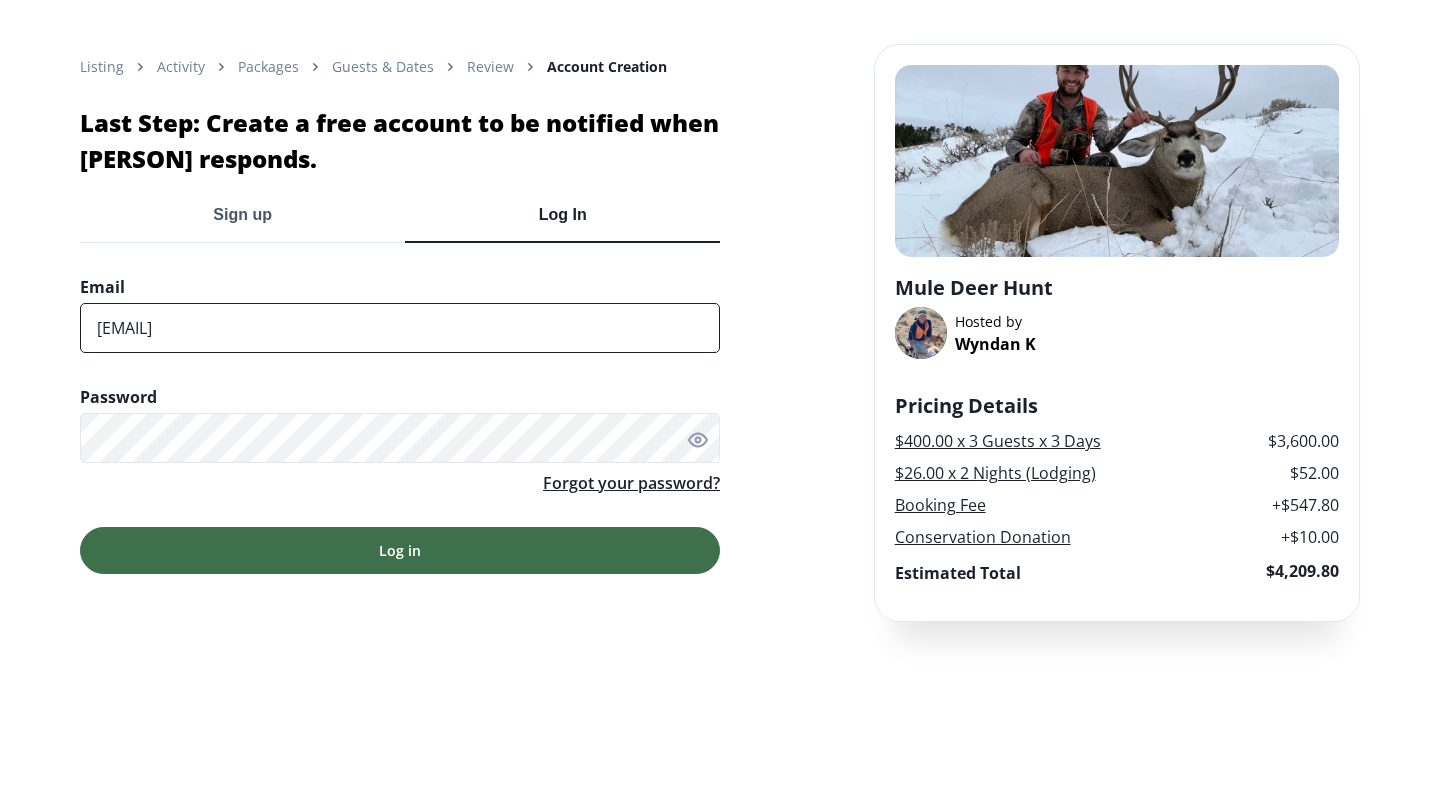 drag, startPoint x: 335, startPoint y: 326, endPoint x: 21, endPoint y: 324, distance: 314.00638 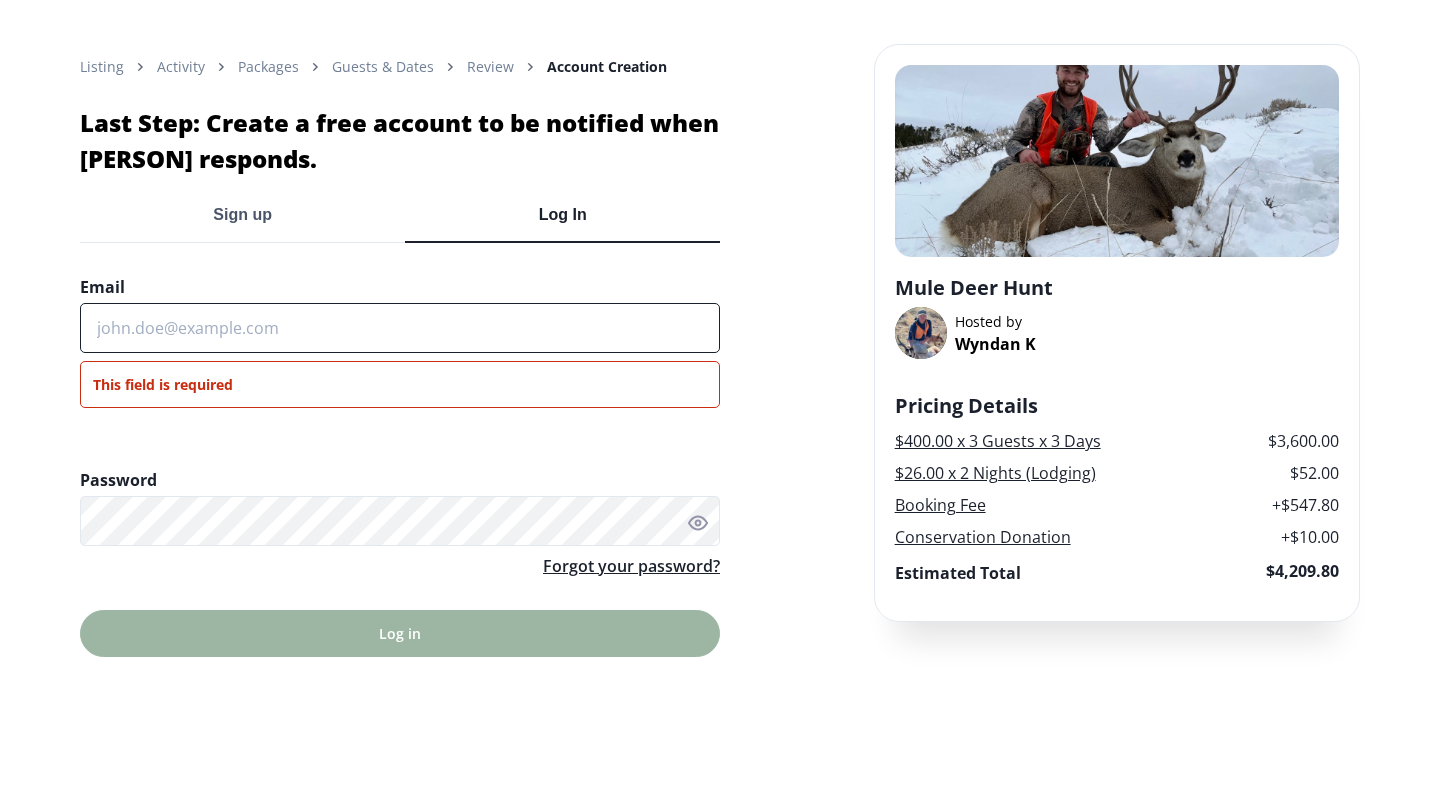 paste on "[EMAIL]" 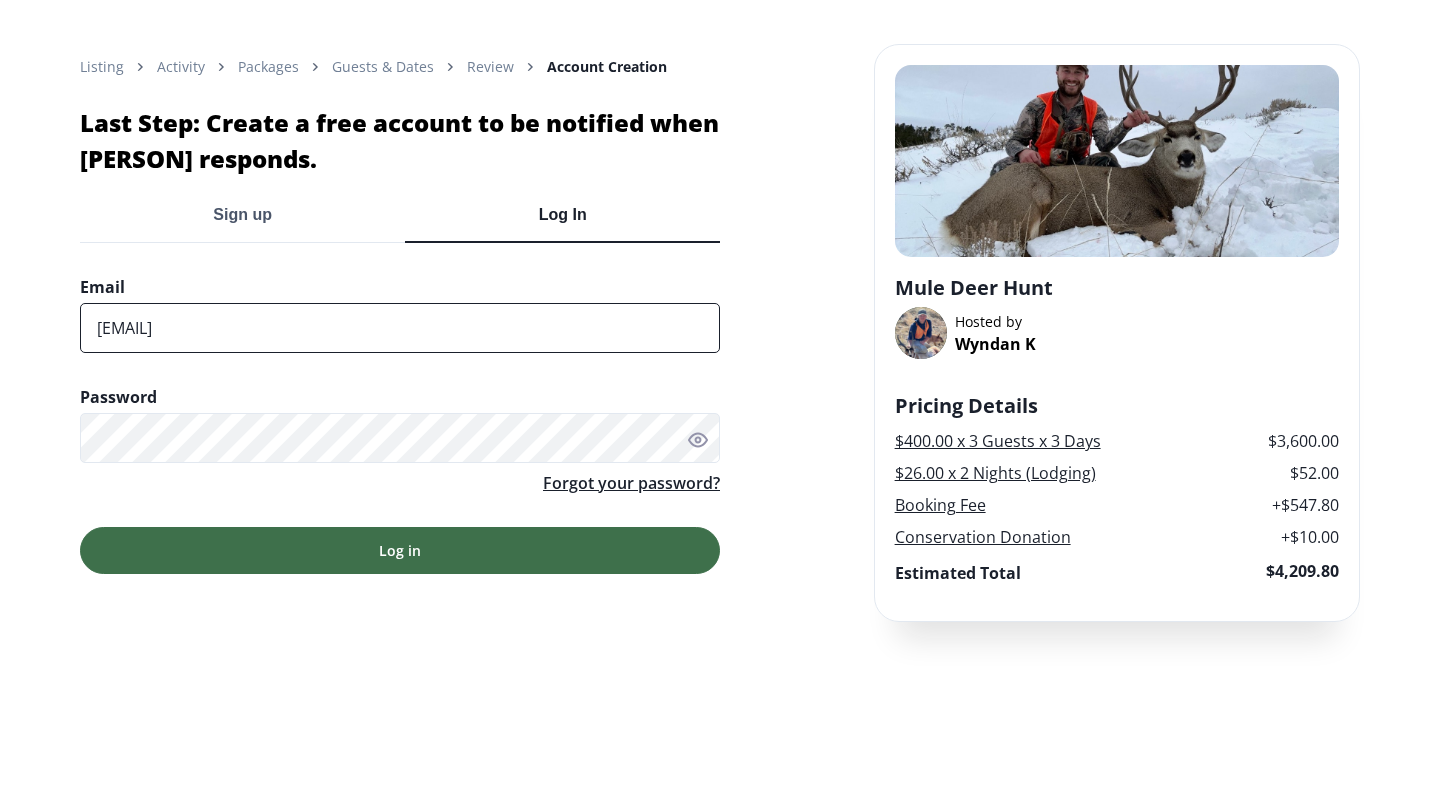 type on "[EMAIL]" 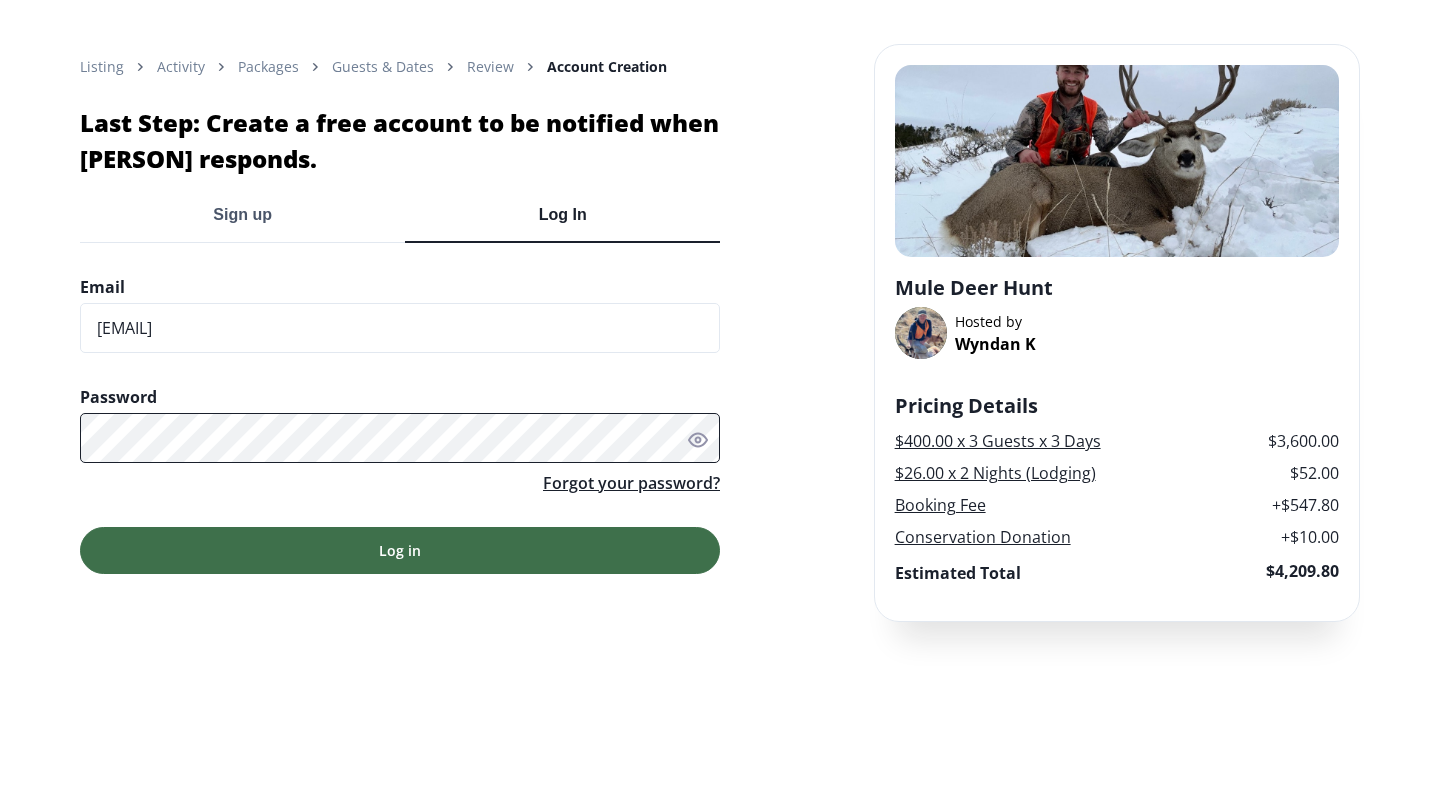 click on "Listing Activity Packages Guests & Dates Review Account Creation Last Step Create a free account to be notified when [PERSON] responds. Last Step: Create a free account to be notified when [PERSON] responds. Sign up Log In Email [EMAIL] show password@4x Password Forgot your password? Log In Listing Activity Packages Guests & Dates Review Account Creation Mule Deer Hunt Hosted by [PERSON] Pricing Details $400.00 x 3 Guests x 3 Days $3,600.00 $26.00 x 2 Nights (Lodging) $52.00 Booking Fee + $547.80 Conservation Donation + $10.00 Estimated Total $4,209.80" at bounding box center (720, 406) 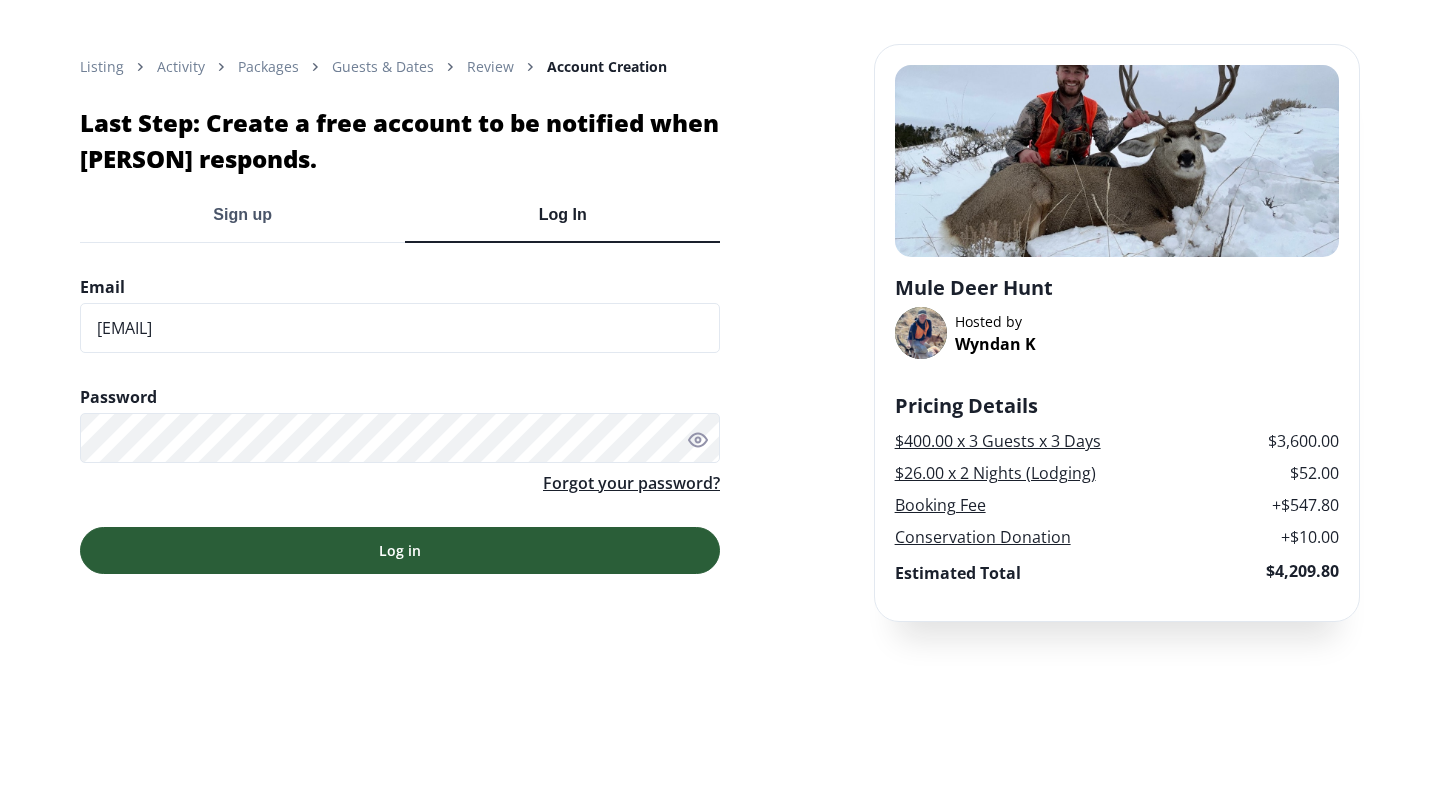 click on "Log in" at bounding box center (400, 550) 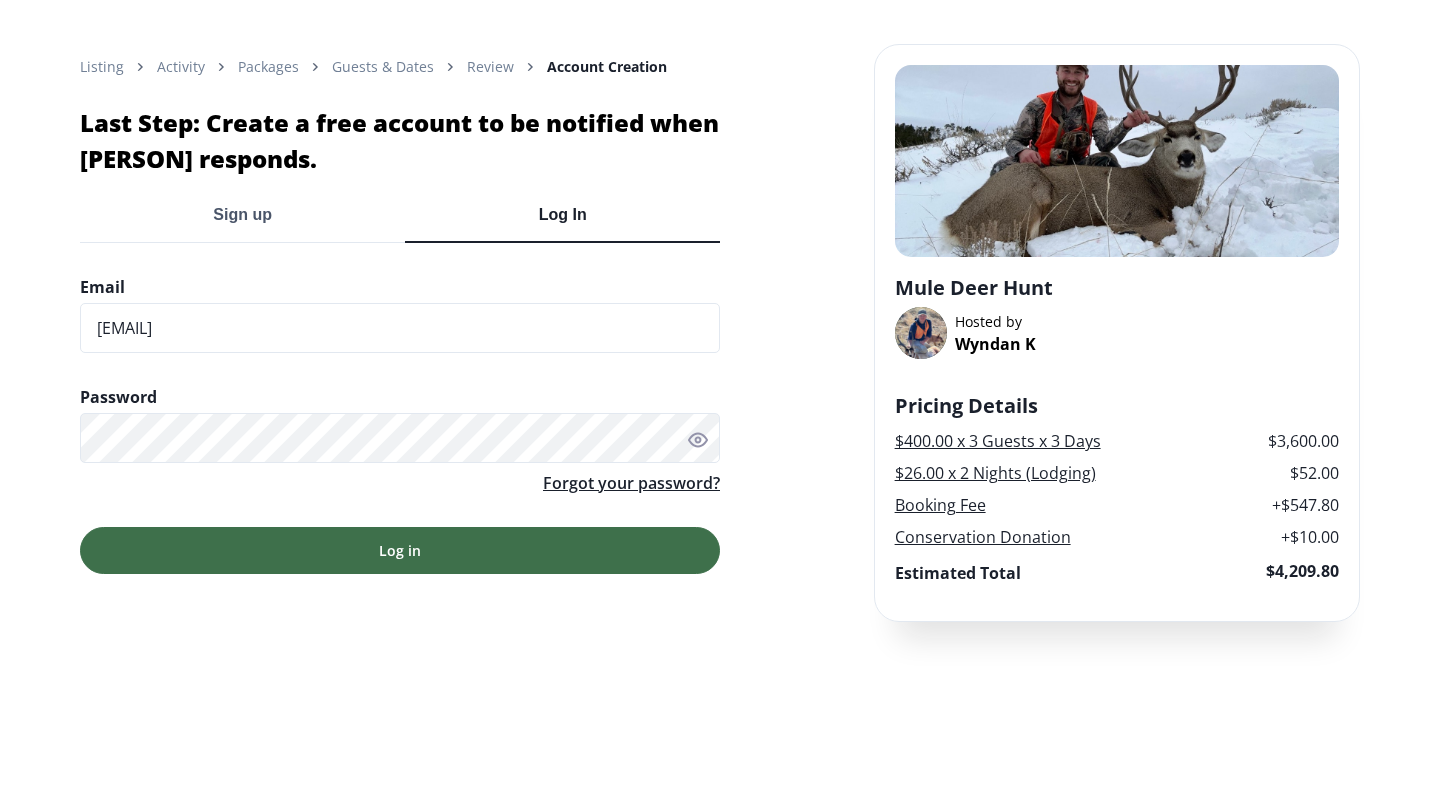 click on "Log in" at bounding box center [400, 550] 